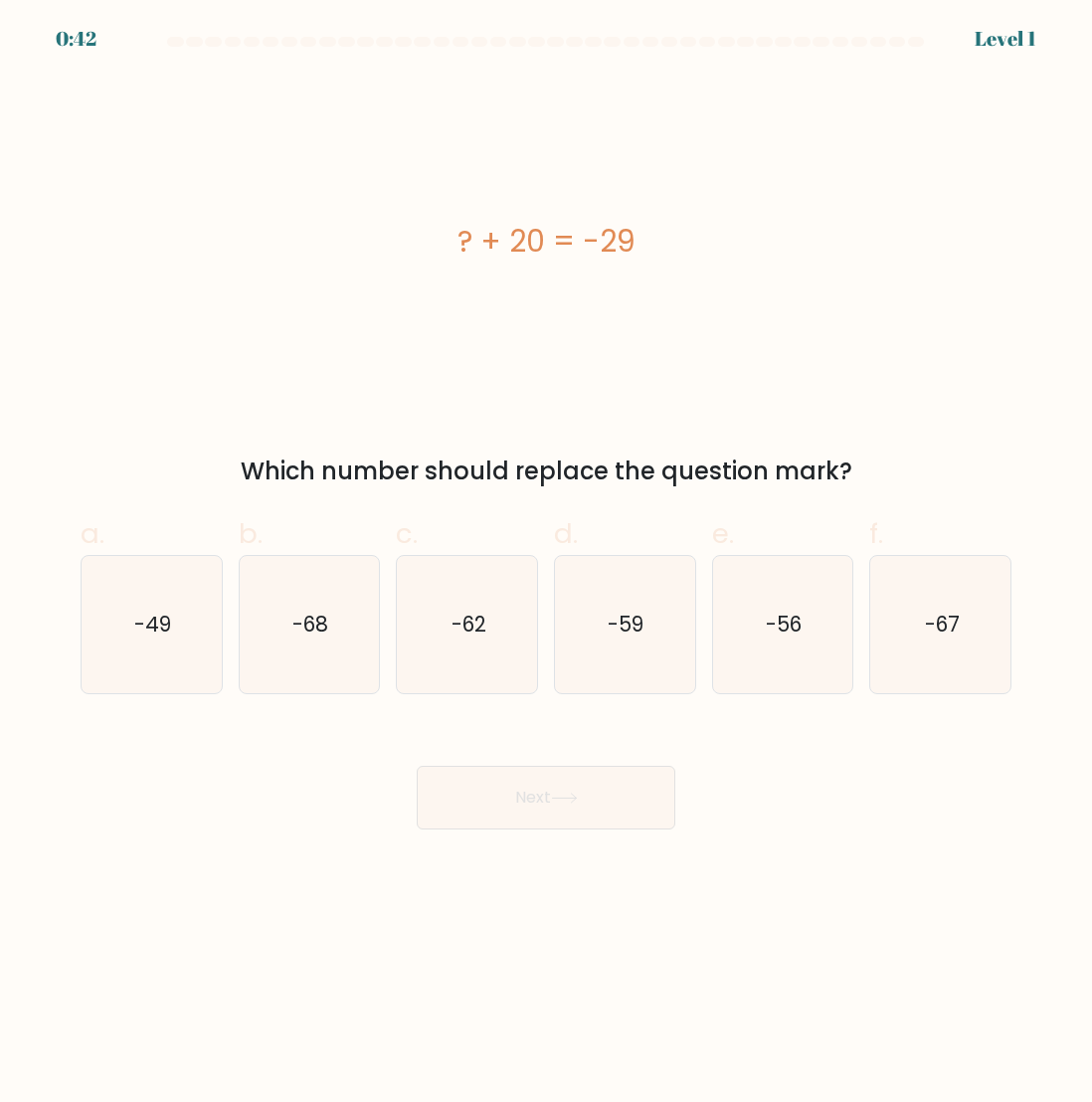 scroll, scrollTop: 0, scrollLeft: 0, axis: both 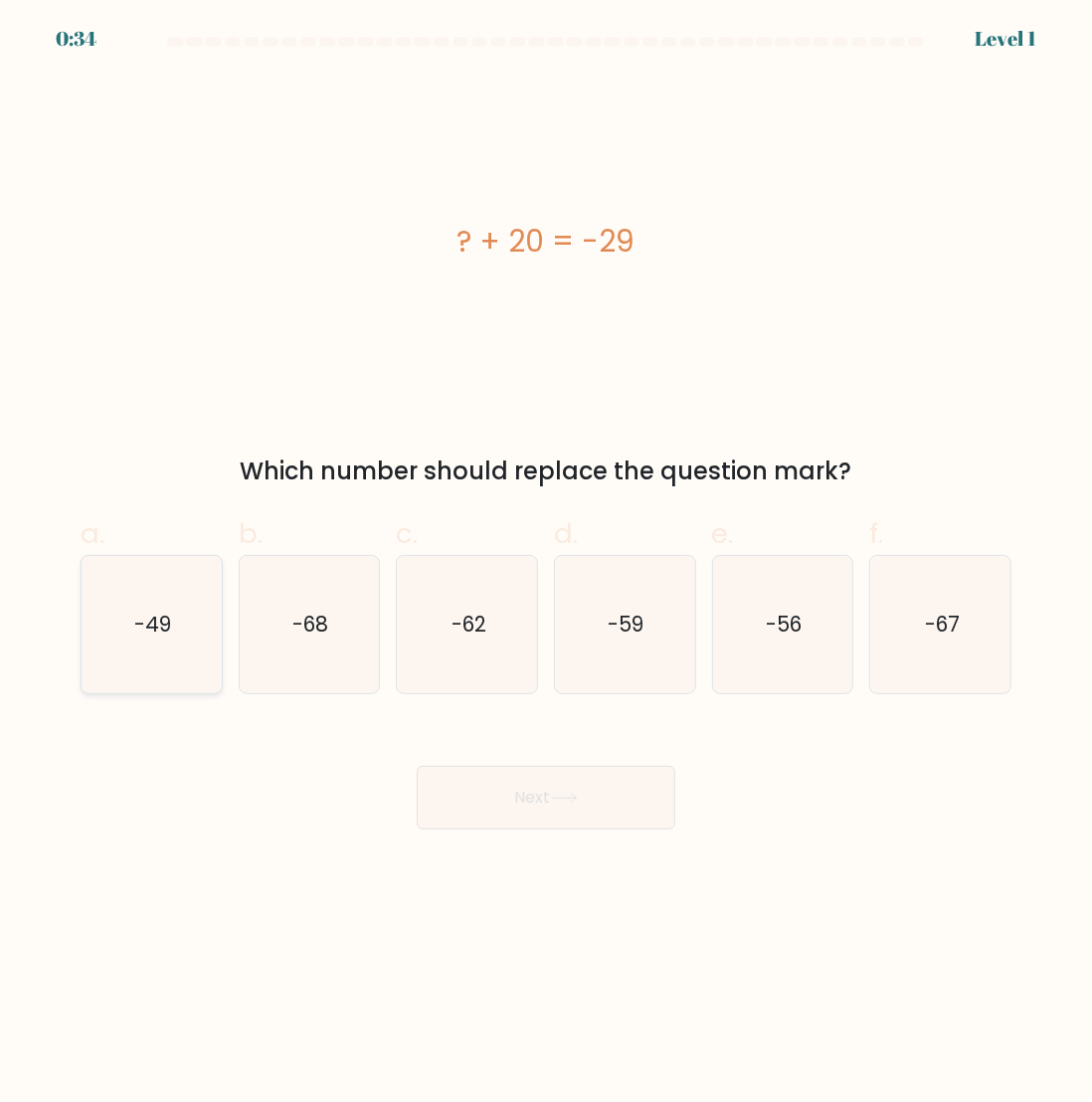 click on "-49" 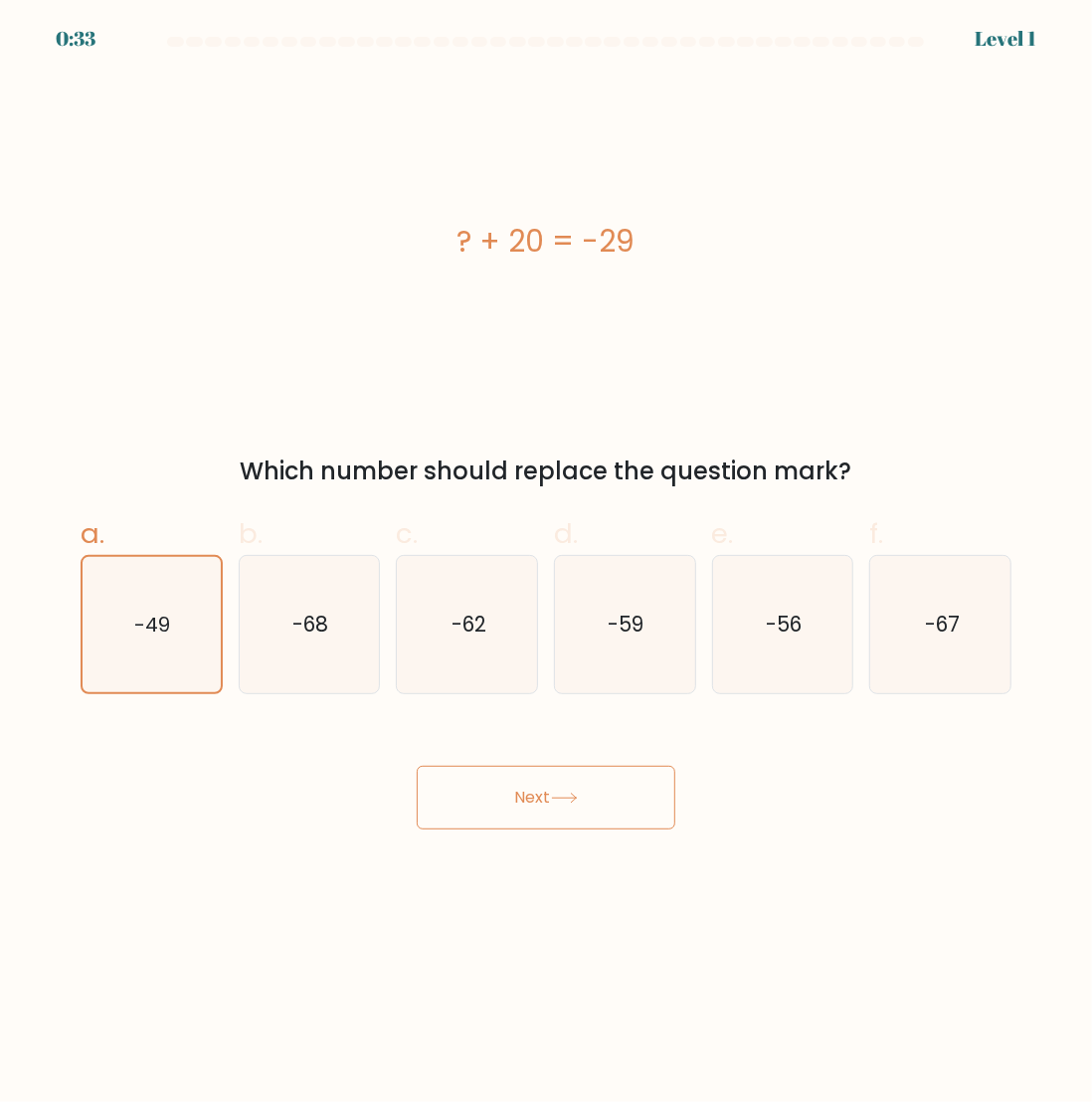 click on "Next" at bounding box center (546, 798) 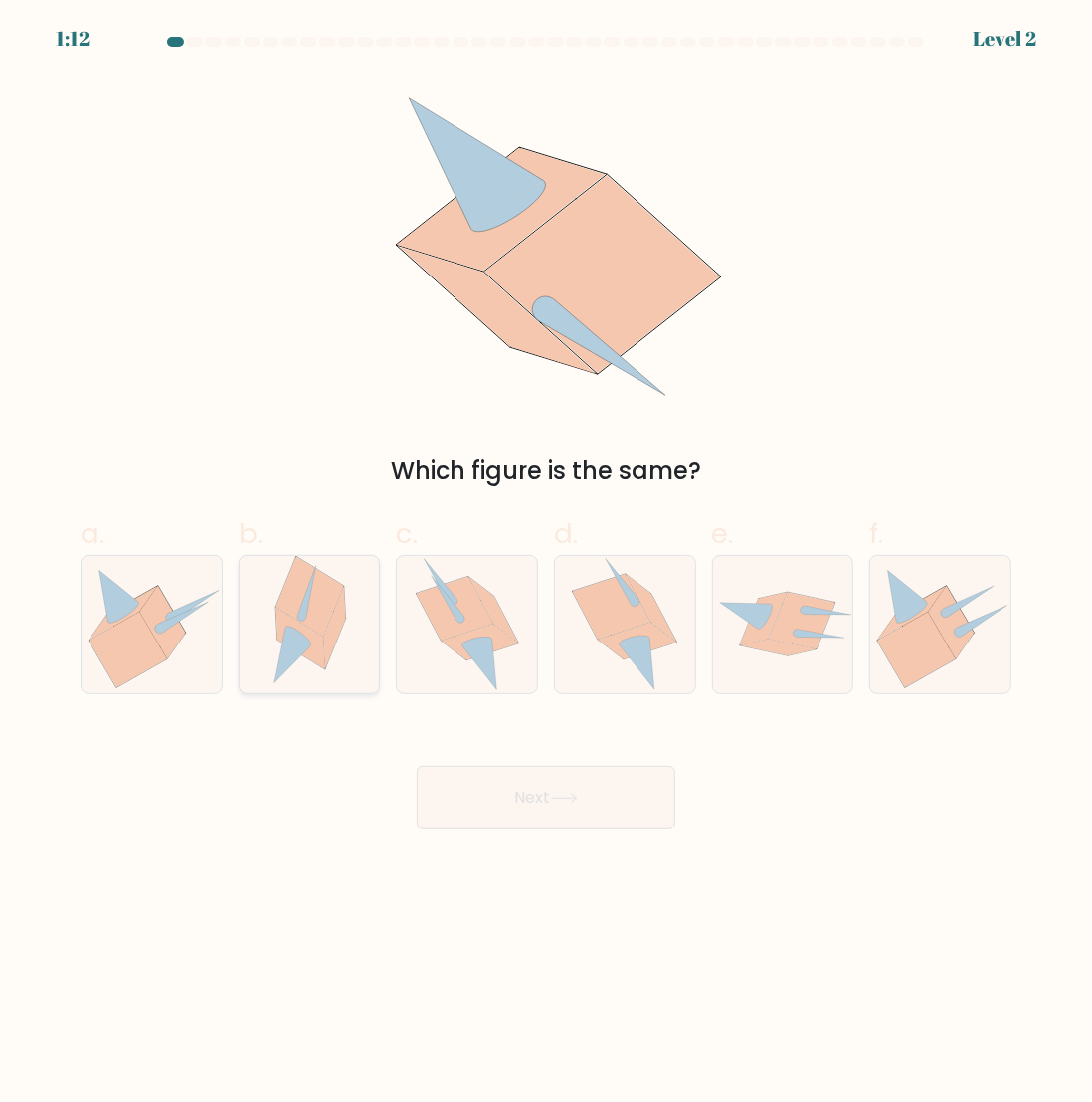 click 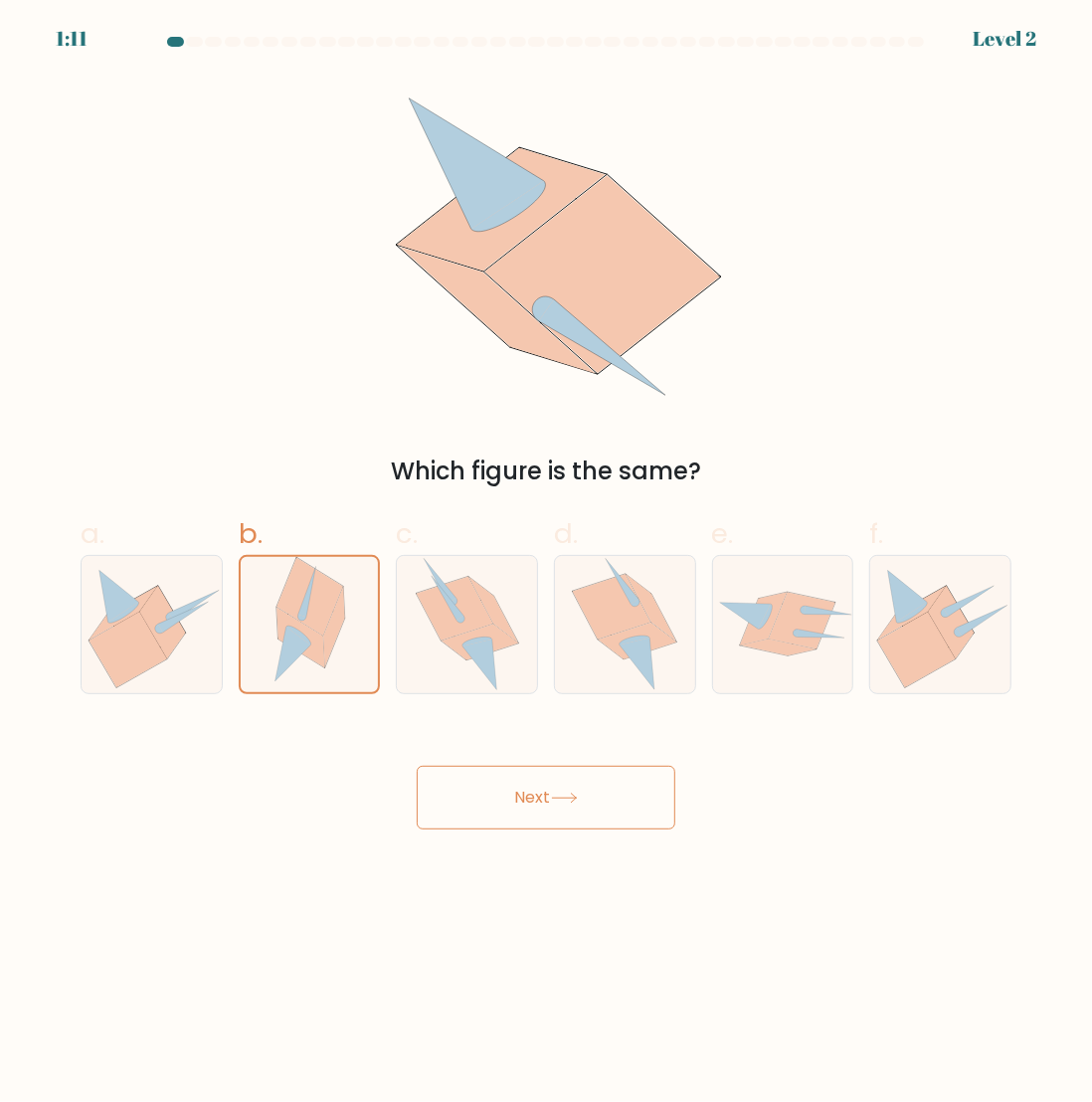 click on "Next" at bounding box center (546, 798) 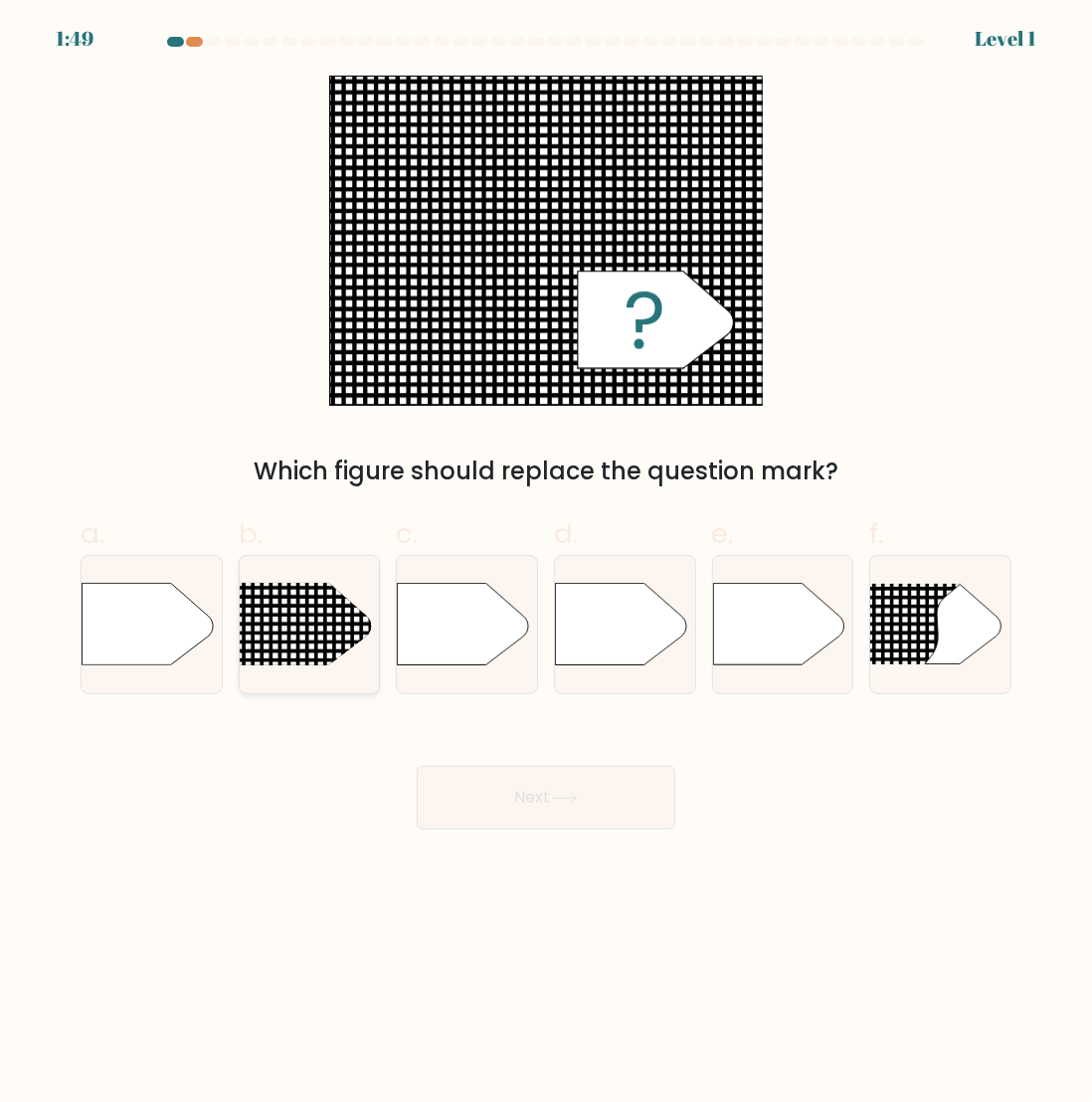 click 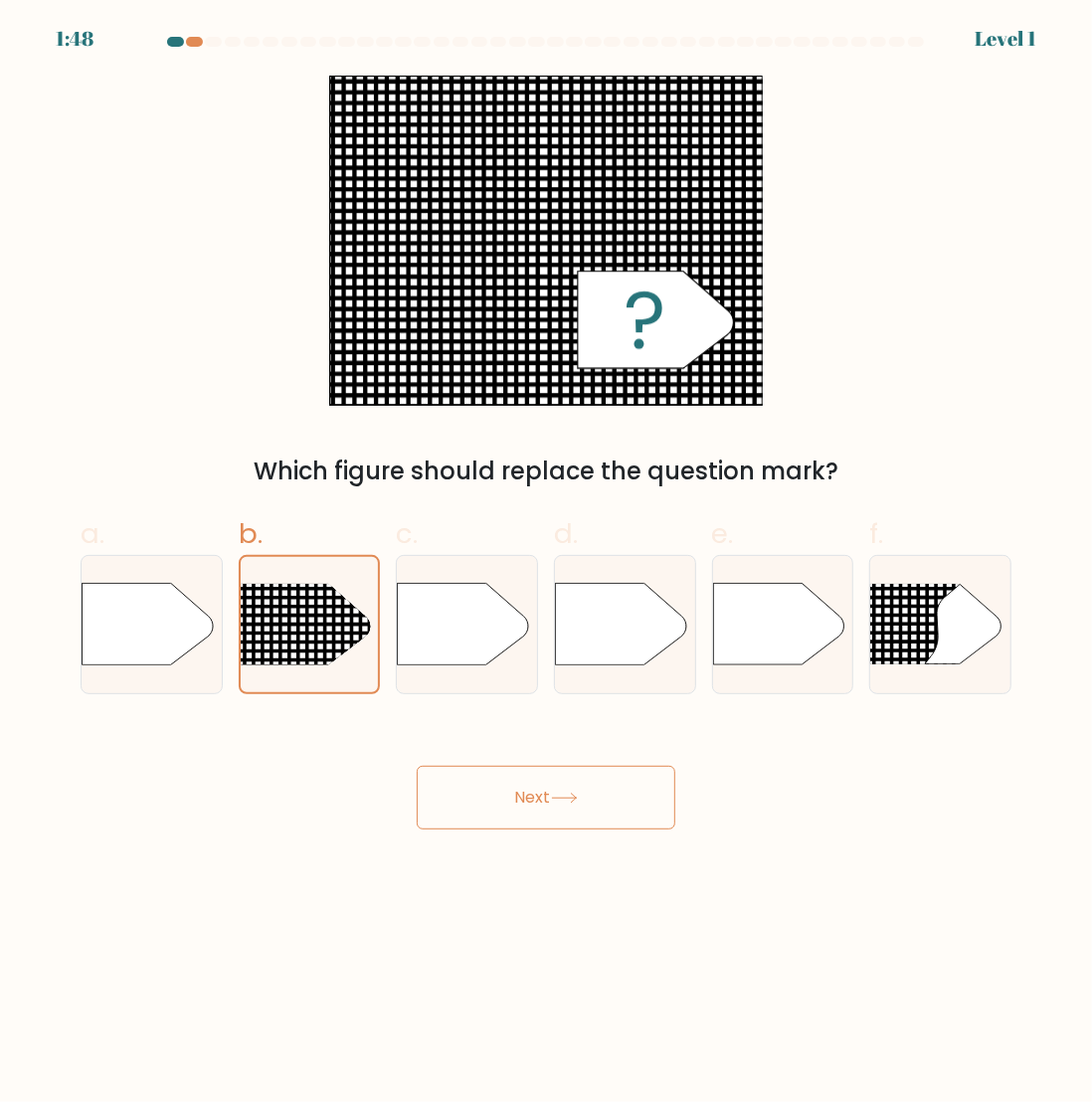 click on "Next" at bounding box center [546, 798] 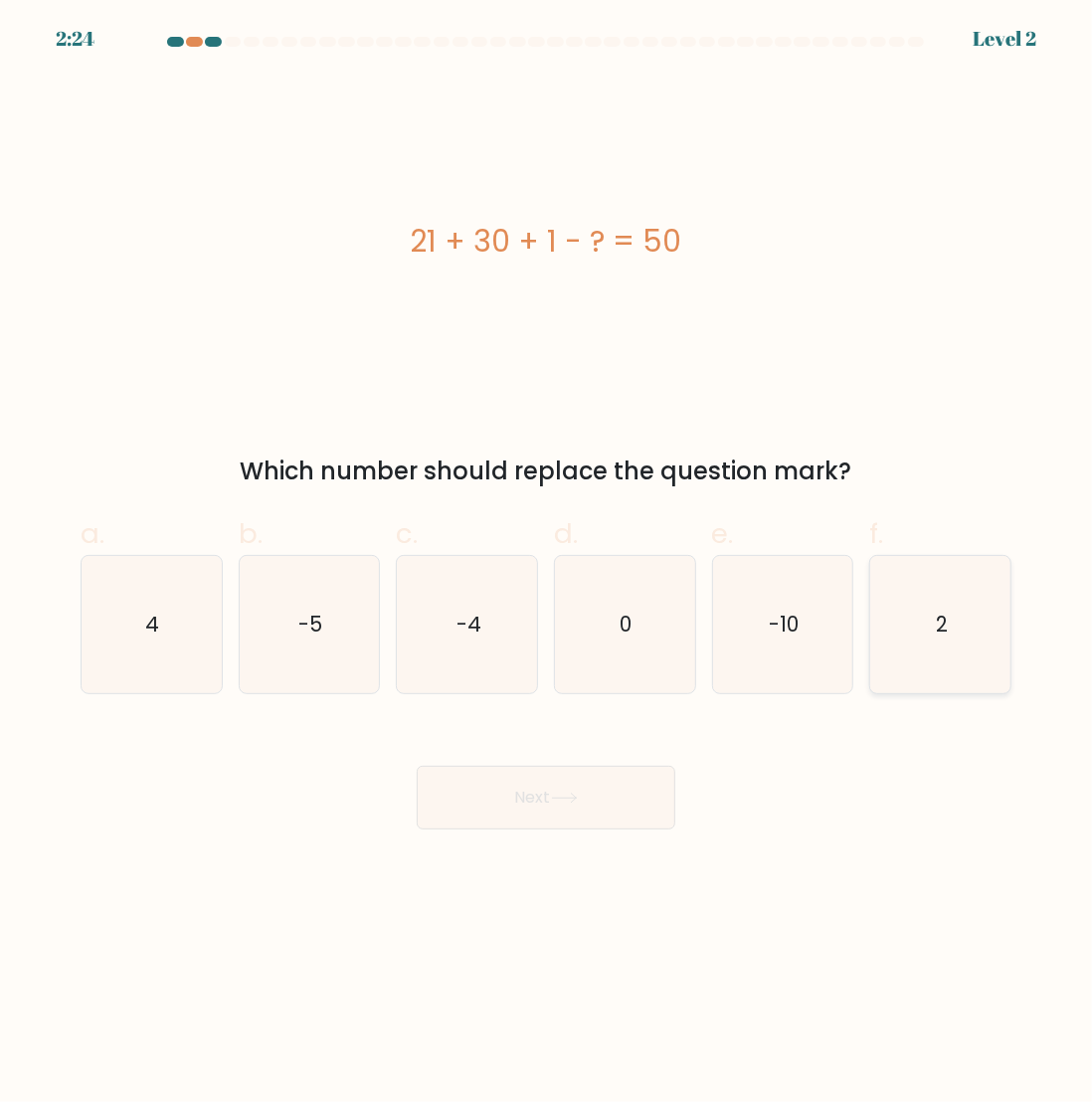click on "2" 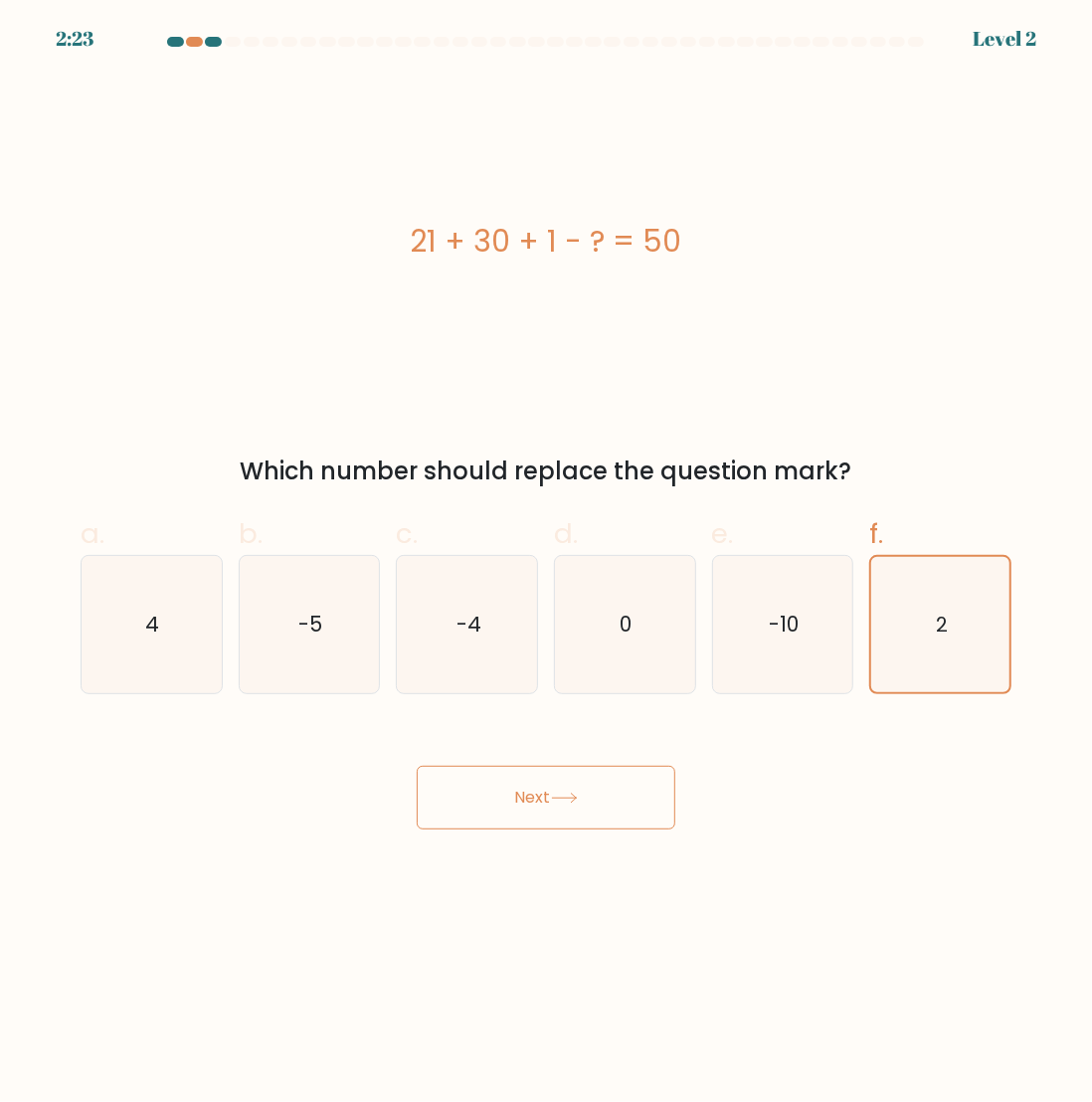 click on "[NUMBER]:[NUMBER]
Level [NUMBER]
a." at bounding box center [546, 551] 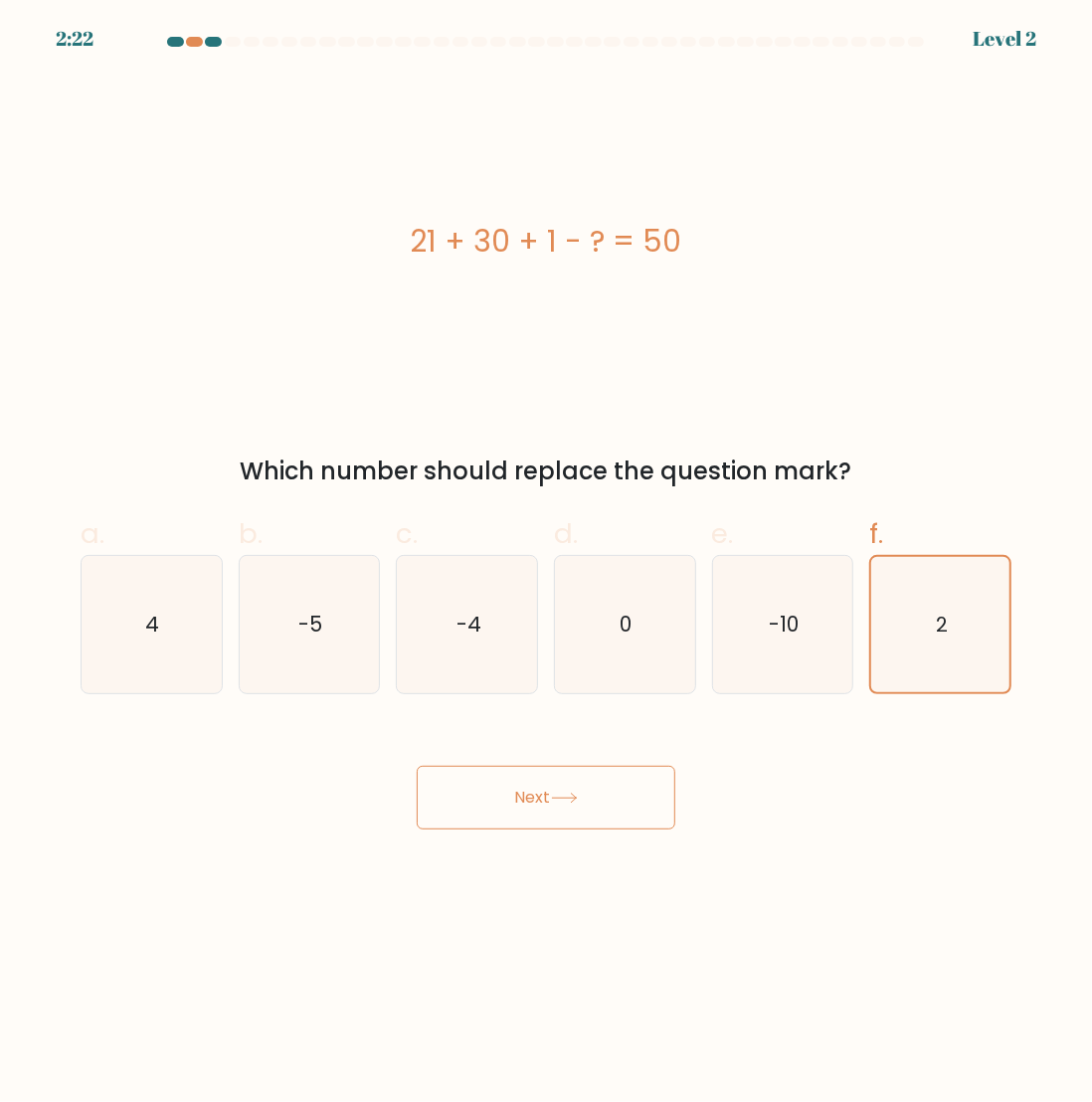 click on "Next" at bounding box center [546, 798] 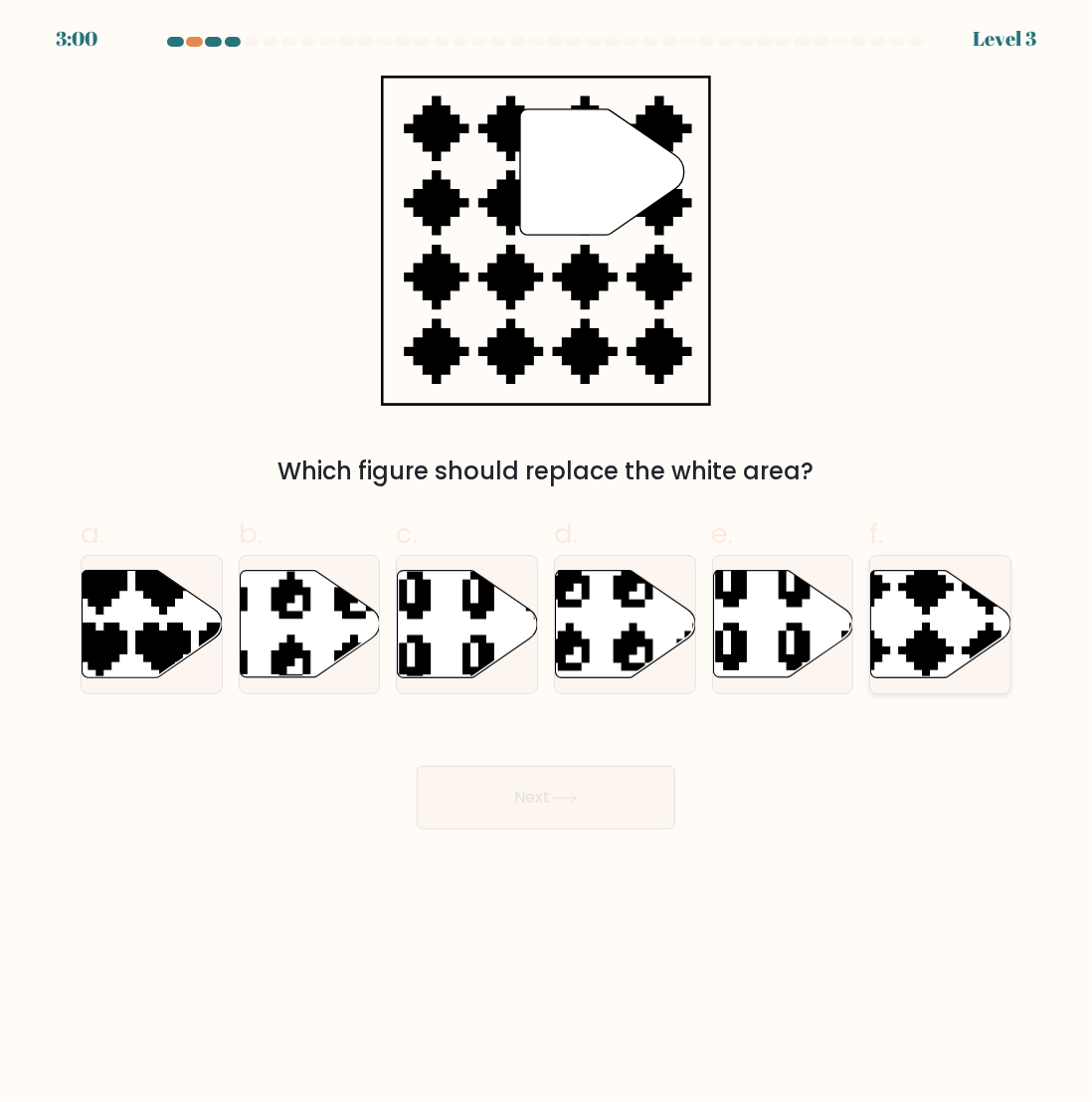 click 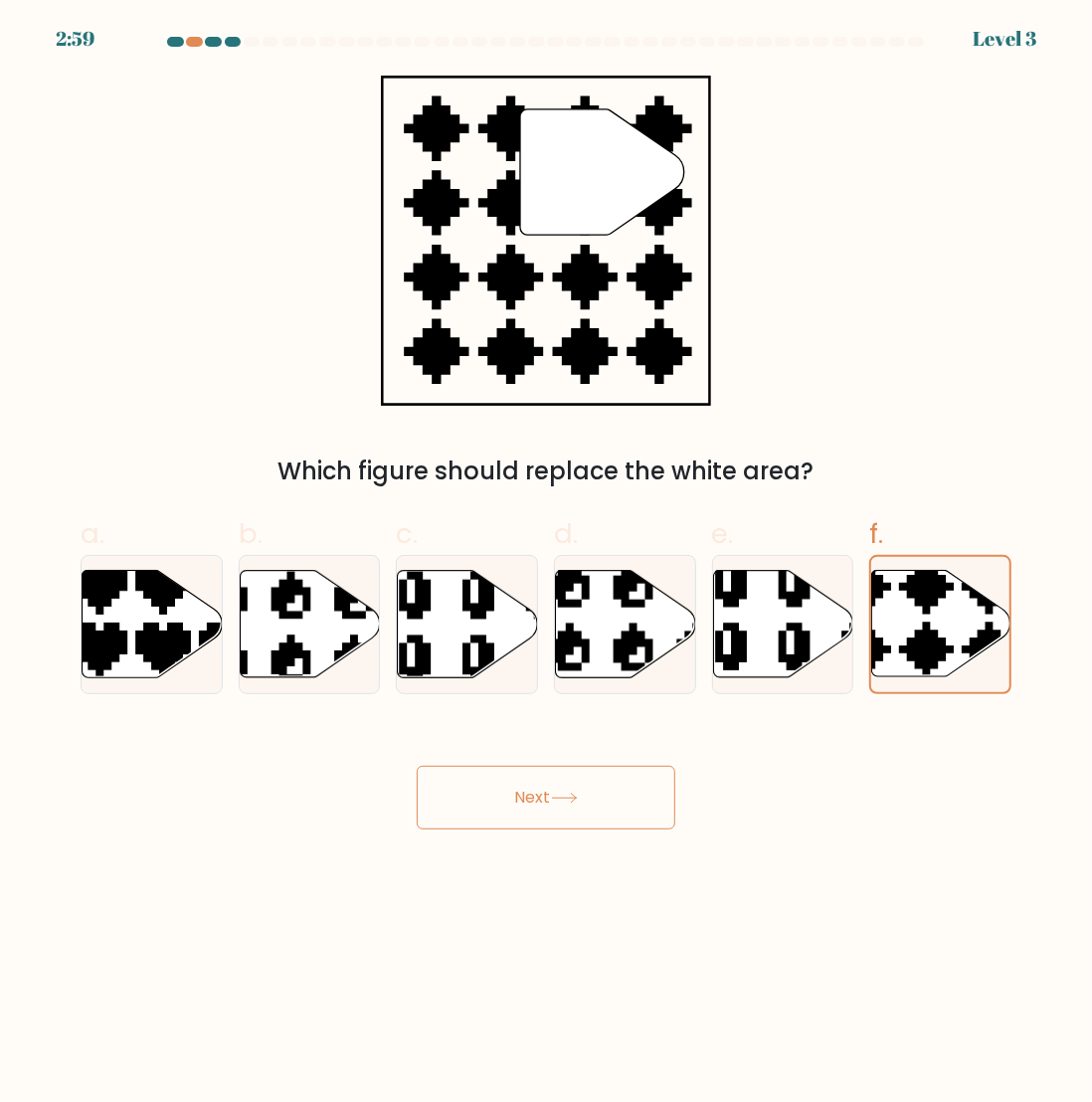 click 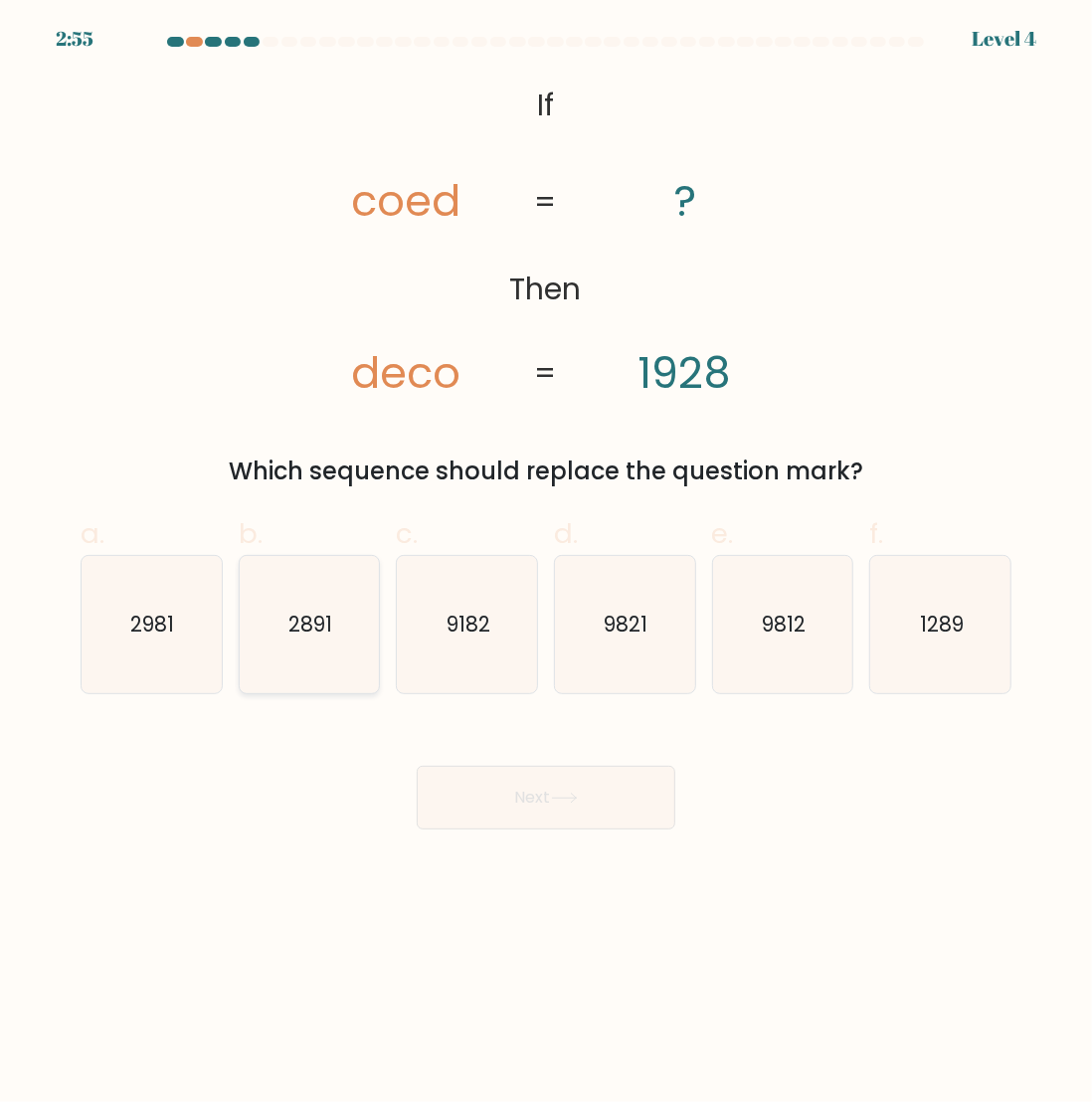 click on "2891" 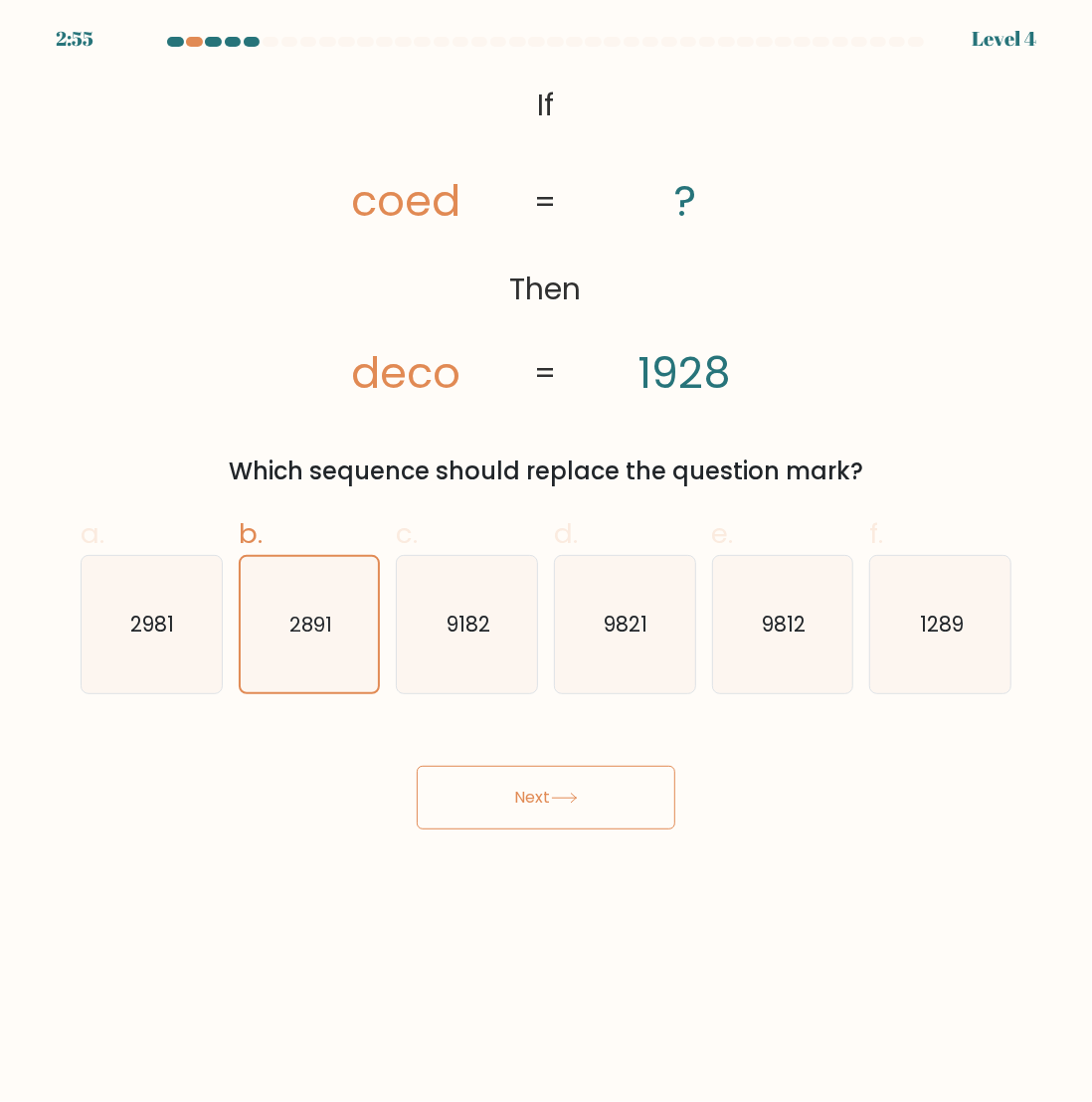 click on "Next" at bounding box center [546, 798] 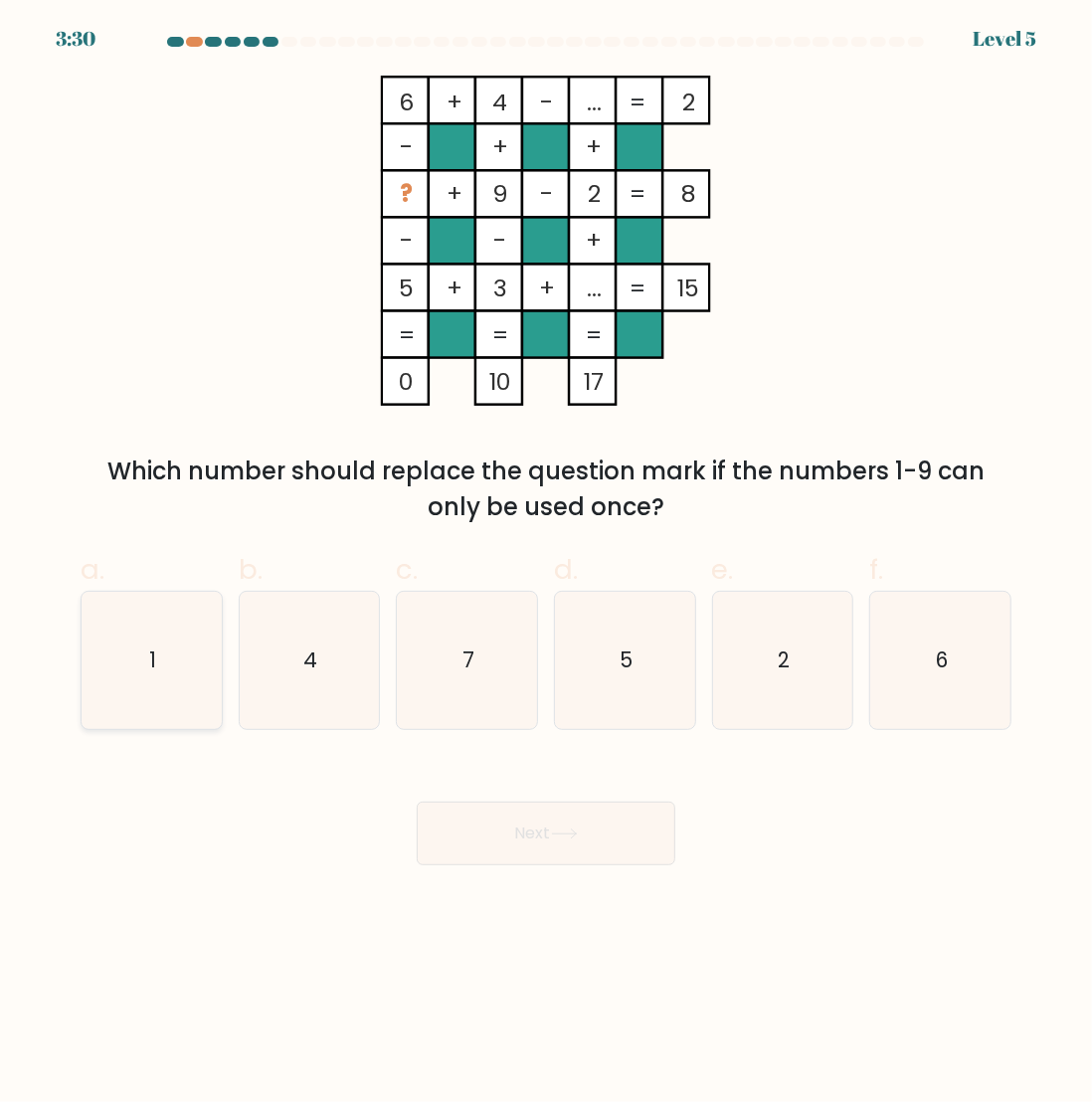 click on "1" 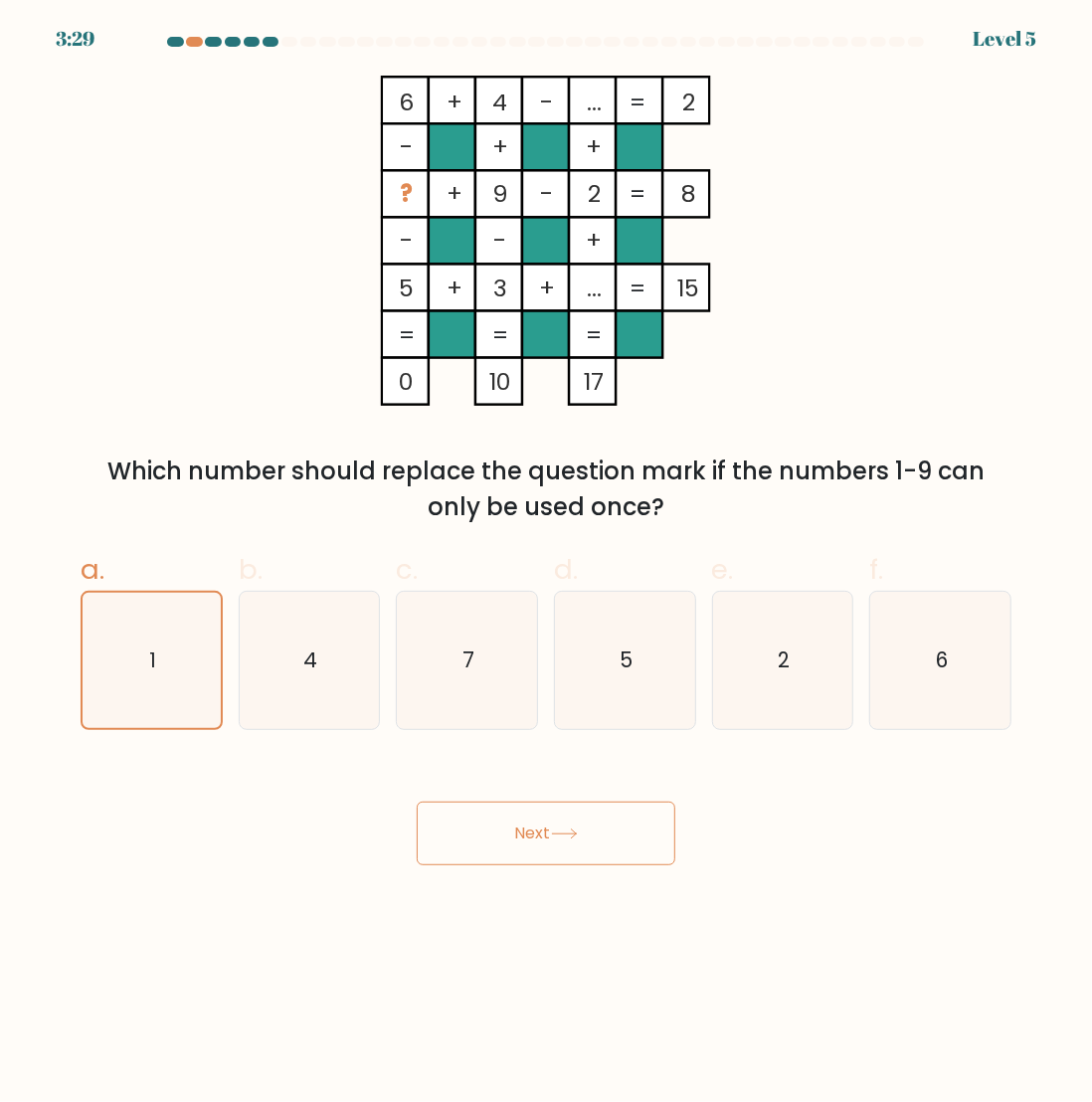 click on "Next" at bounding box center (546, 833) 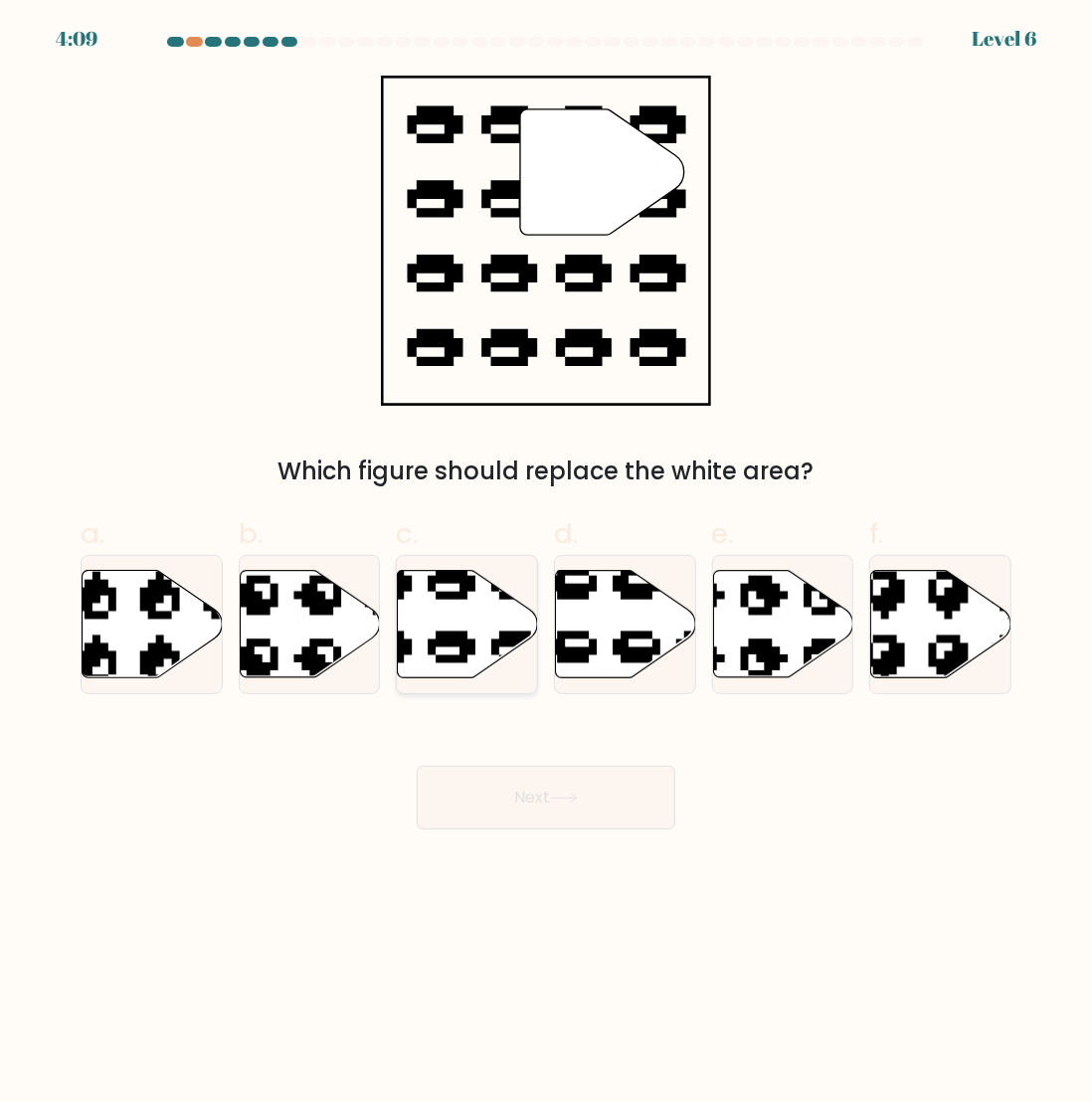click 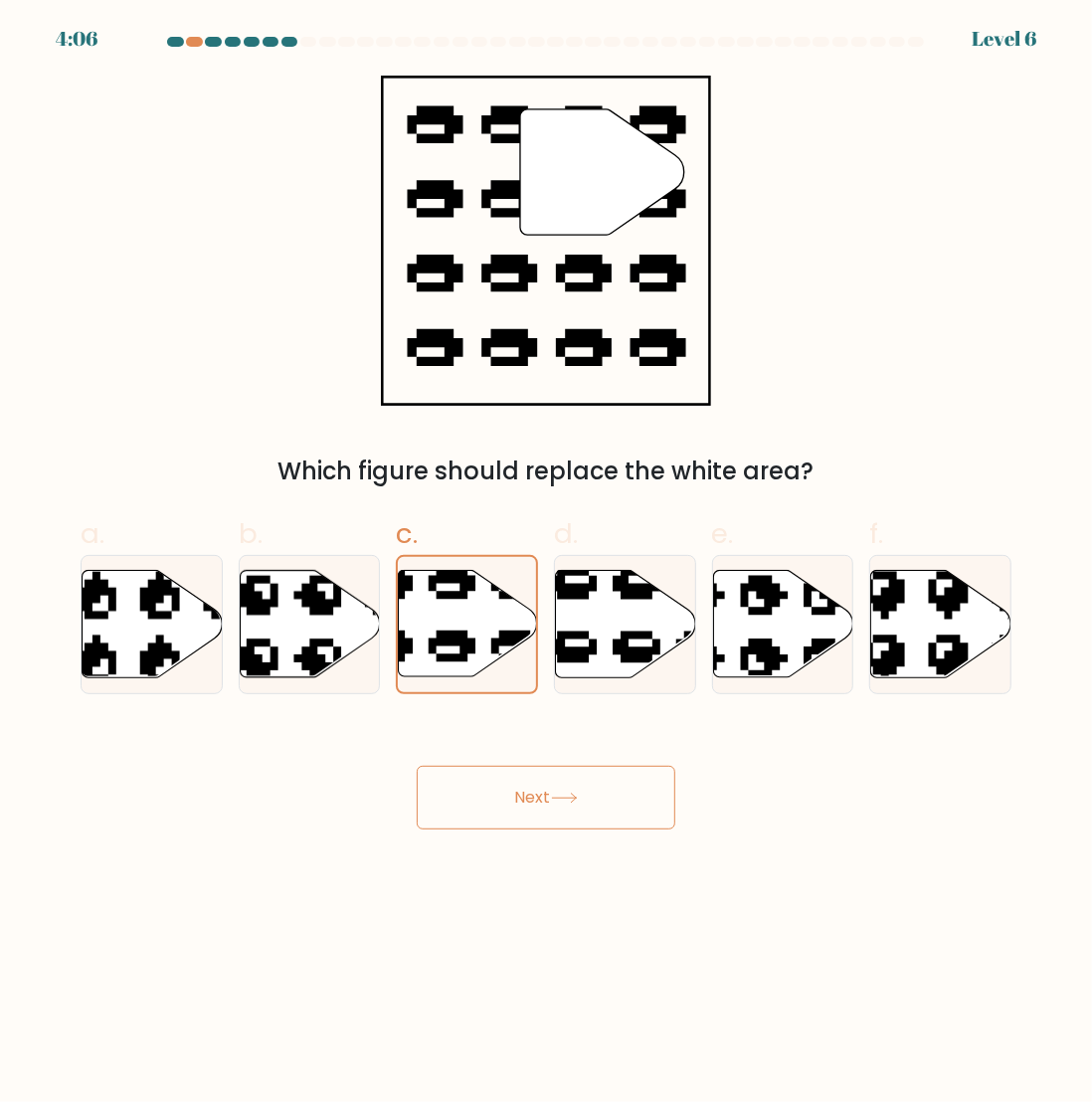 click on "Next" at bounding box center (546, 798) 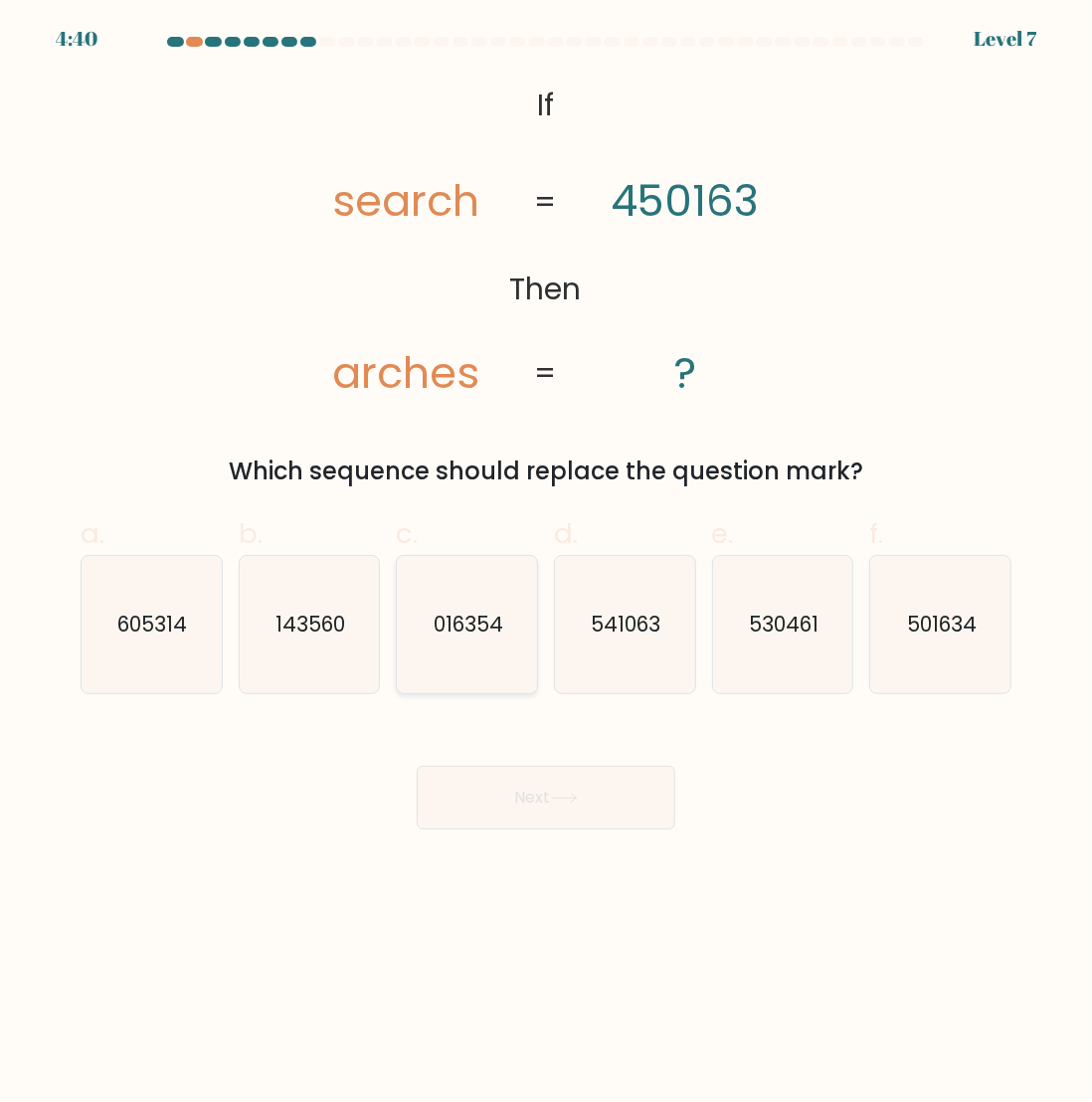 click on "016354" 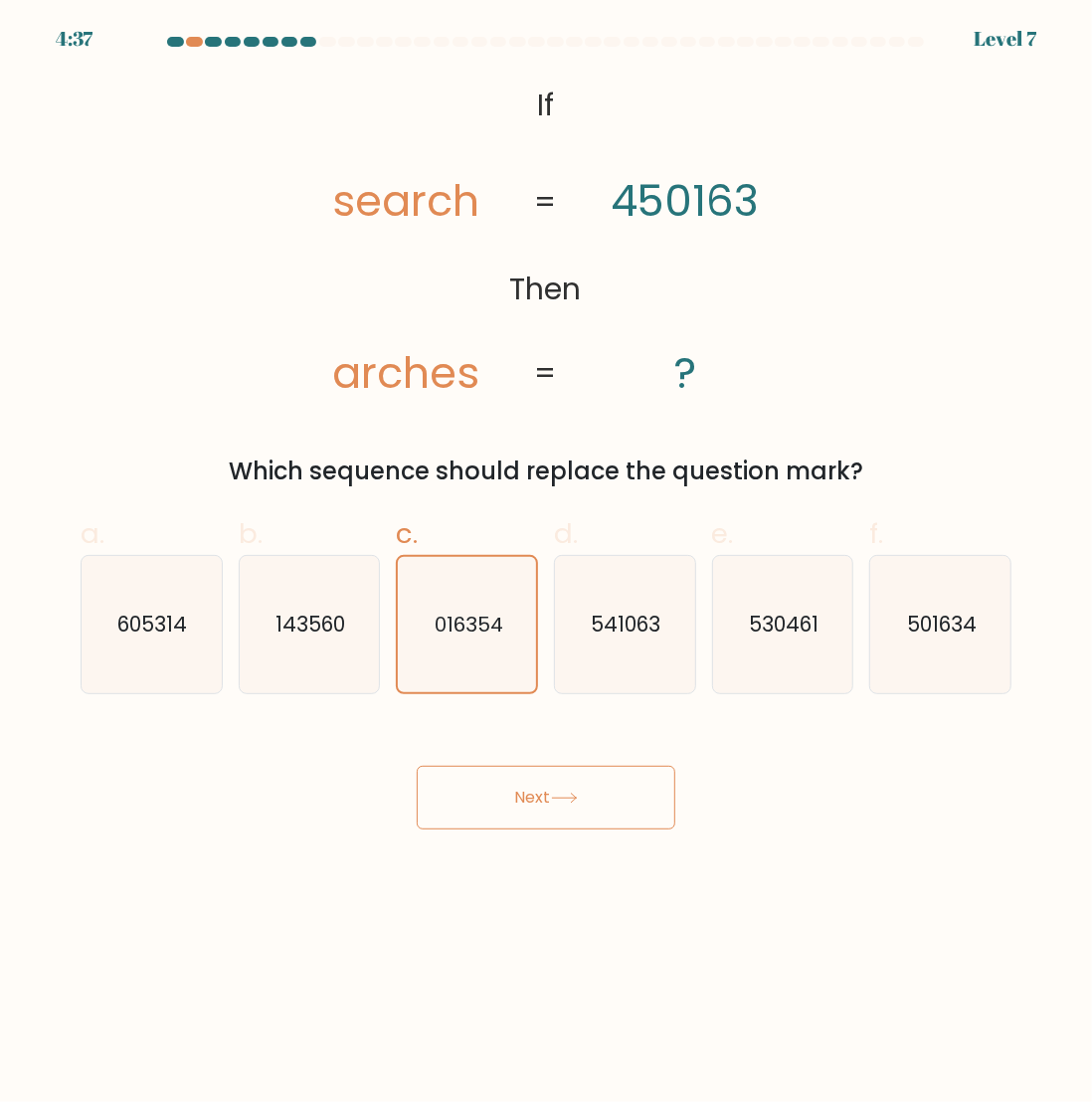 click on "Next" at bounding box center [546, 798] 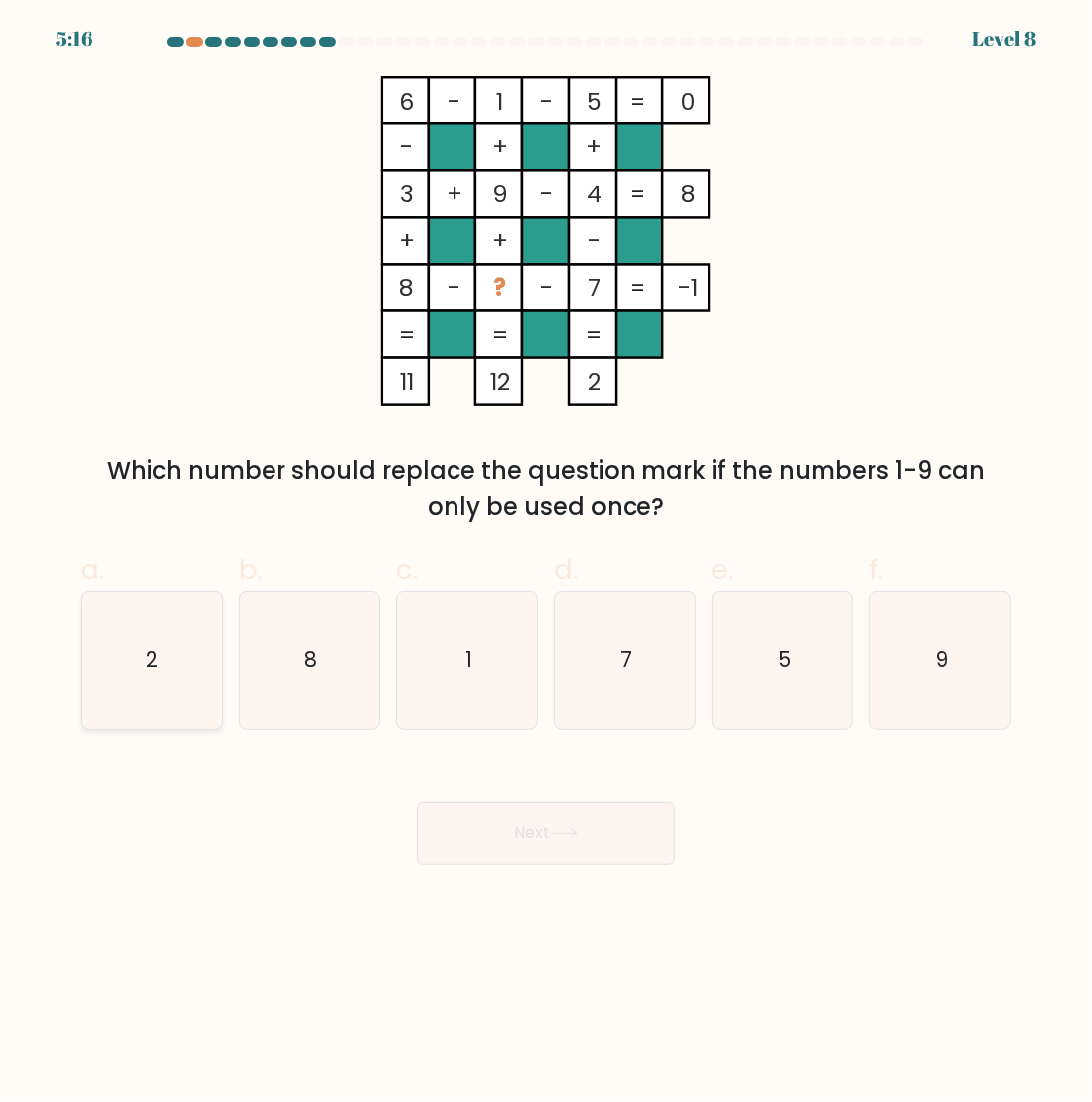 click on "2" 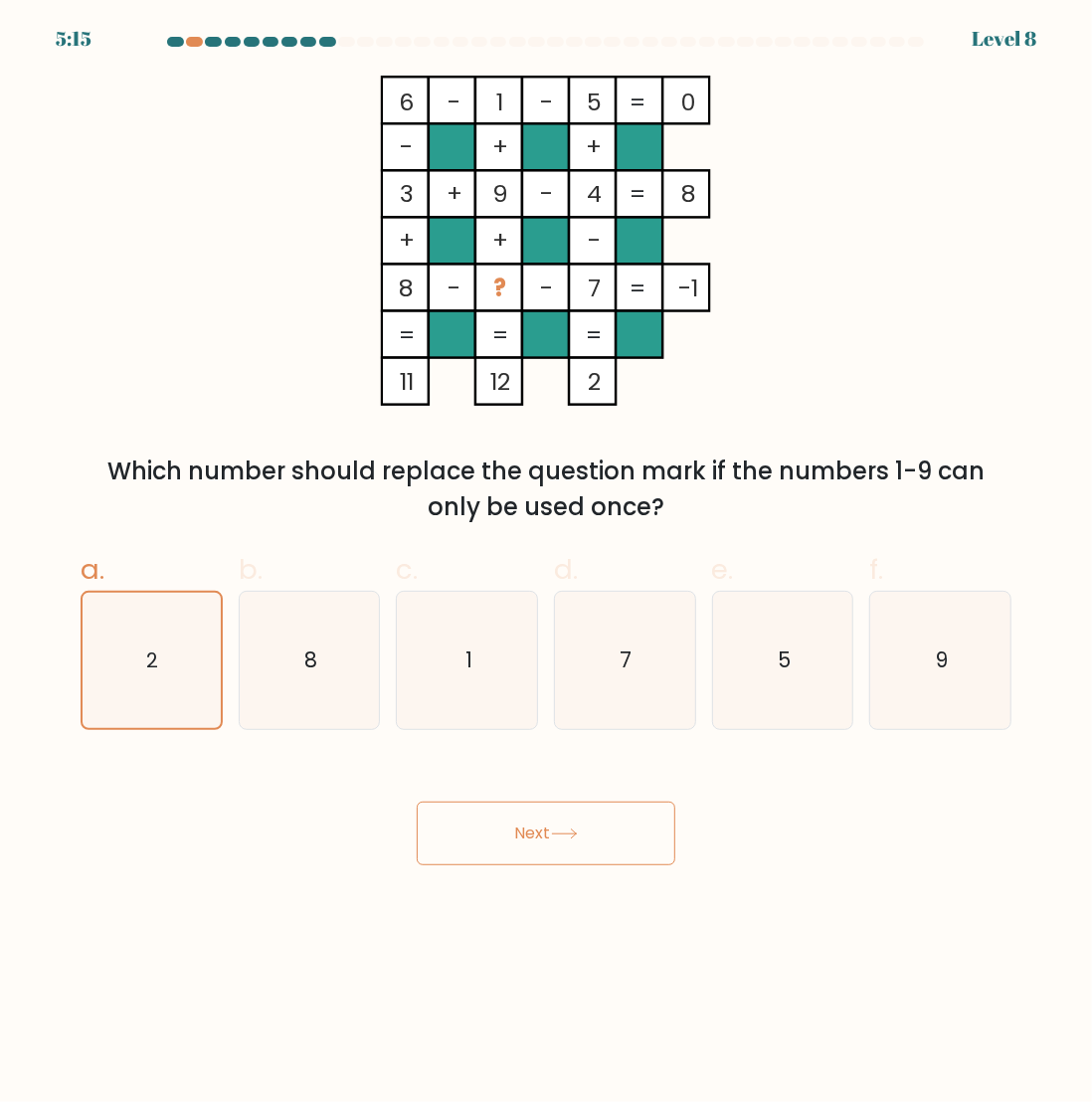 click on "Next" at bounding box center [546, 833] 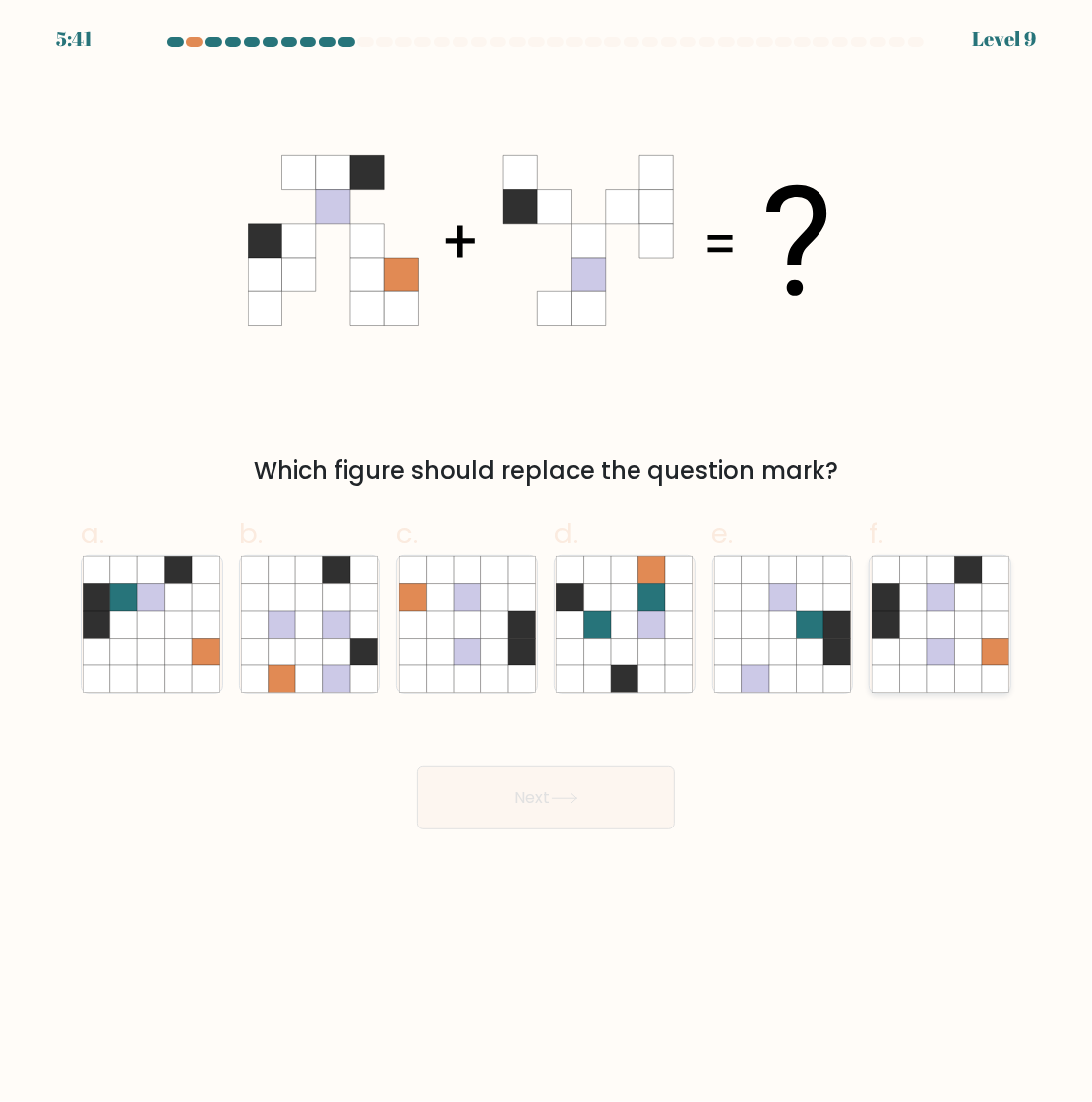 click 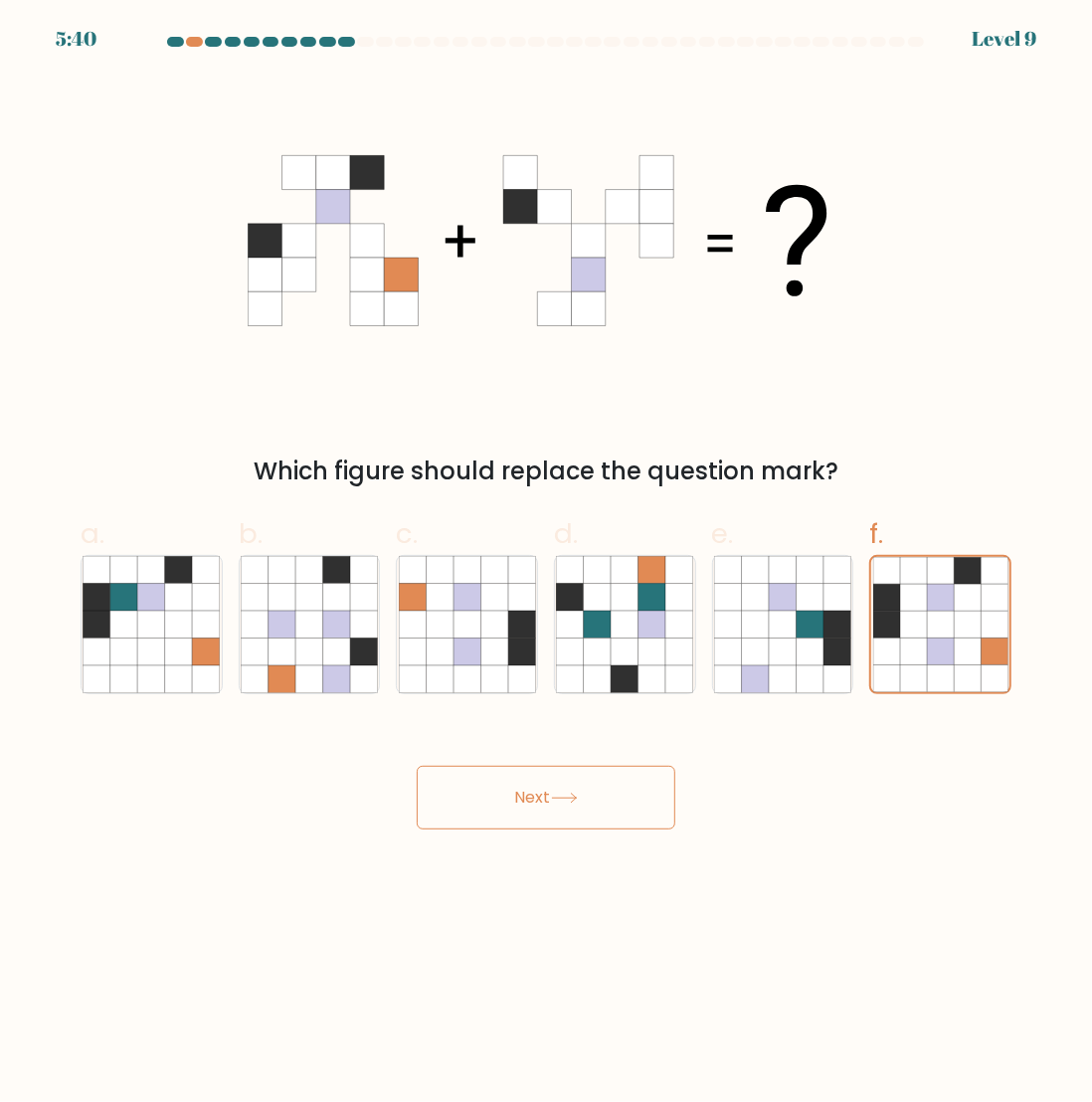 click on "Next" at bounding box center [546, 798] 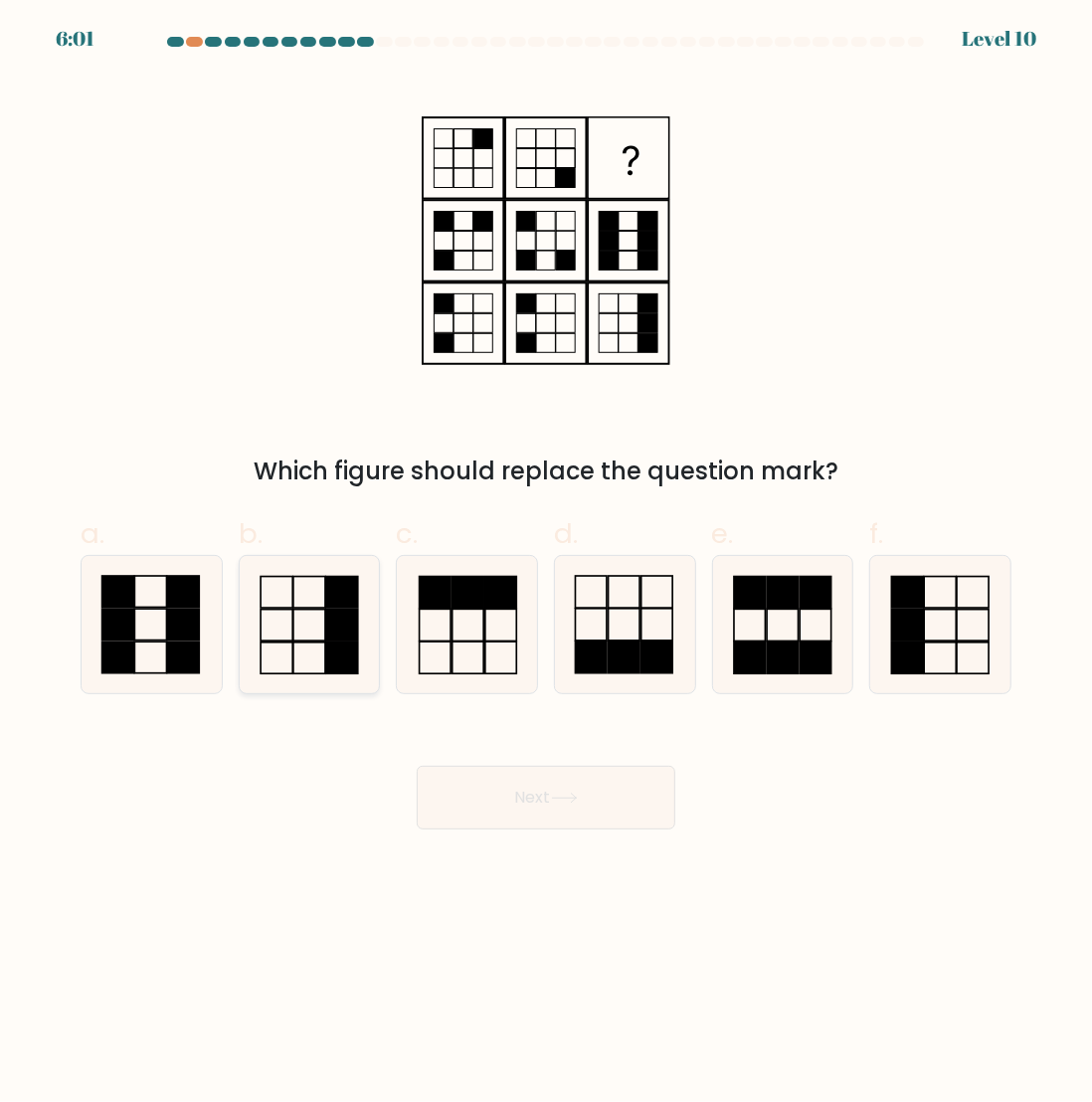 click 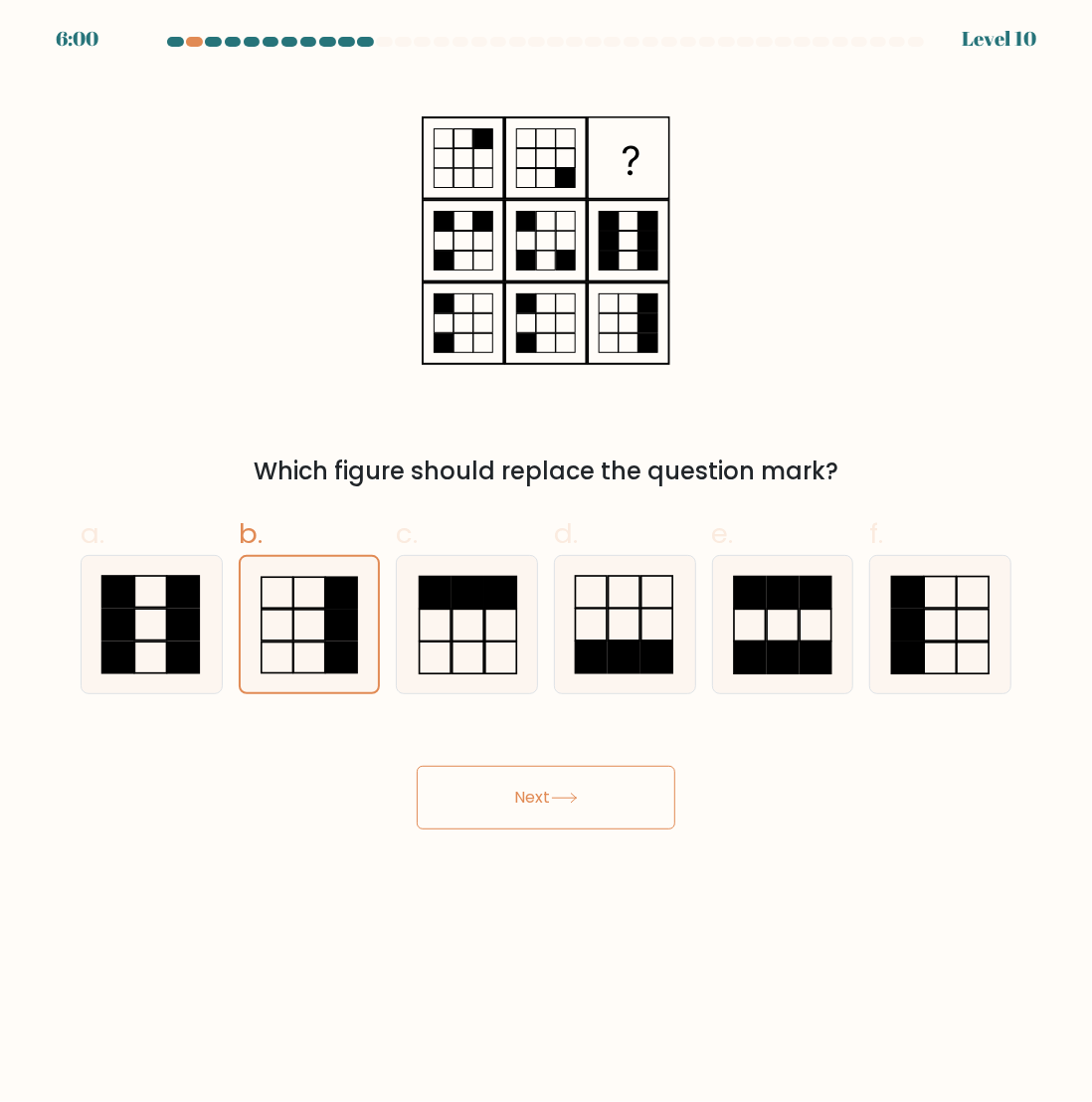 click on "Next" at bounding box center (546, 798) 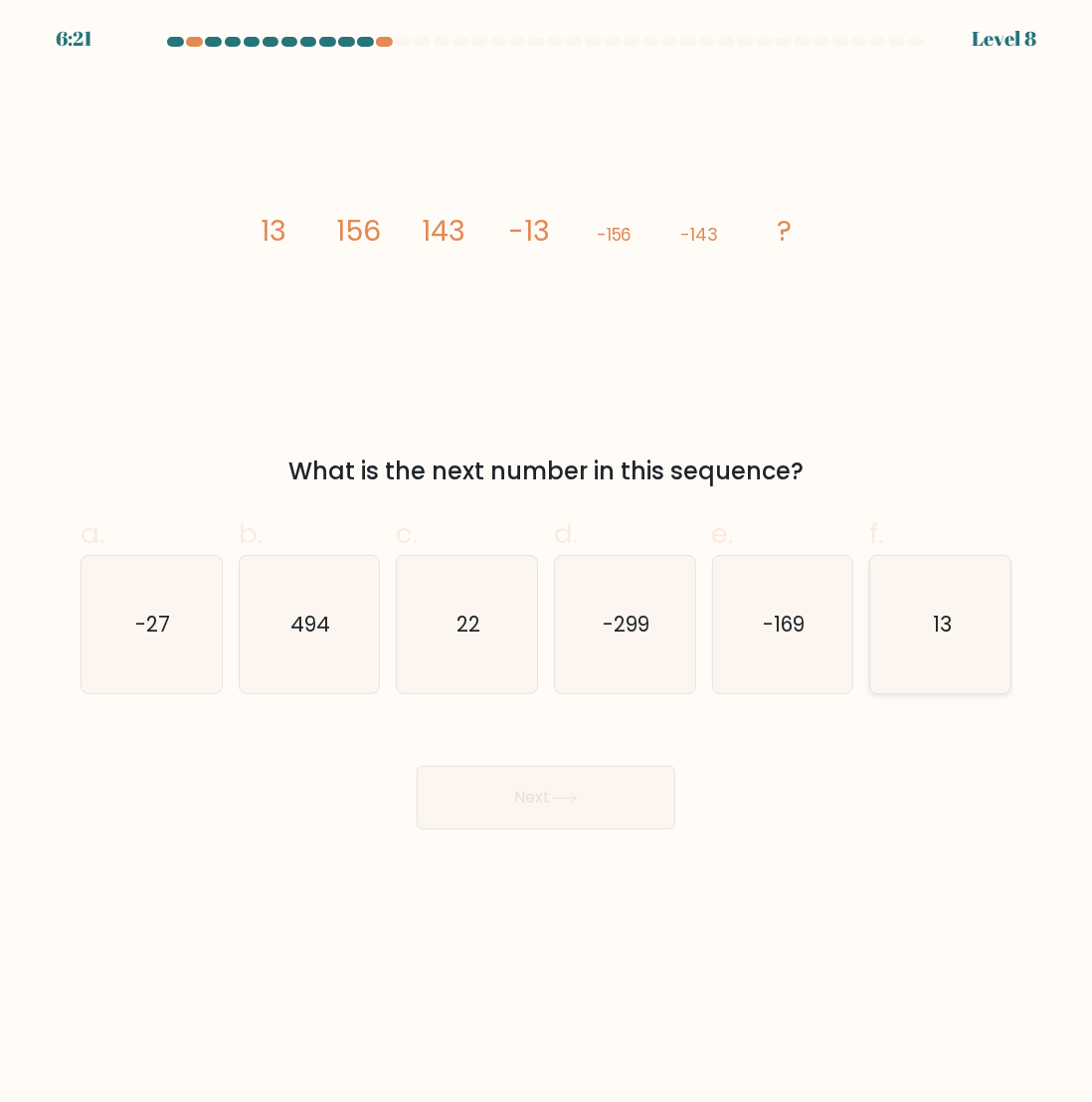 click on "13" 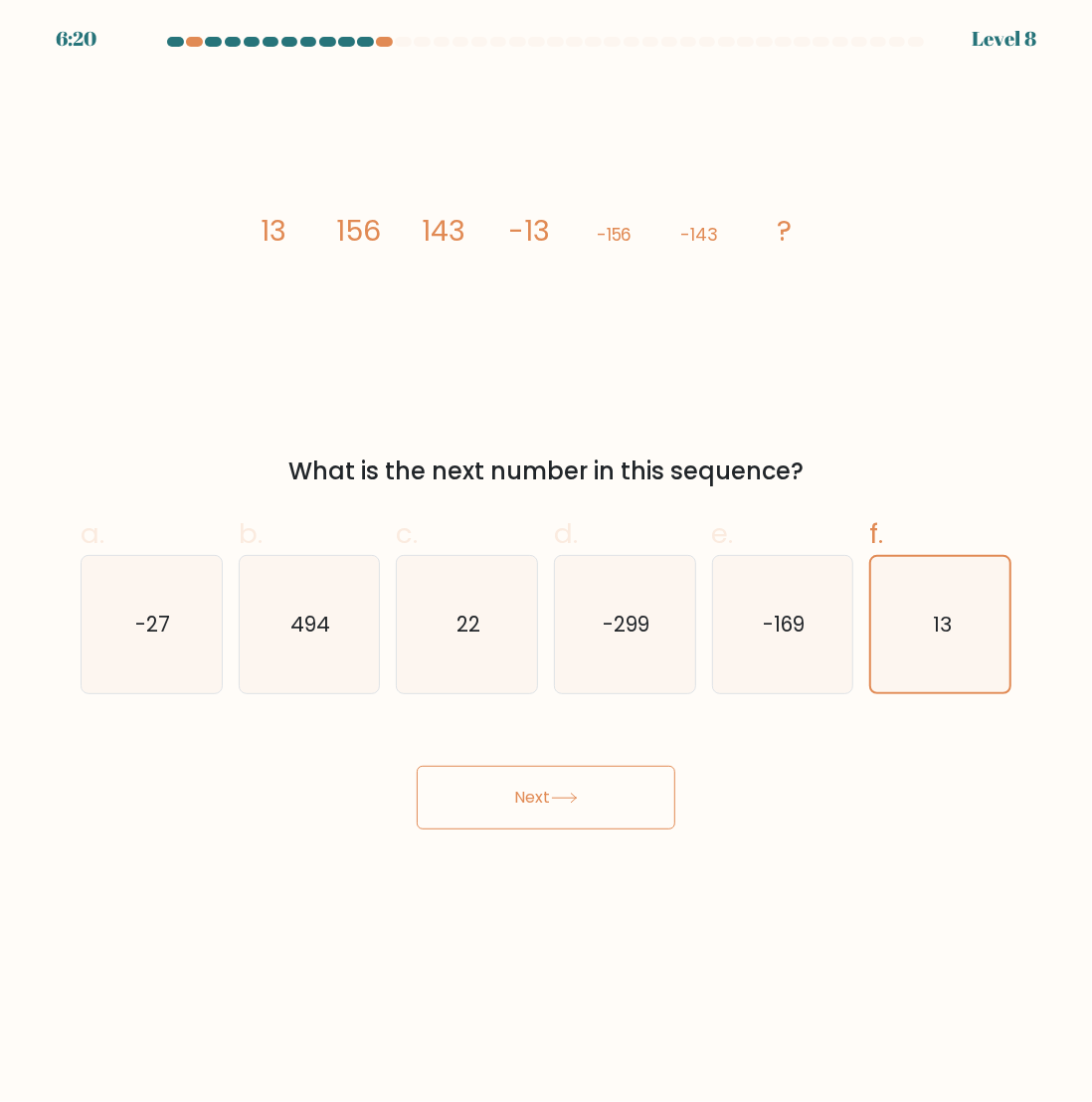 click on "Next" at bounding box center [546, 798] 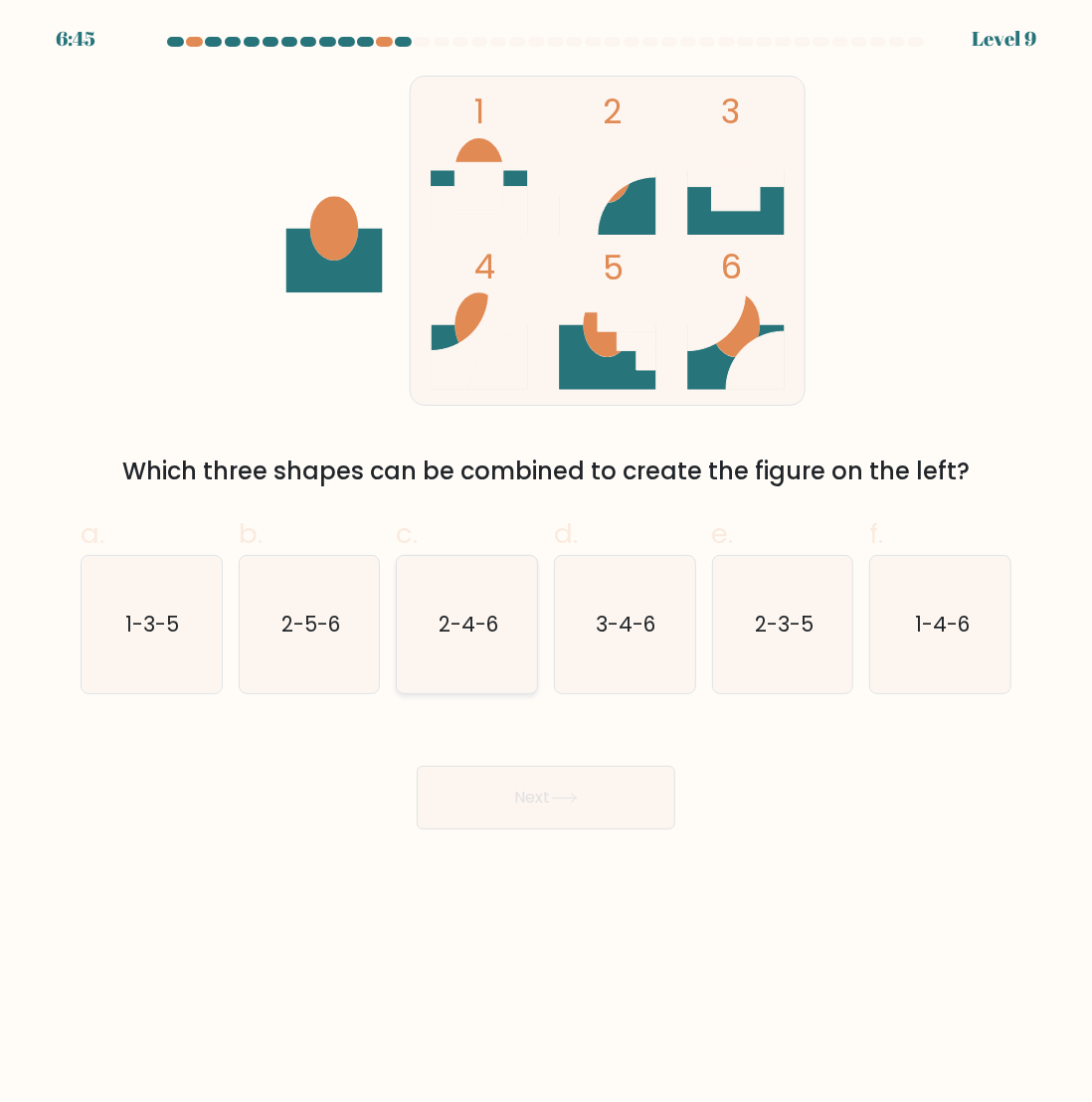 click on "2-4-6" 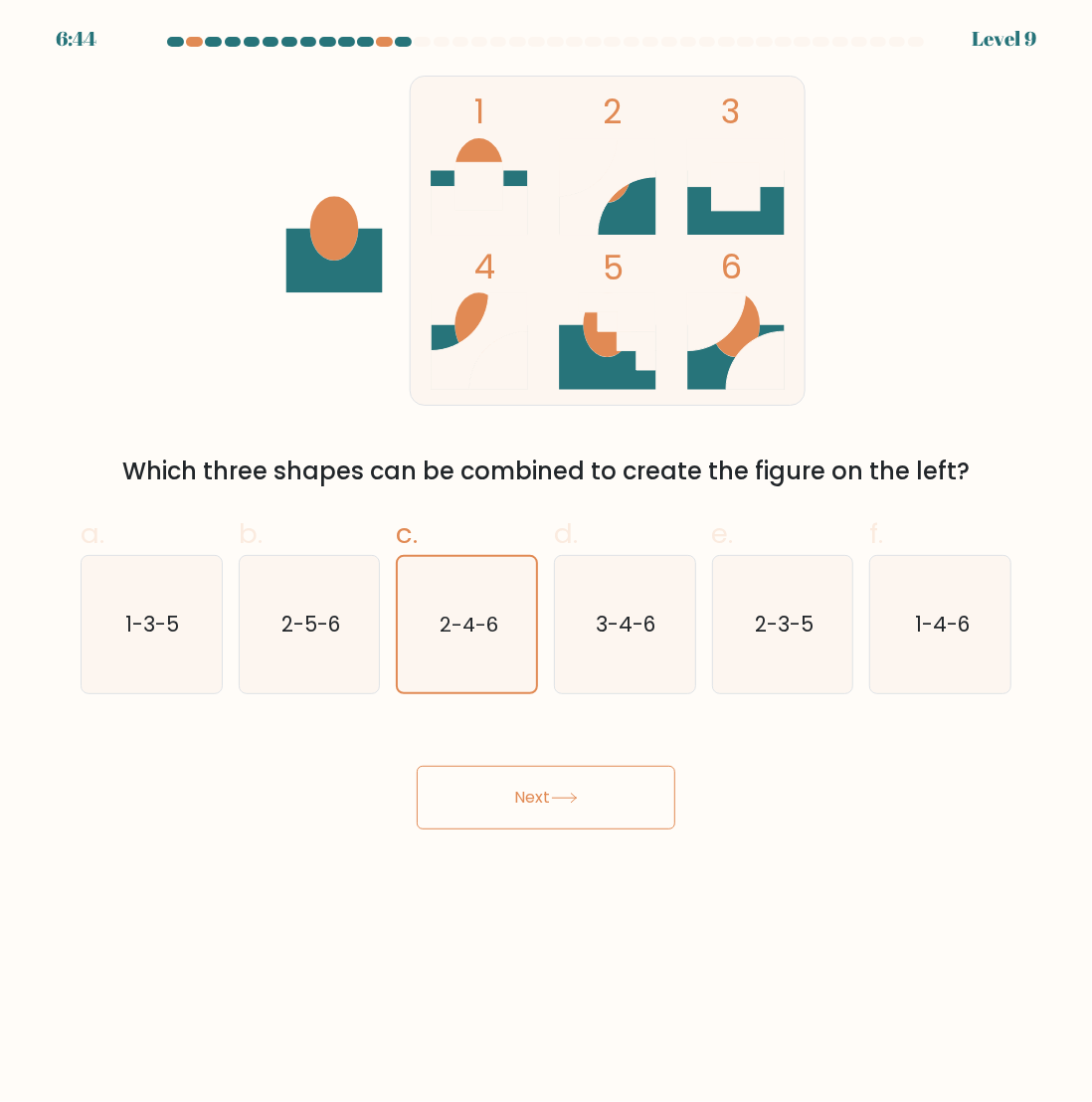 click on "Next" at bounding box center [546, 798] 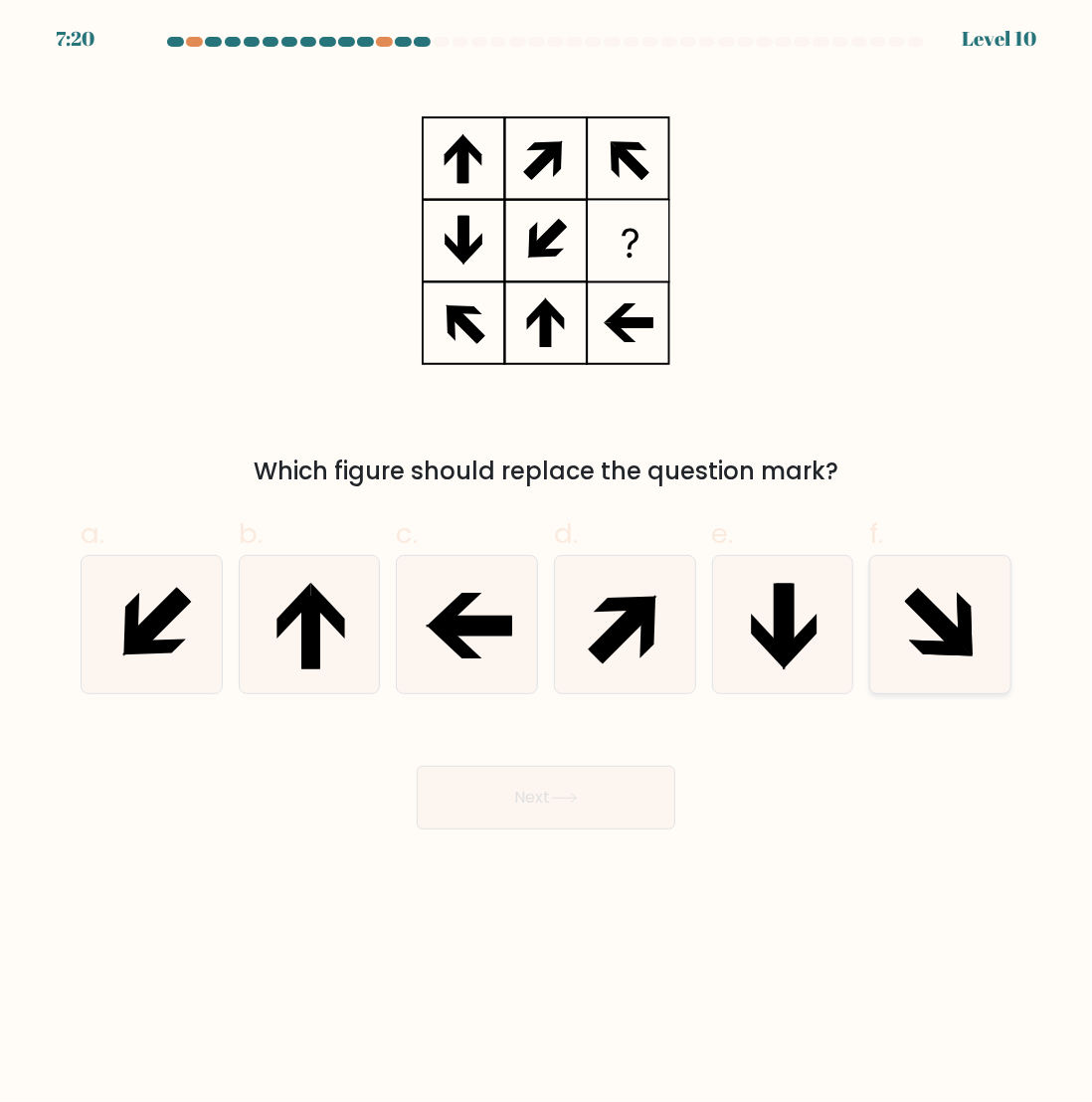 click 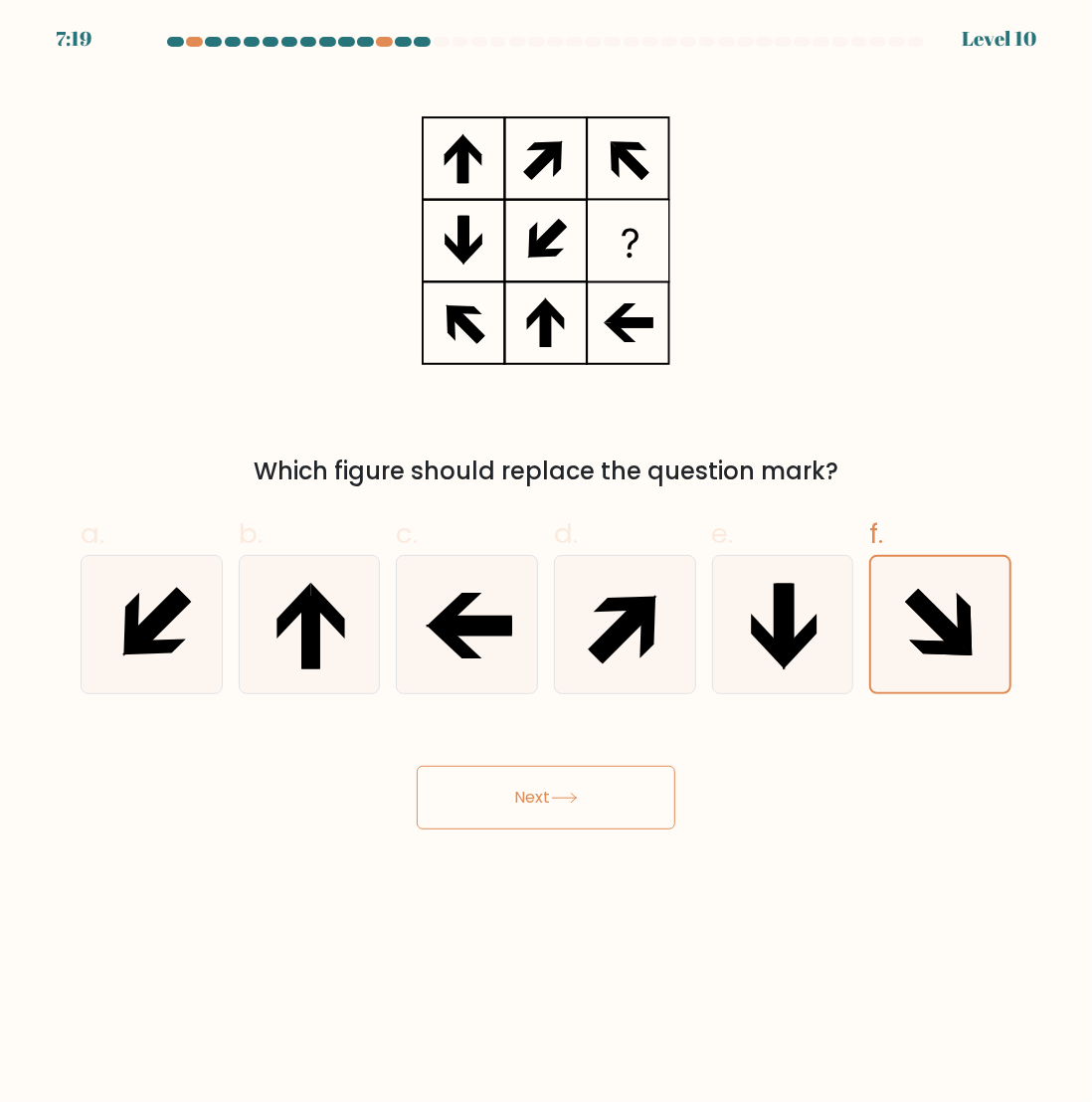 click on "Next" at bounding box center (546, 798) 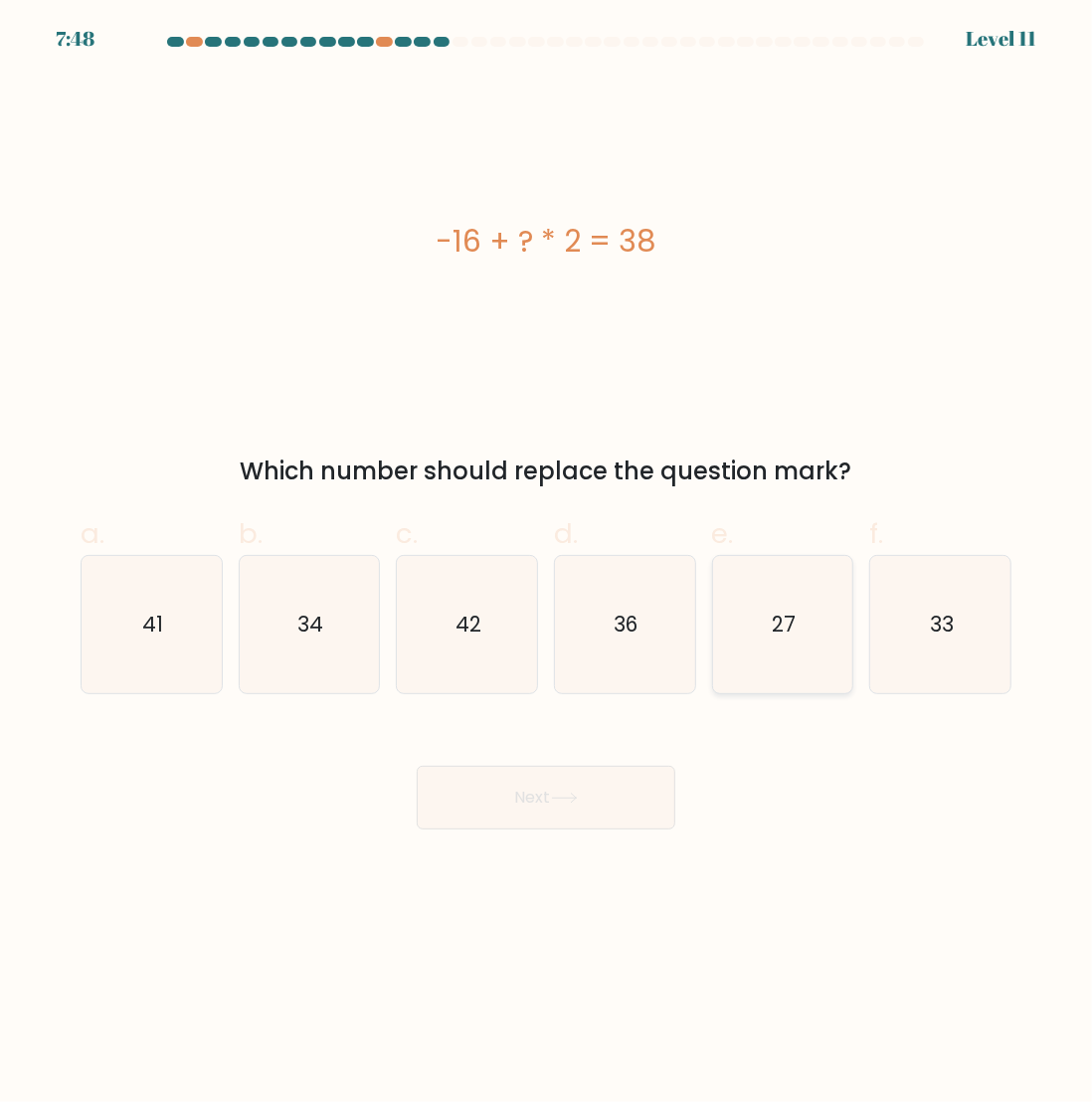 click on "27" 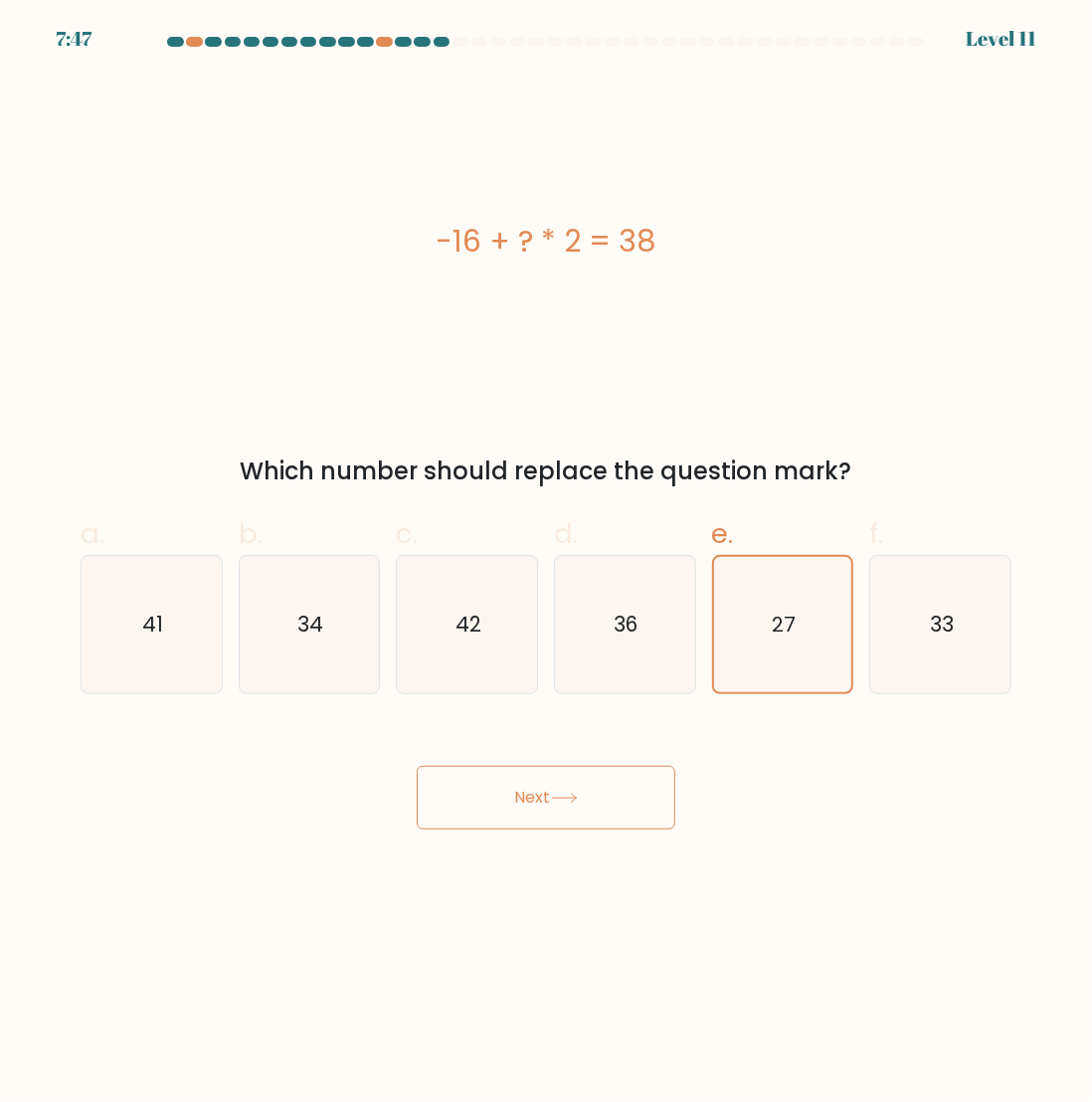 click on "Next" at bounding box center [546, 798] 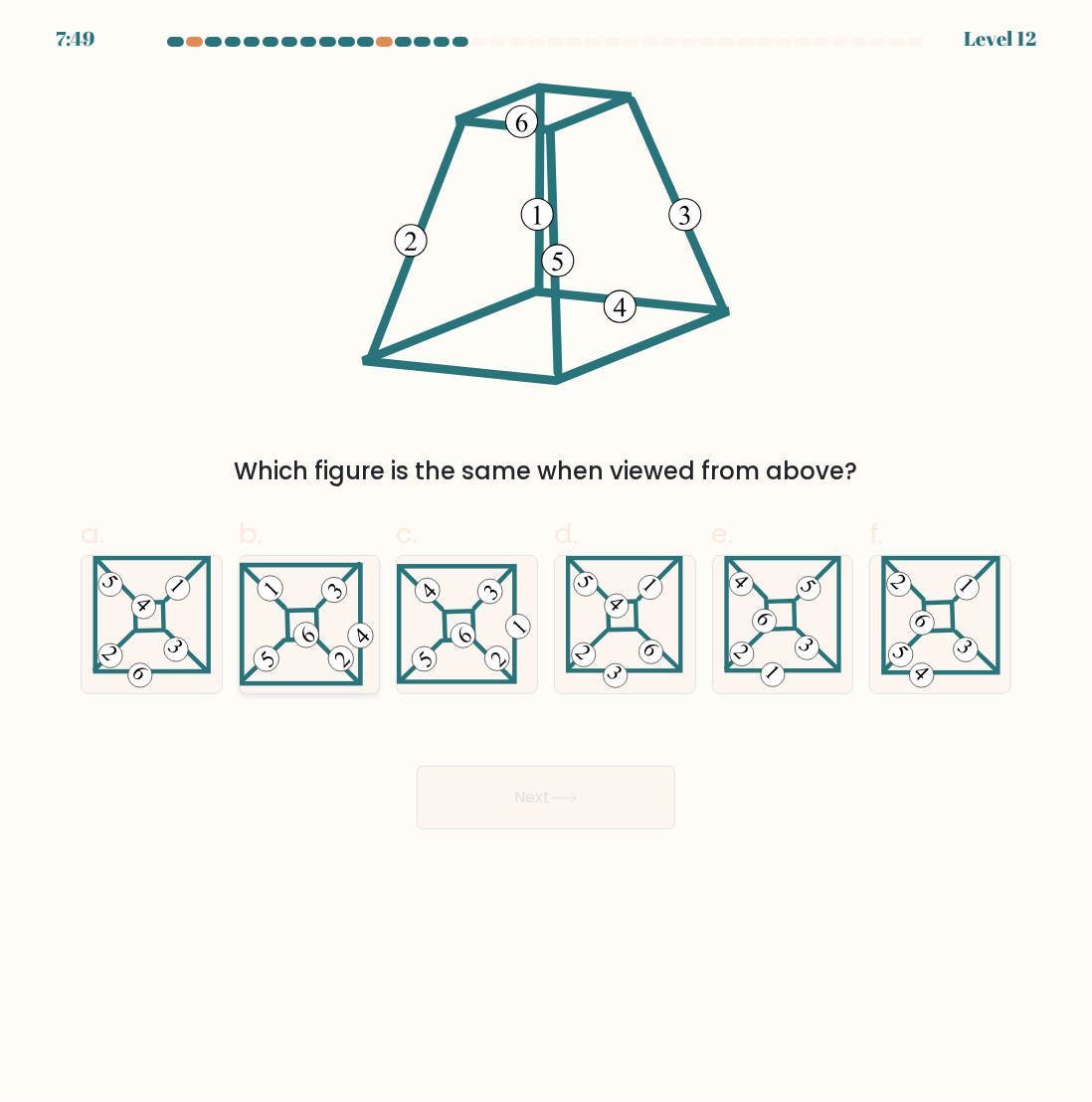 click 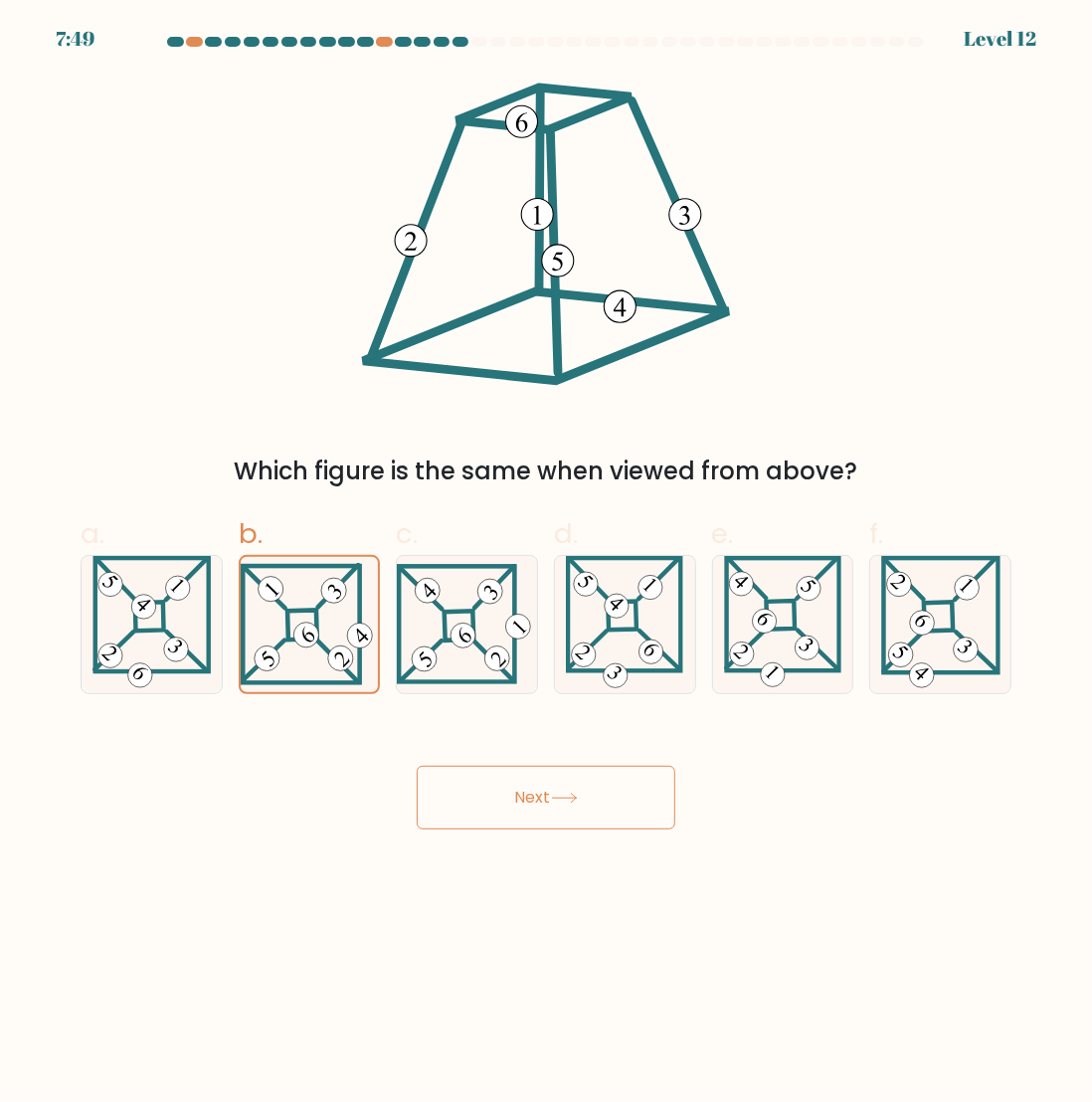 click on "Next" at bounding box center (546, 798) 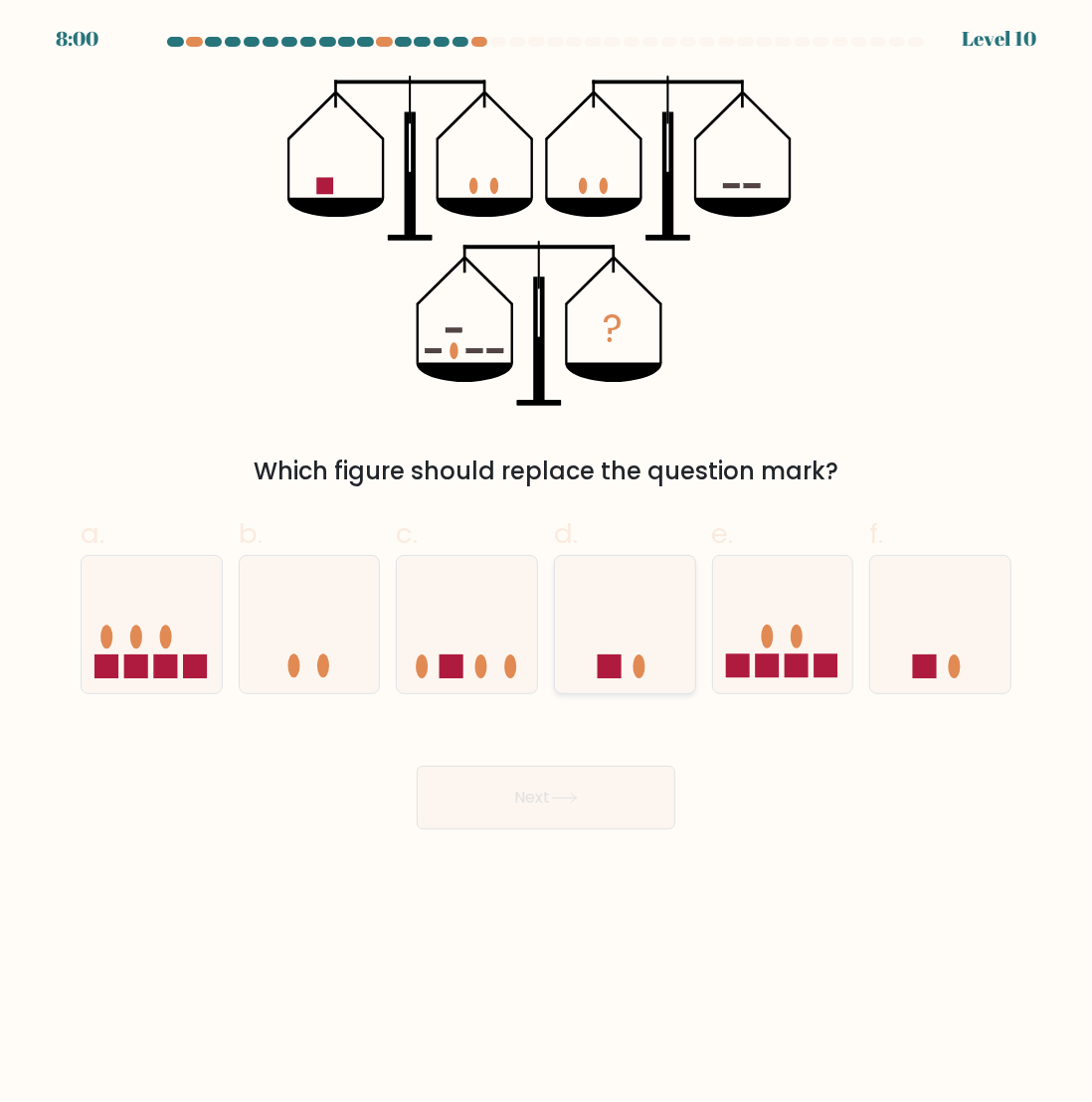 click 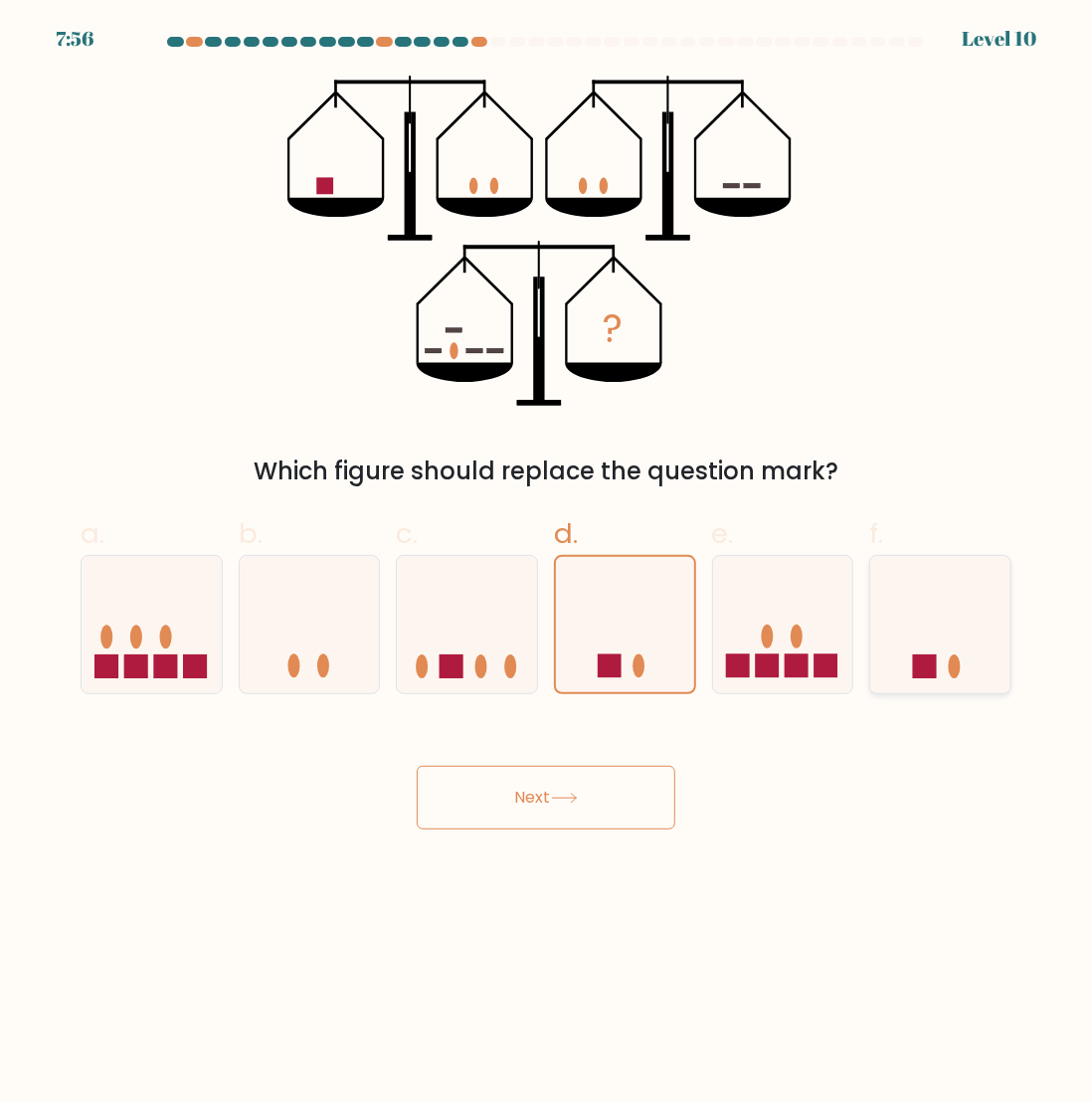 click at bounding box center [940, 625] 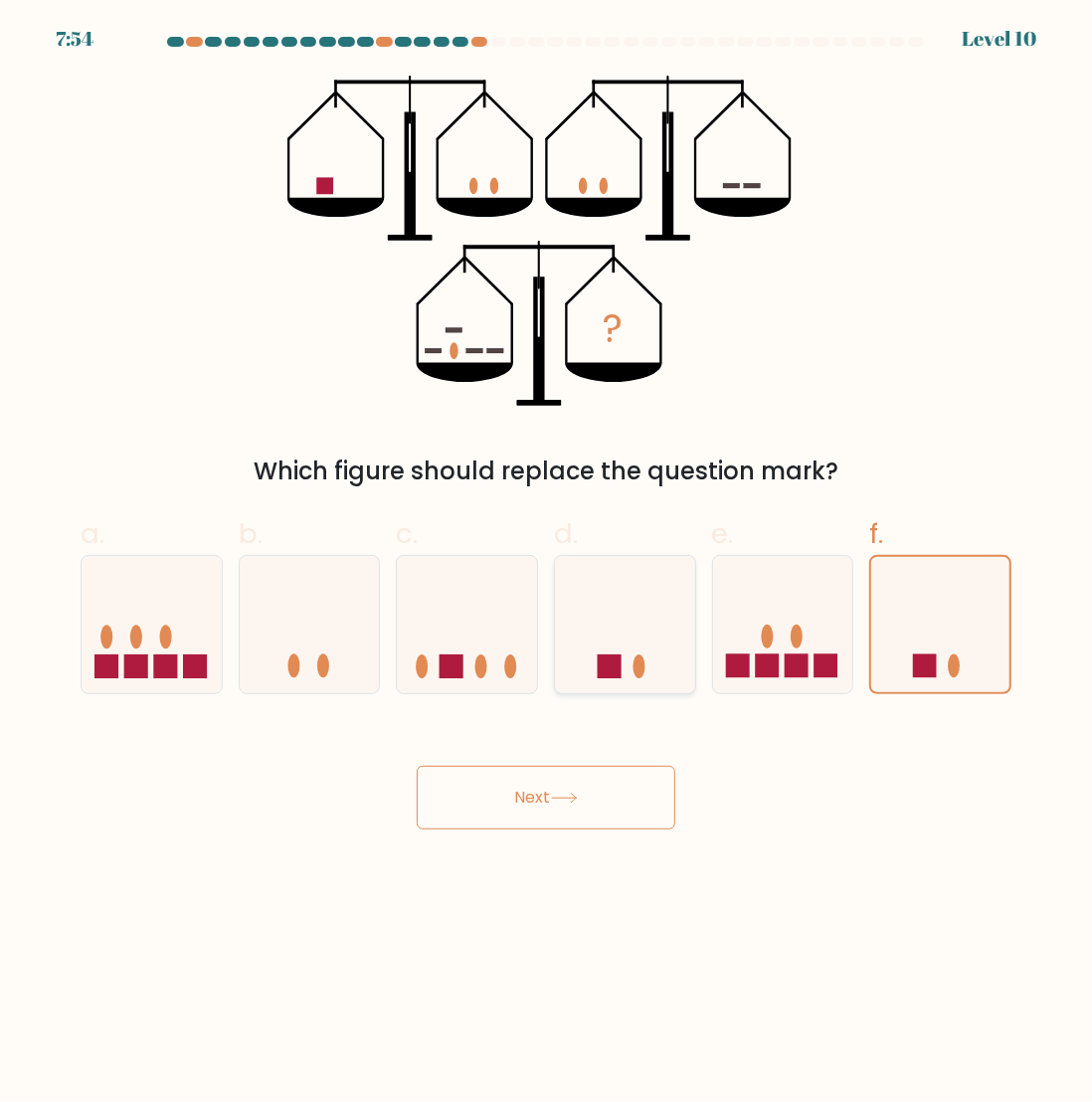 click 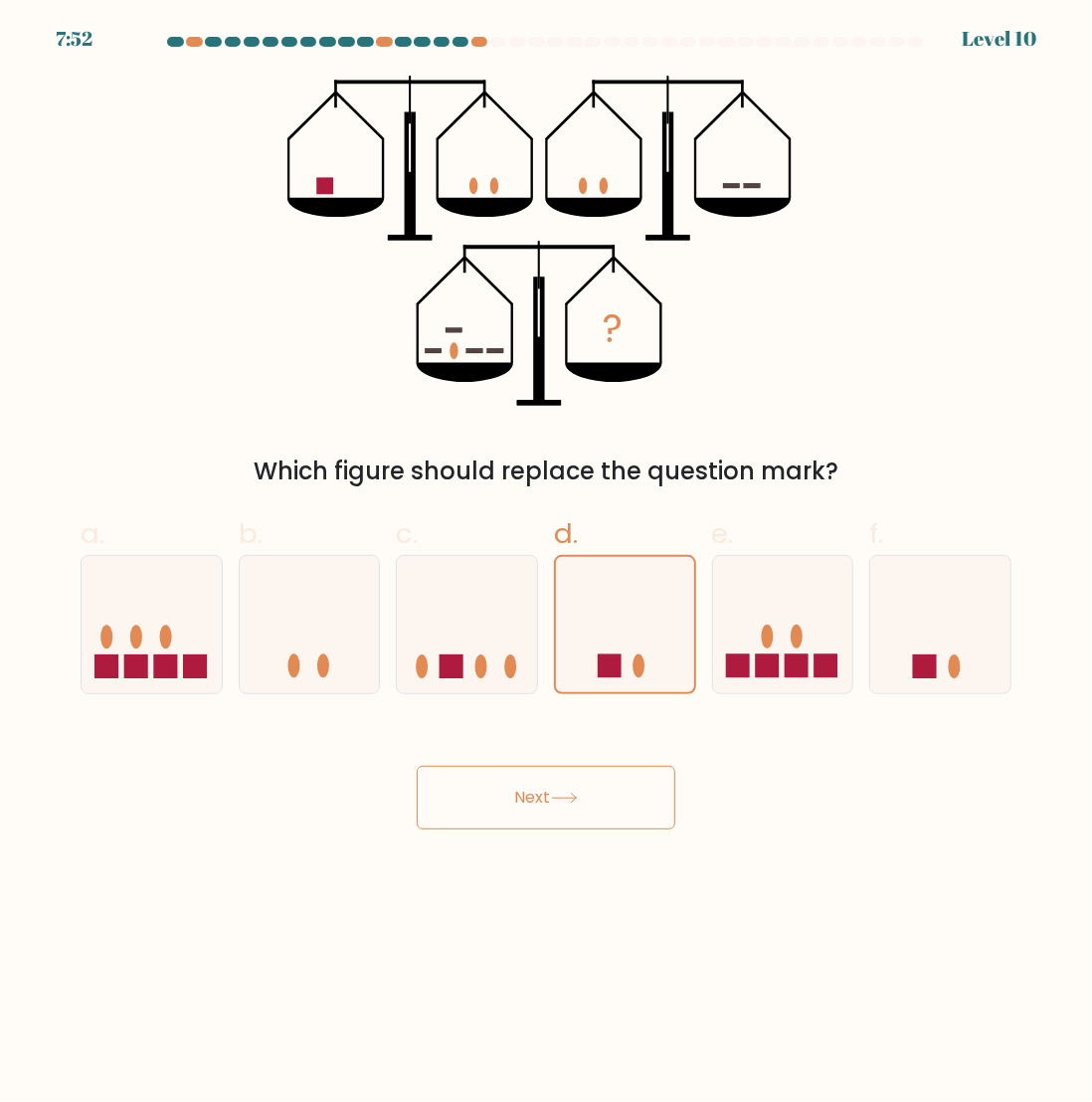 click on "Next" at bounding box center (546, 798) 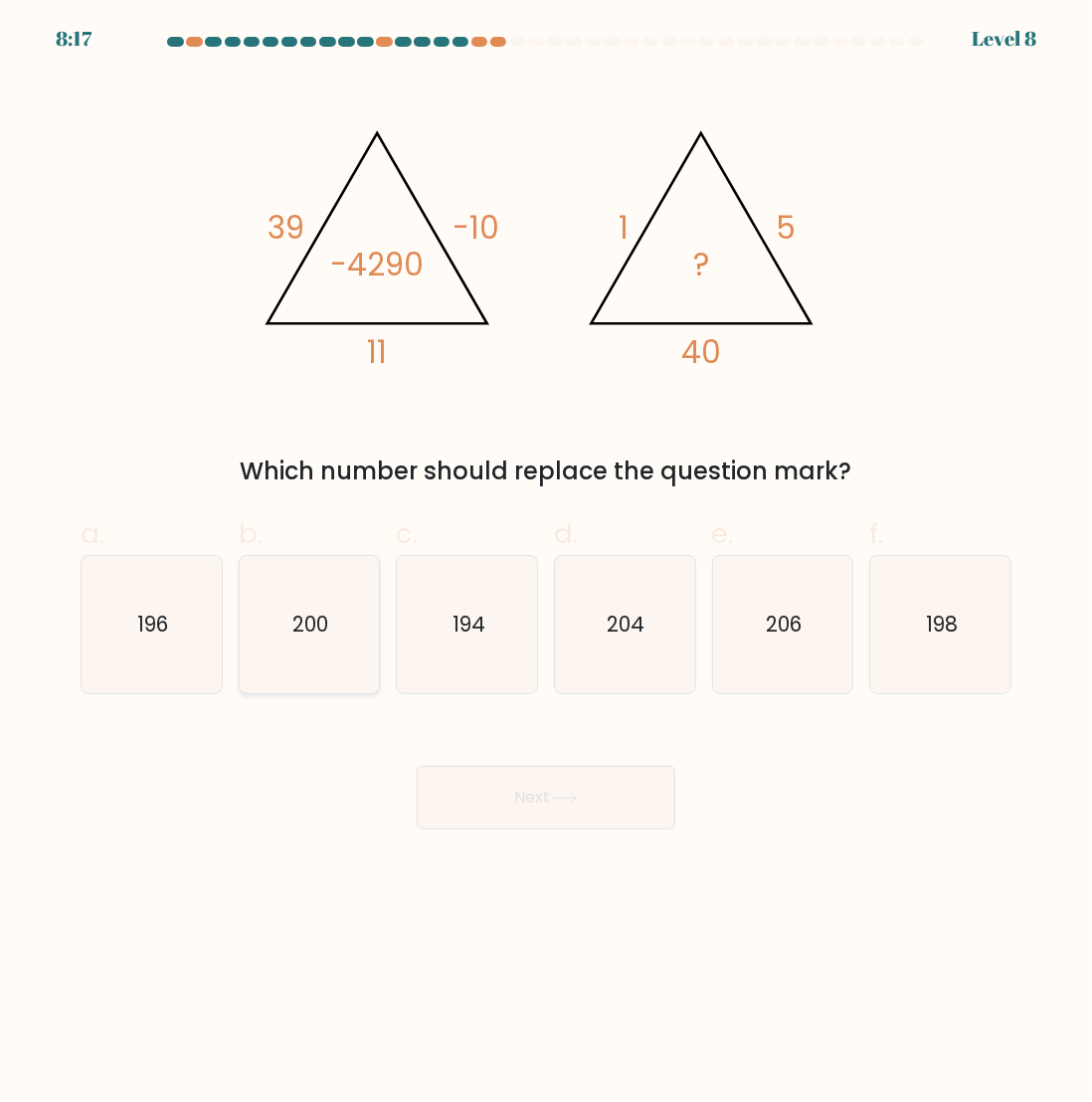 click on "200" 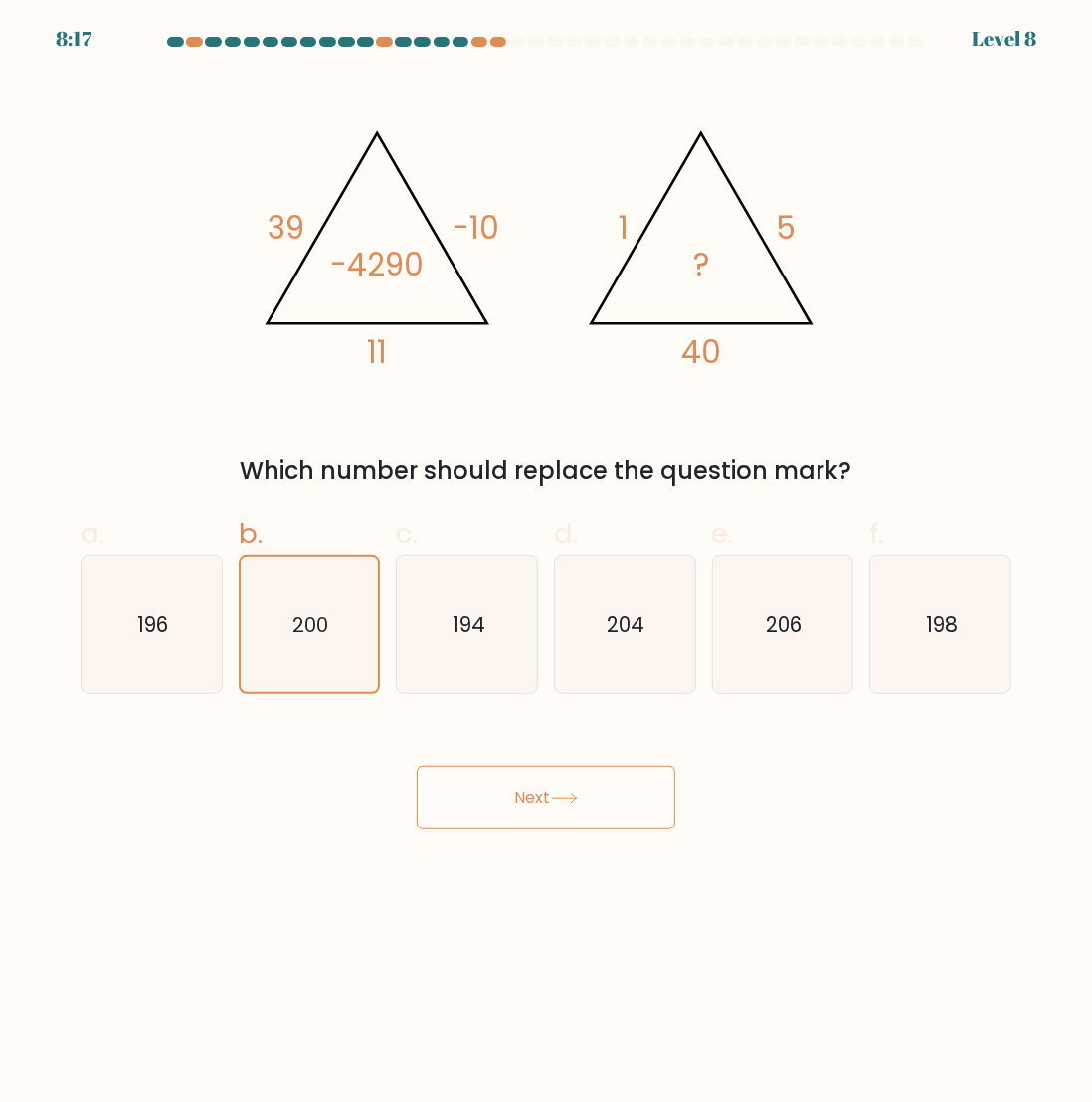 click on "Next" at bounding box center (546, 798) 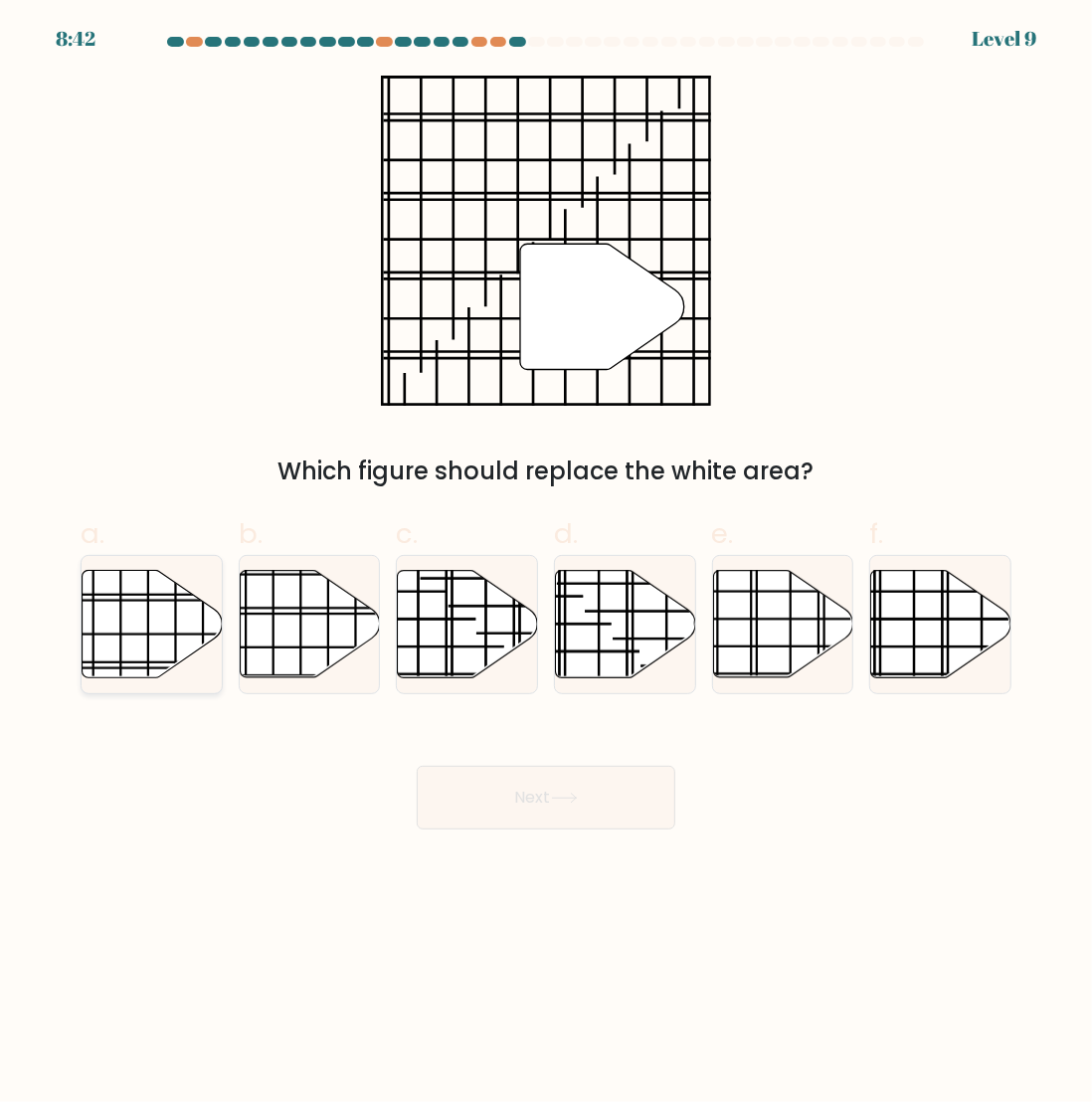 click 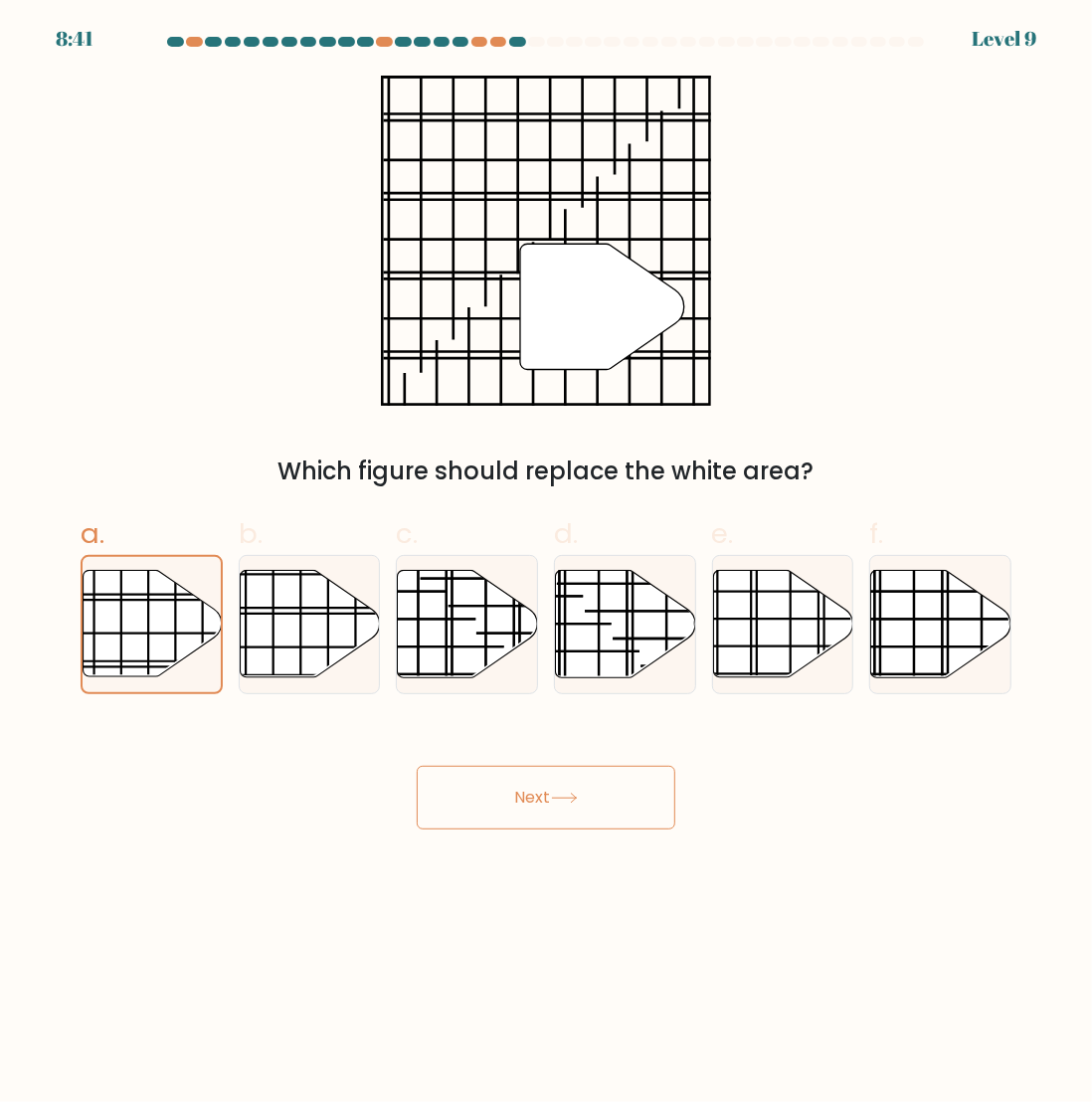 click 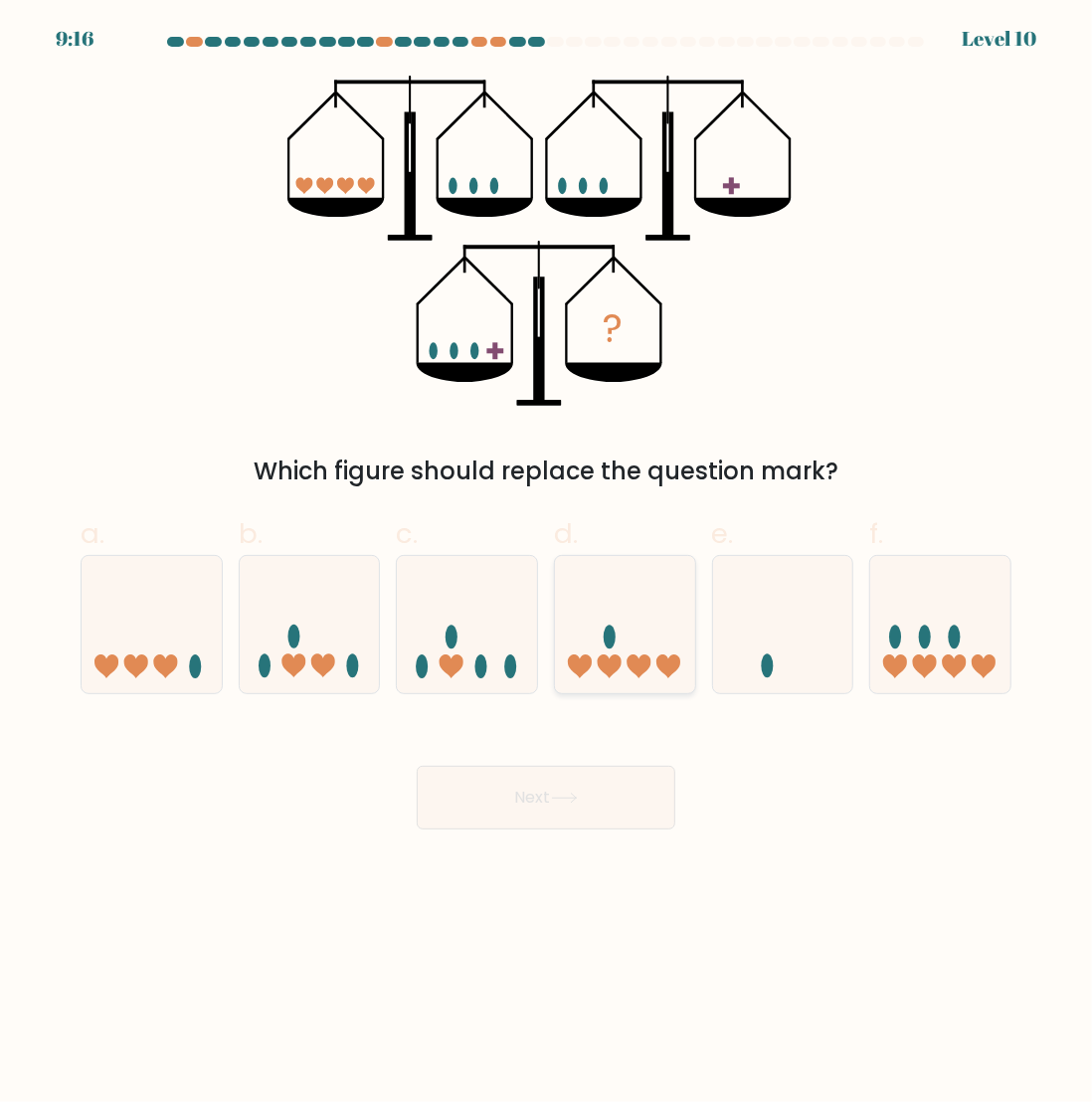 click 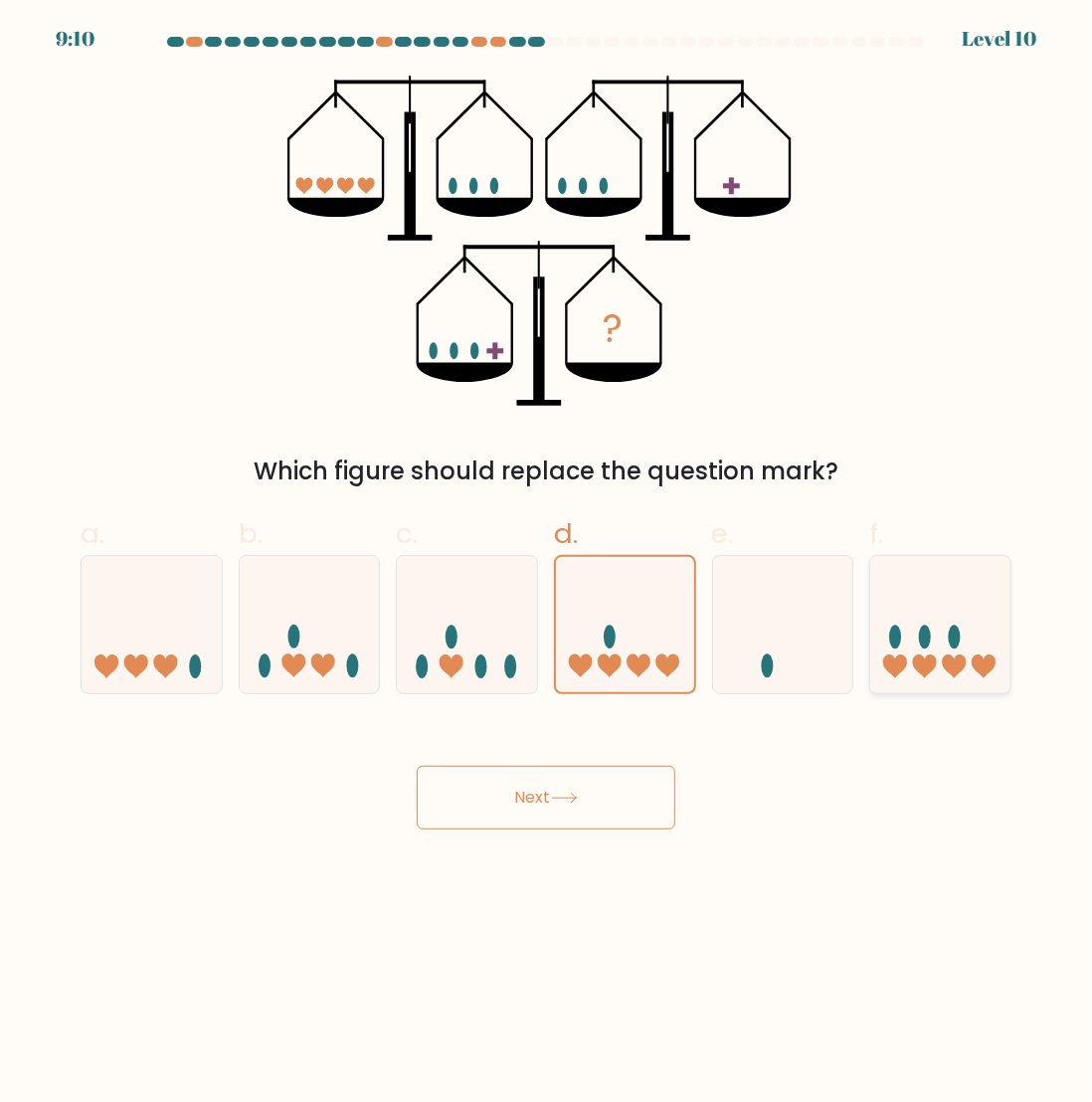 click 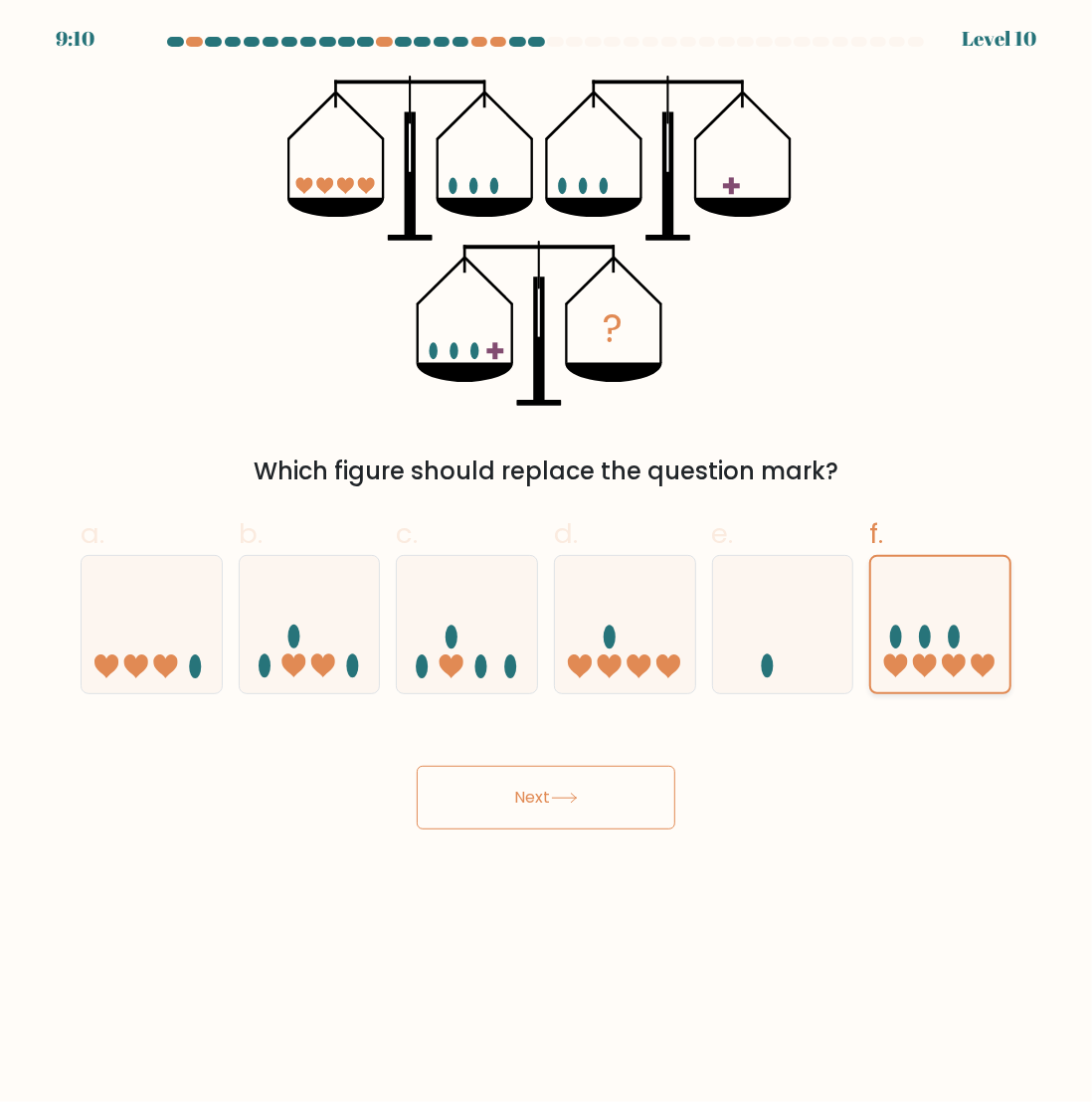 click 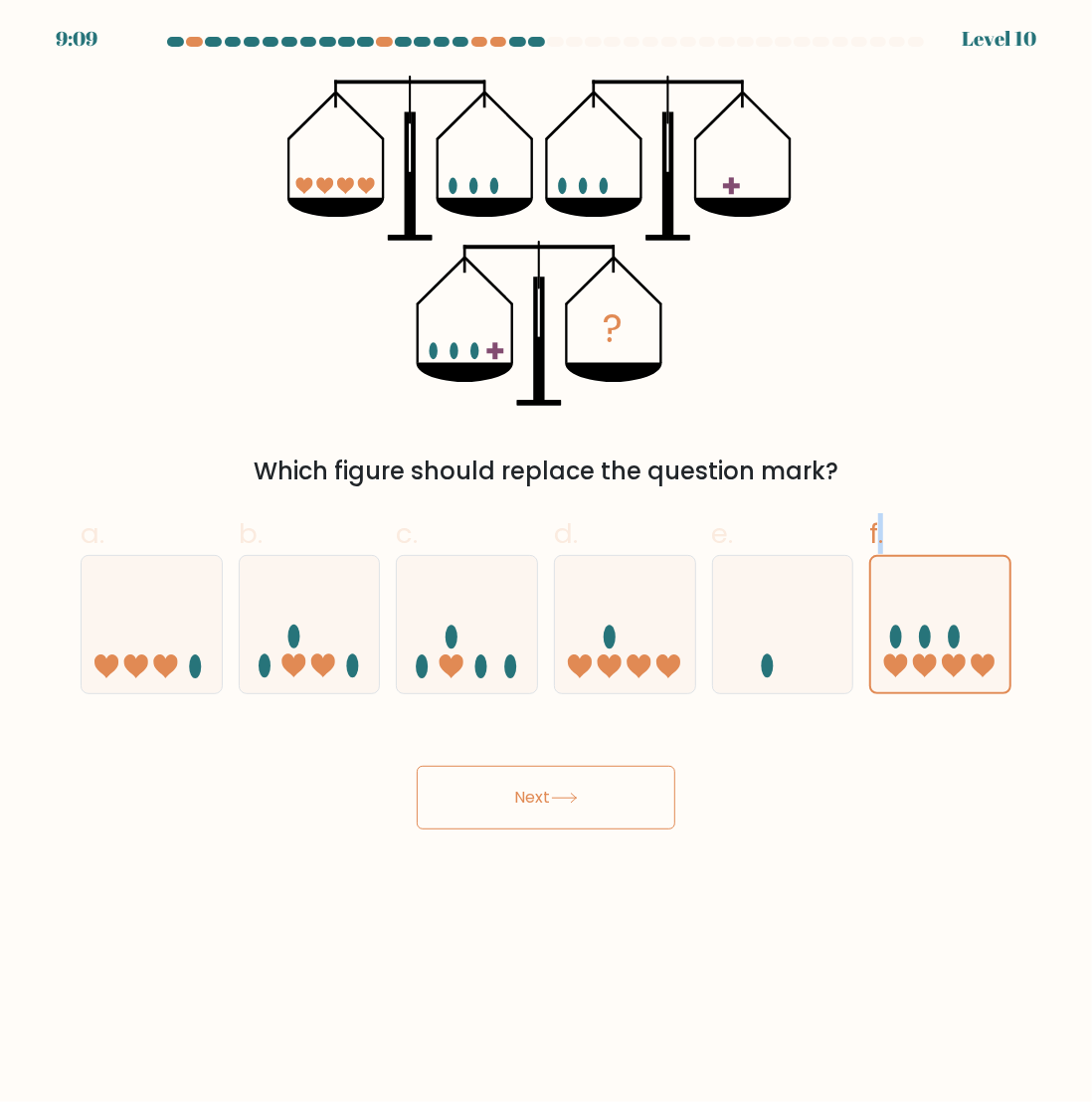 click on "Next" at bounding box center [546, 798] 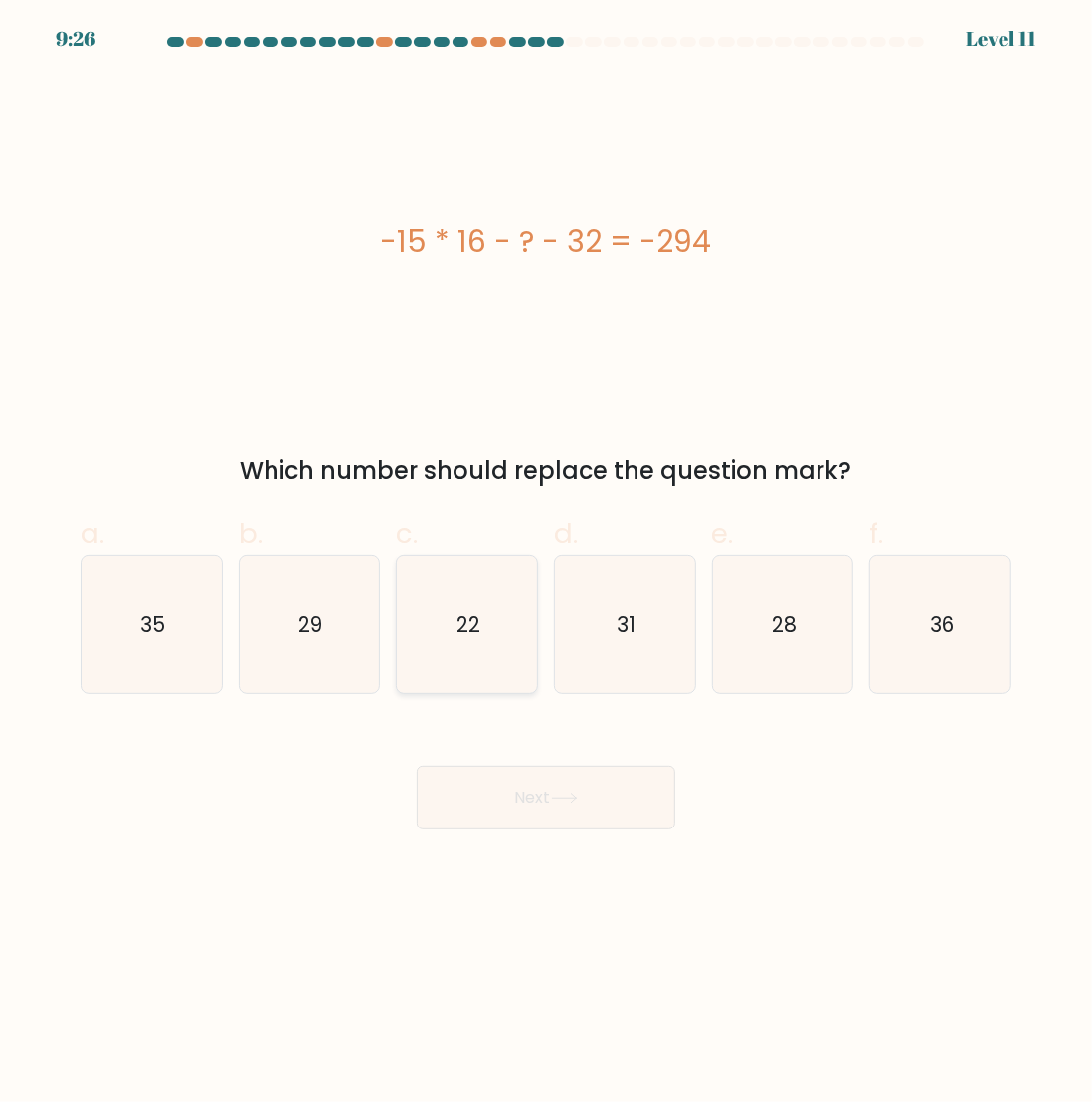 click on "22" 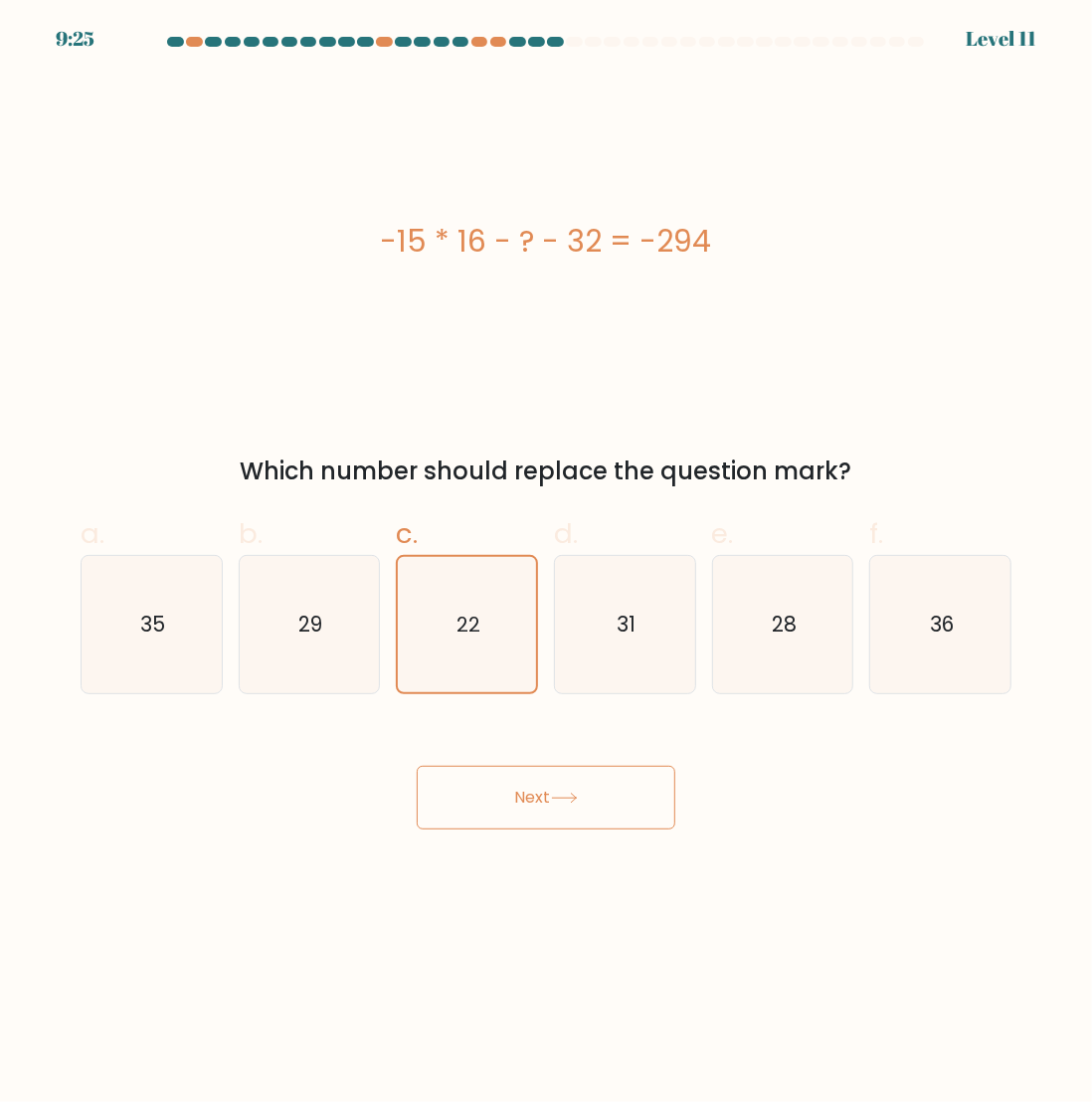 click on "Next" at bounding box center (546, 774) 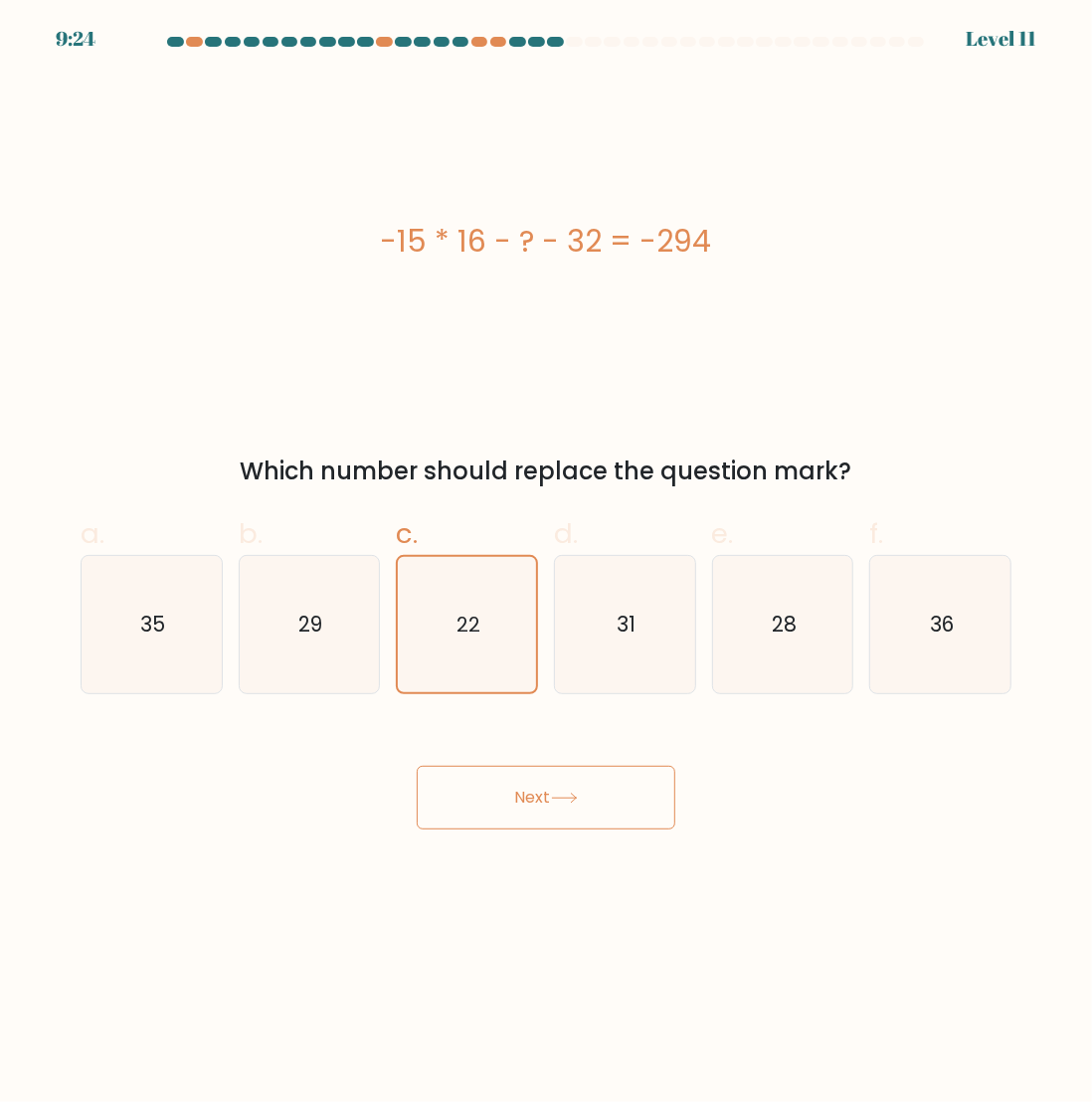 drag, startPoint x: 521, startPoint y: 773, endPoint x: 530, endPoint y: 811, distance: 39.051248 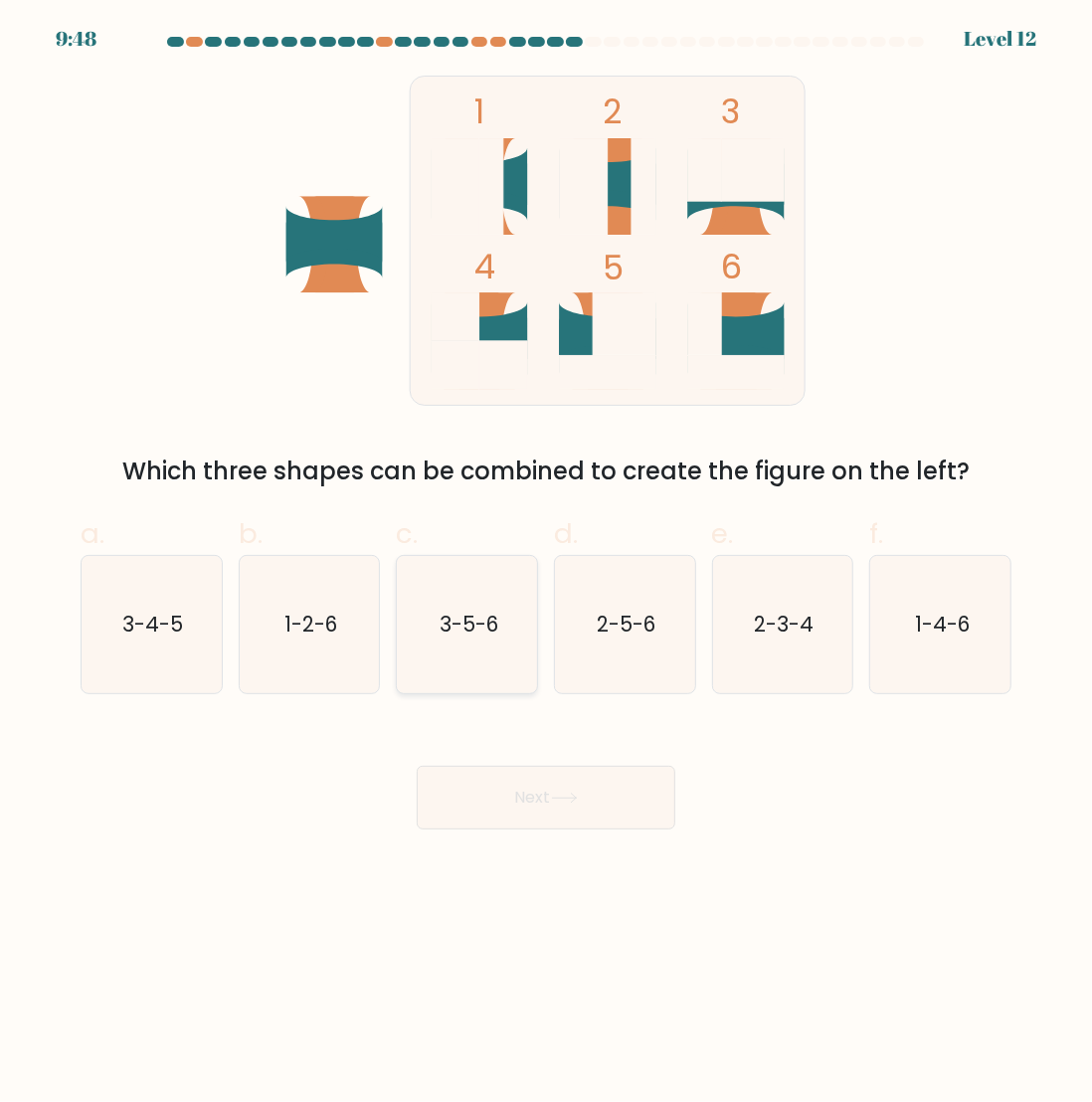 click on "3-5-6" 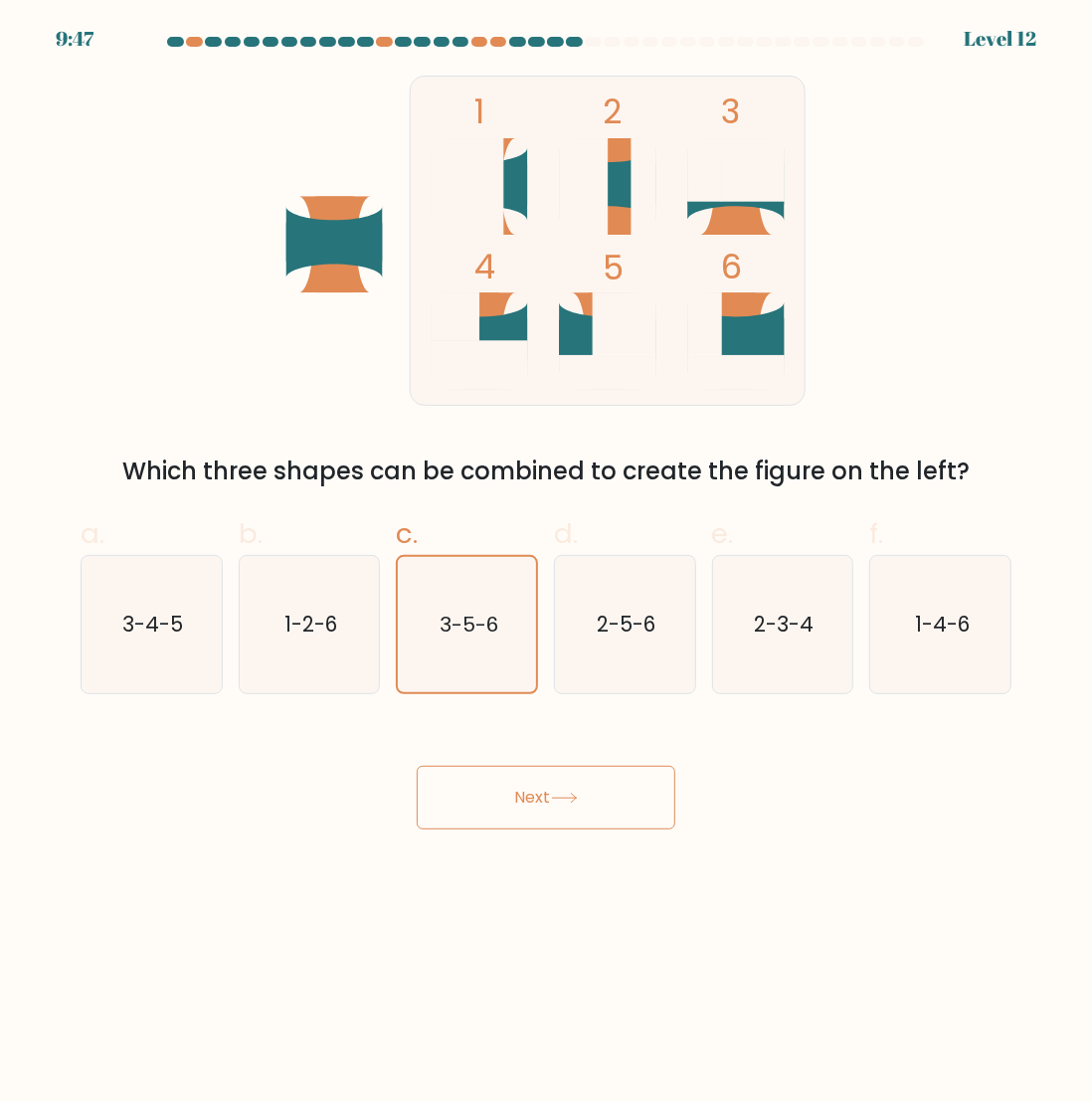 click on "Next" at bounding box center [546, 774] 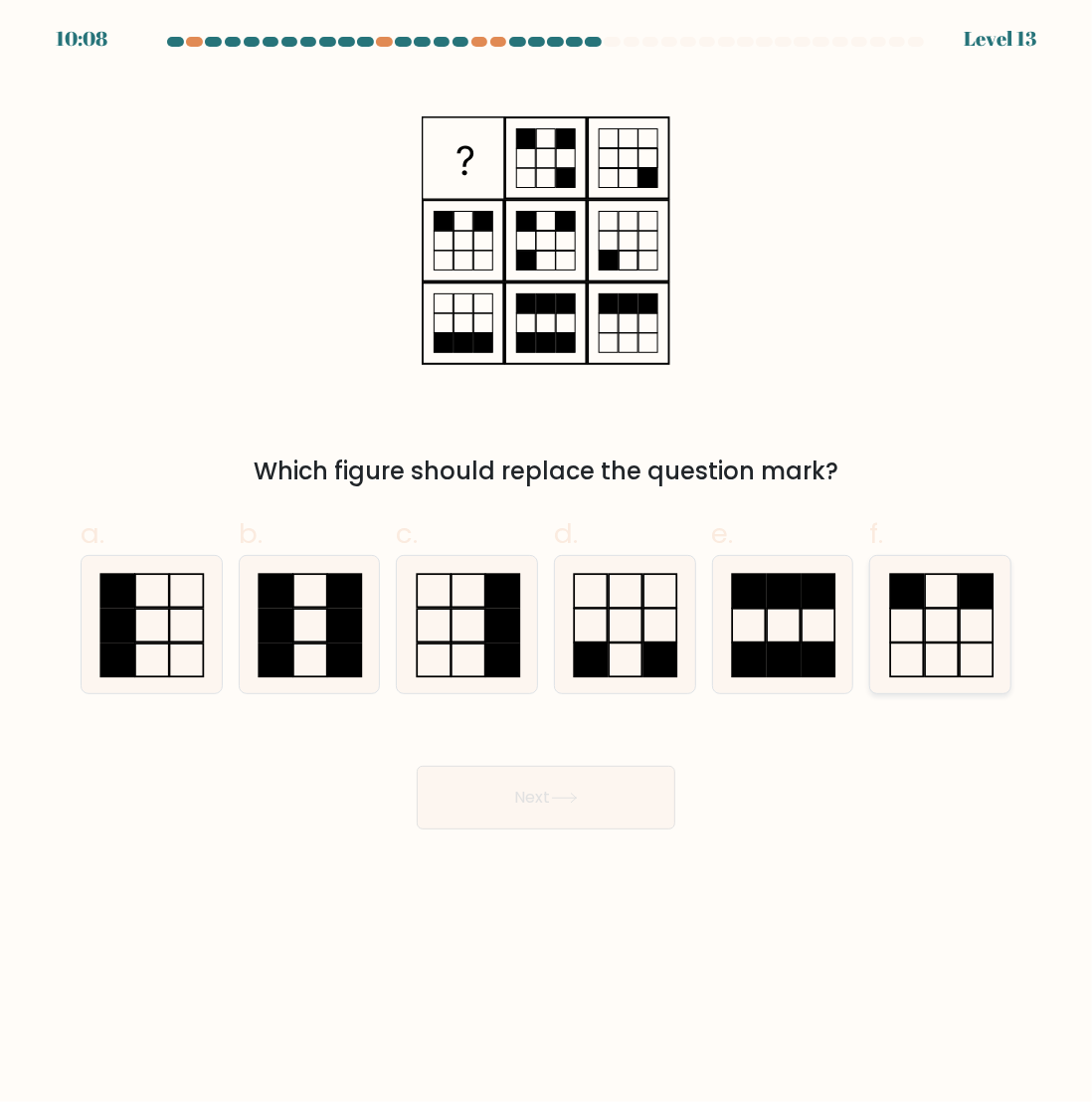 click 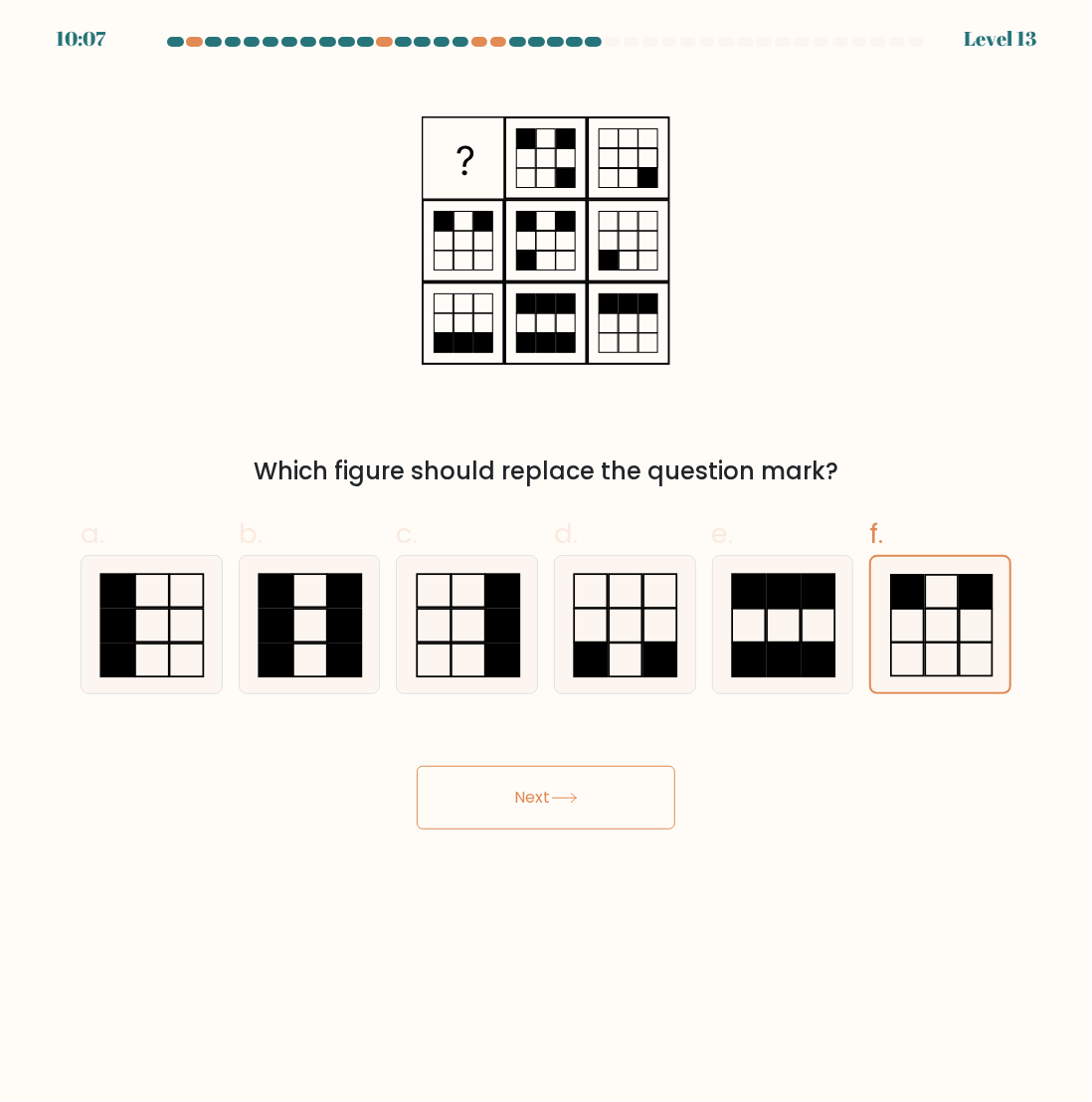 click on "10:07
Level [NUMBER]" at bounding box center (546, 551) 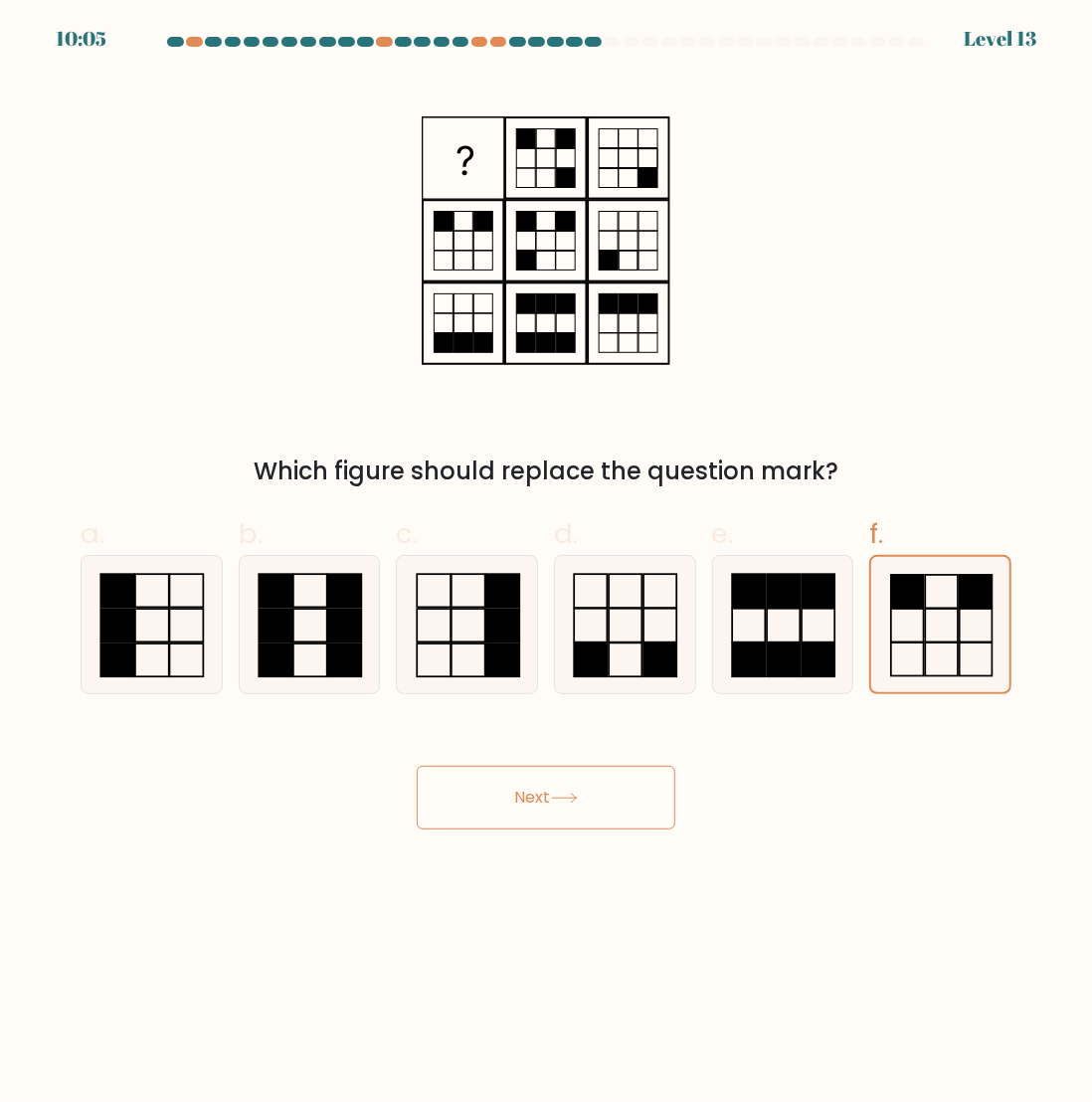 click on "Next" at bounding box center (546, 798) 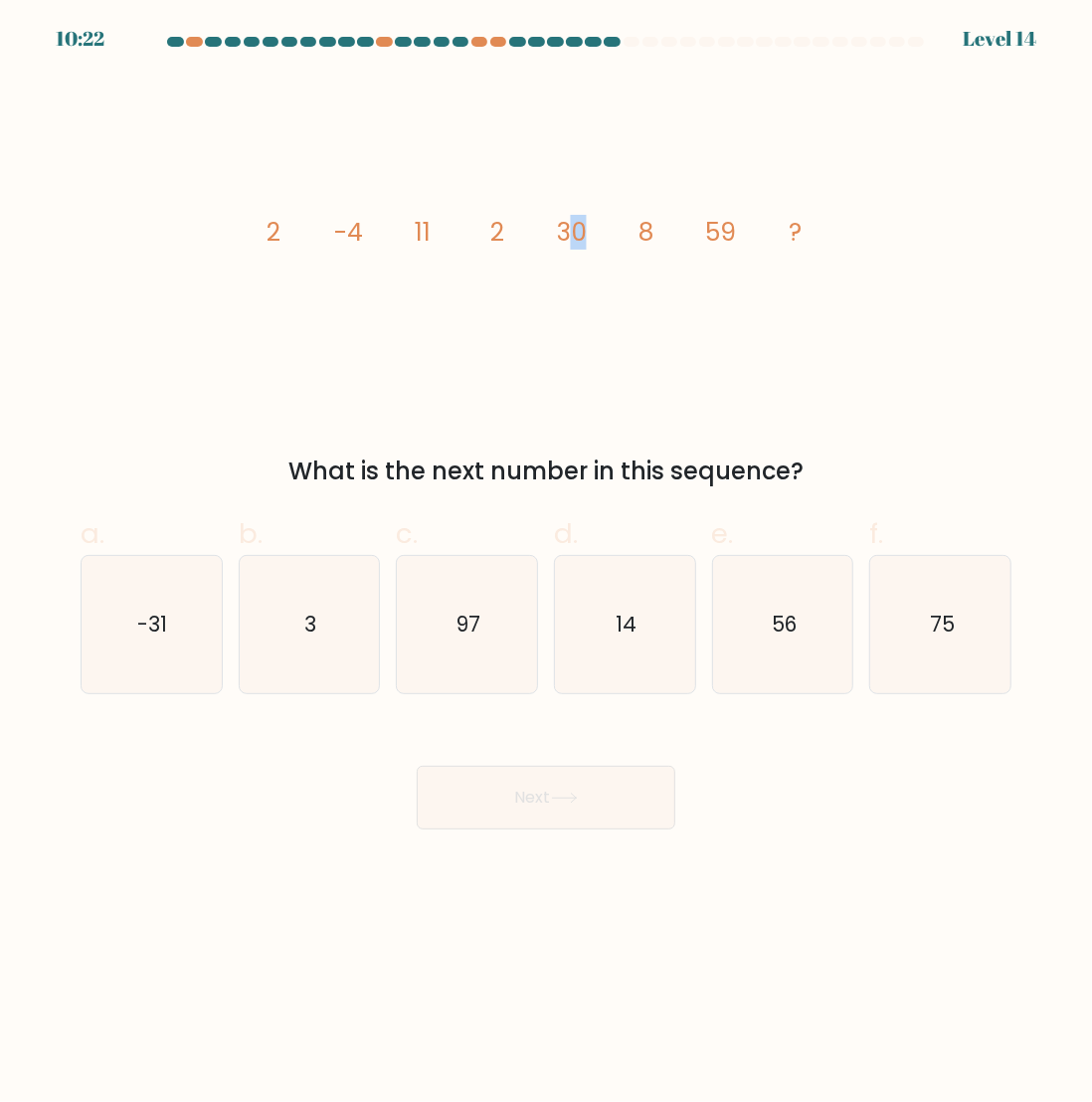 drag, startPoint x: 574, startPoint y: 241, endPoint x: 598, endPoint y: 250, distance: 25.632011 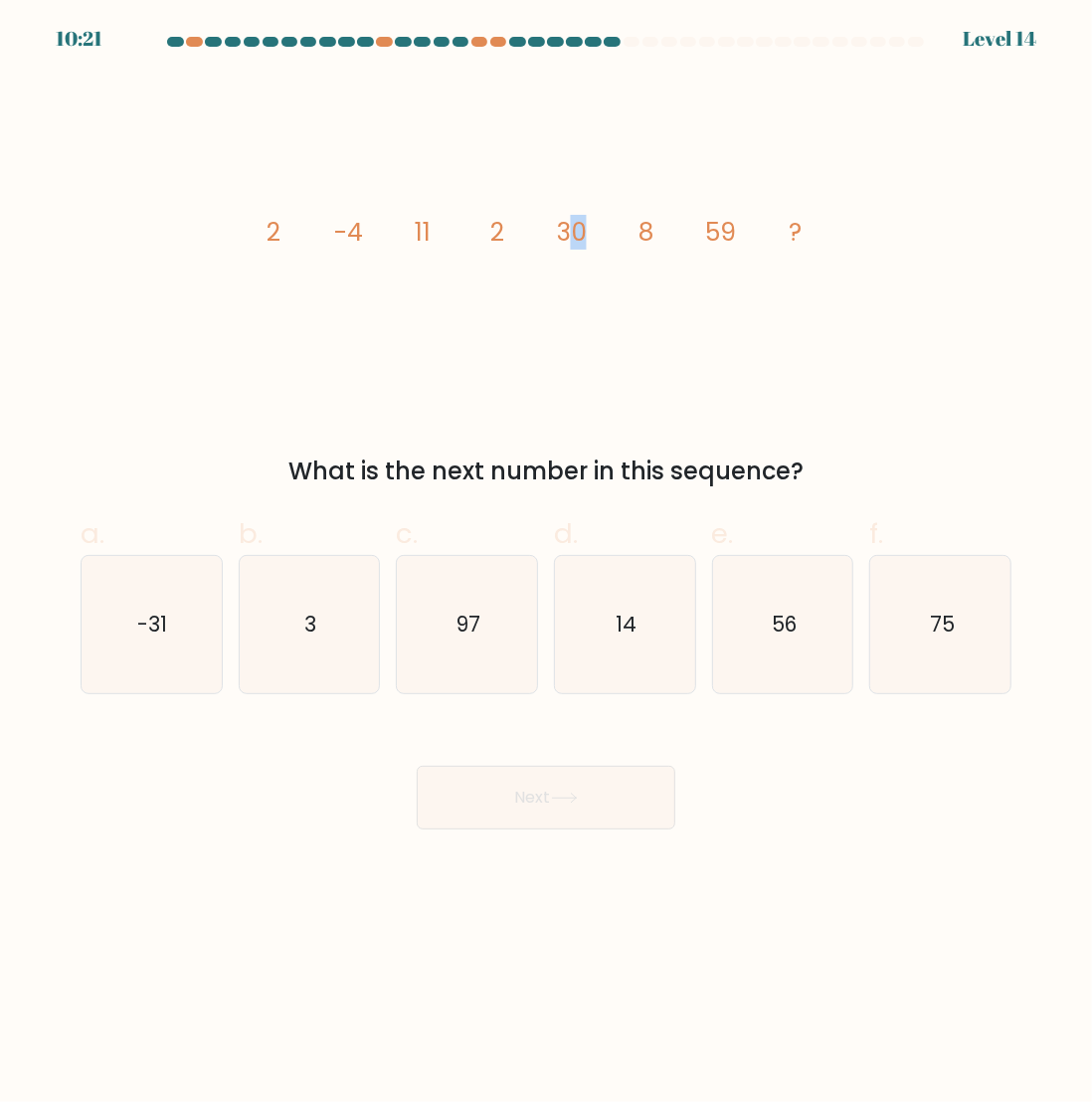 click on "image/svg+xml
2
-4
11
2
30
8
59
?" 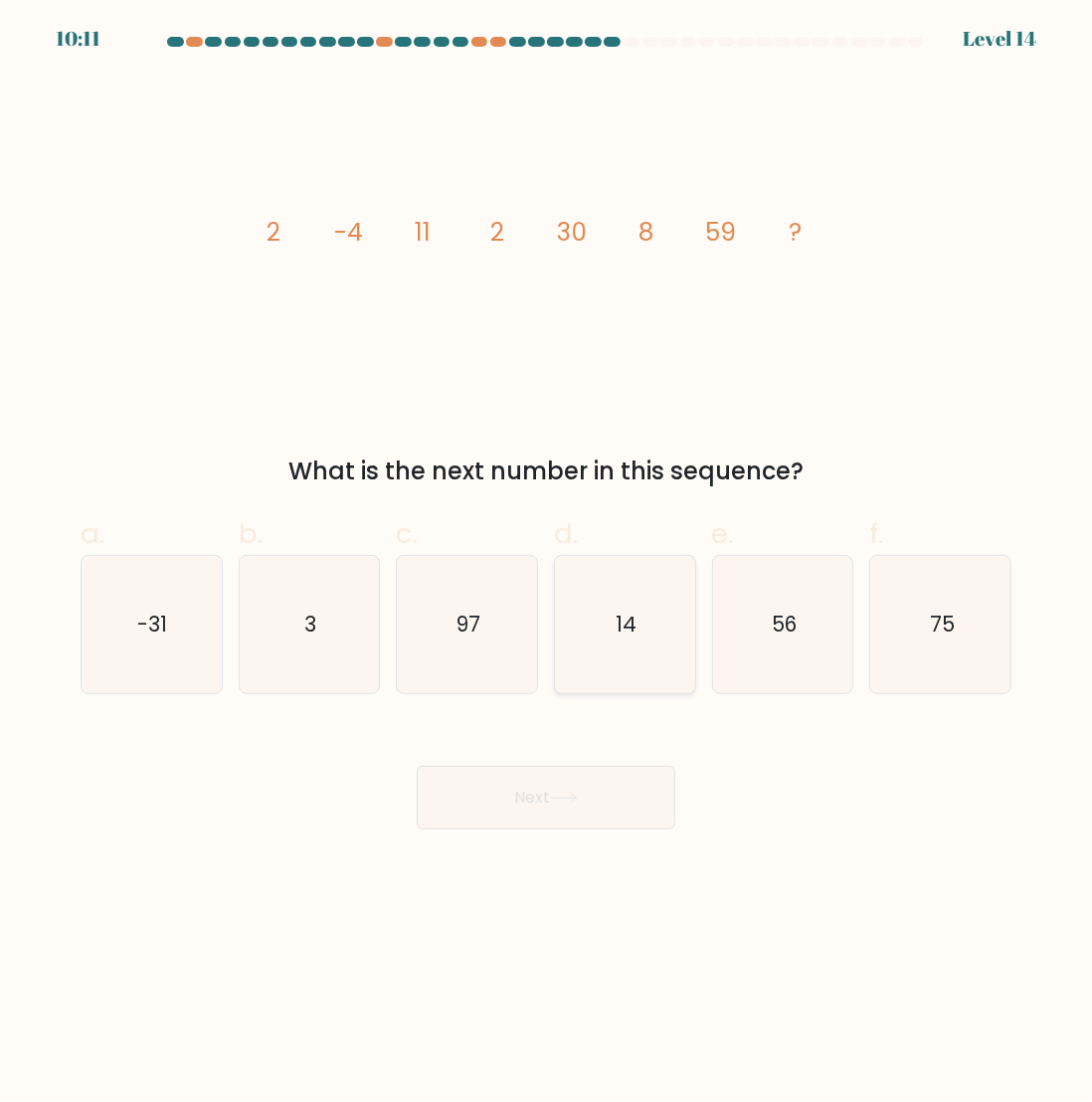 click on "14" 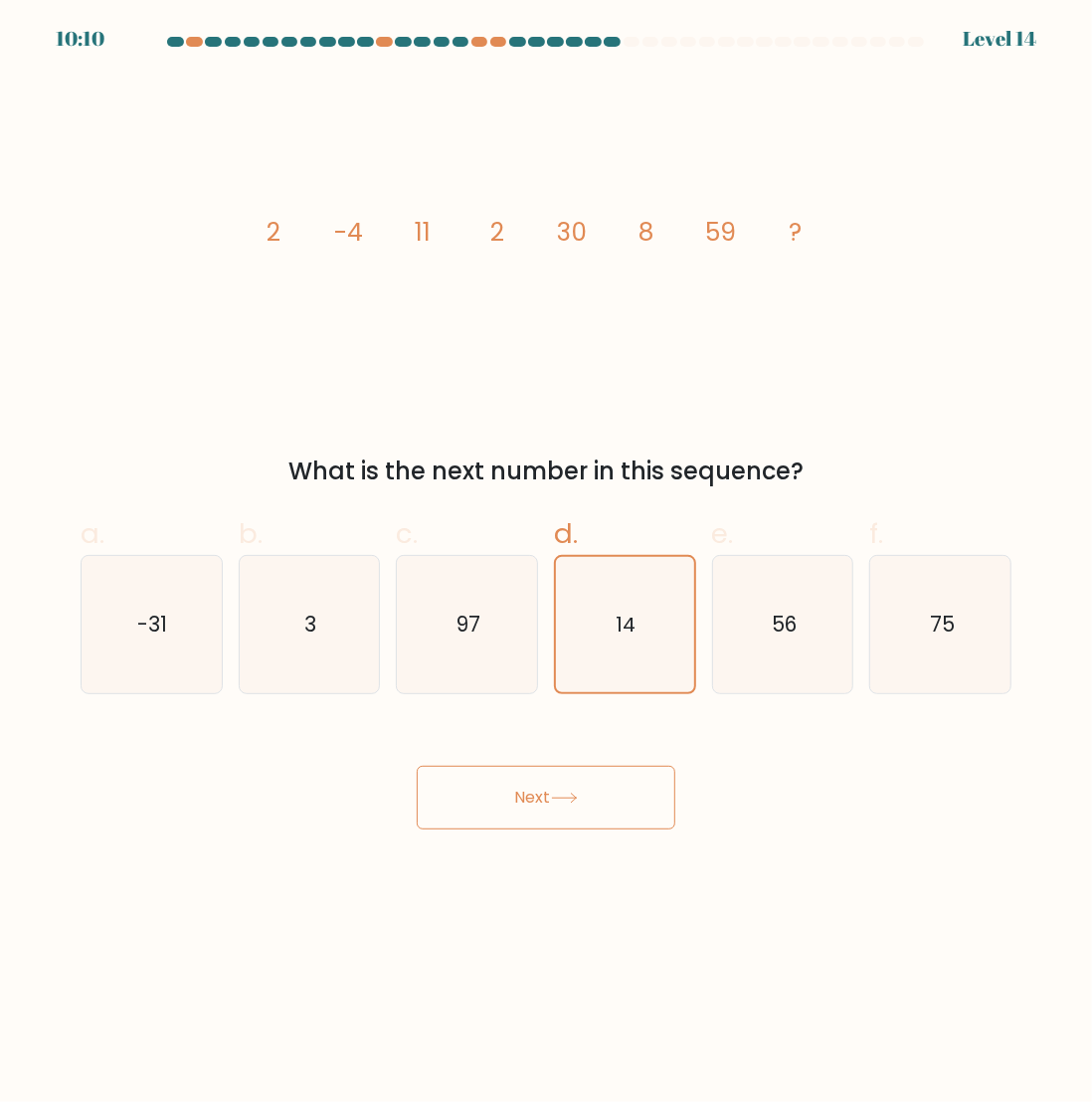 click on "10:10
Level [NUMBER]" at bounding box center [546, 551] 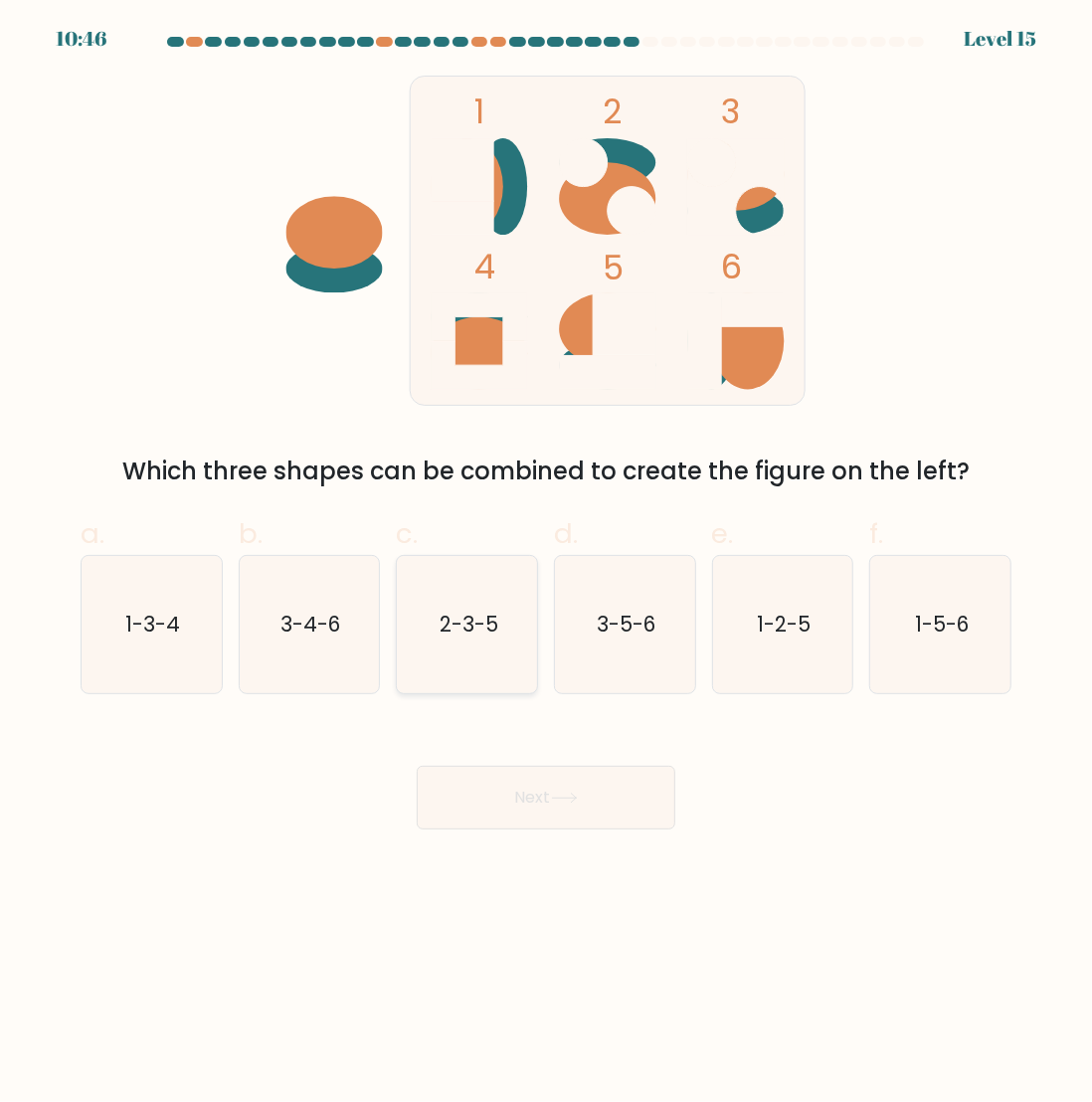 click on "2-3-5" 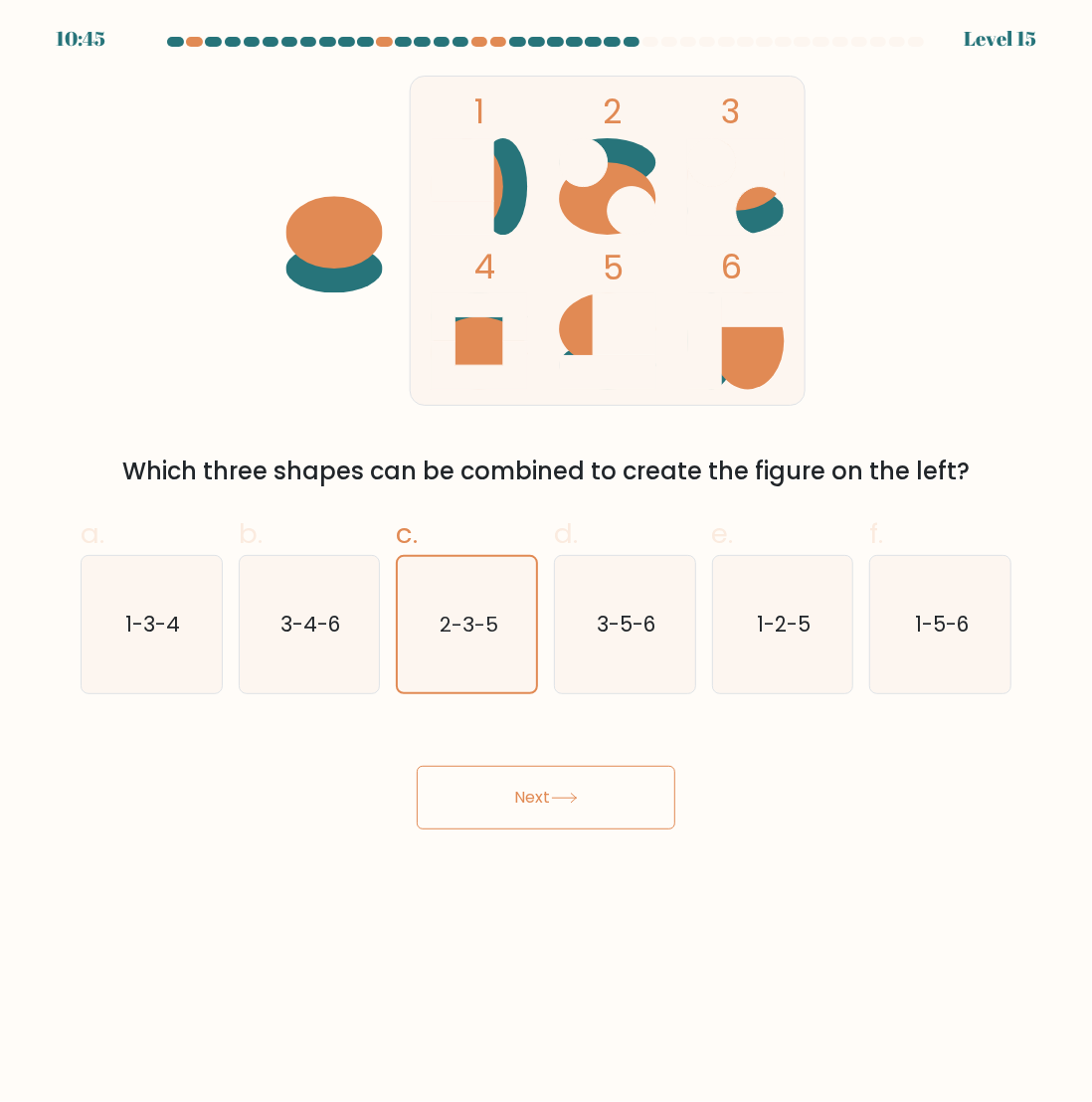 click on "Next" at bounding box center (546, 798) 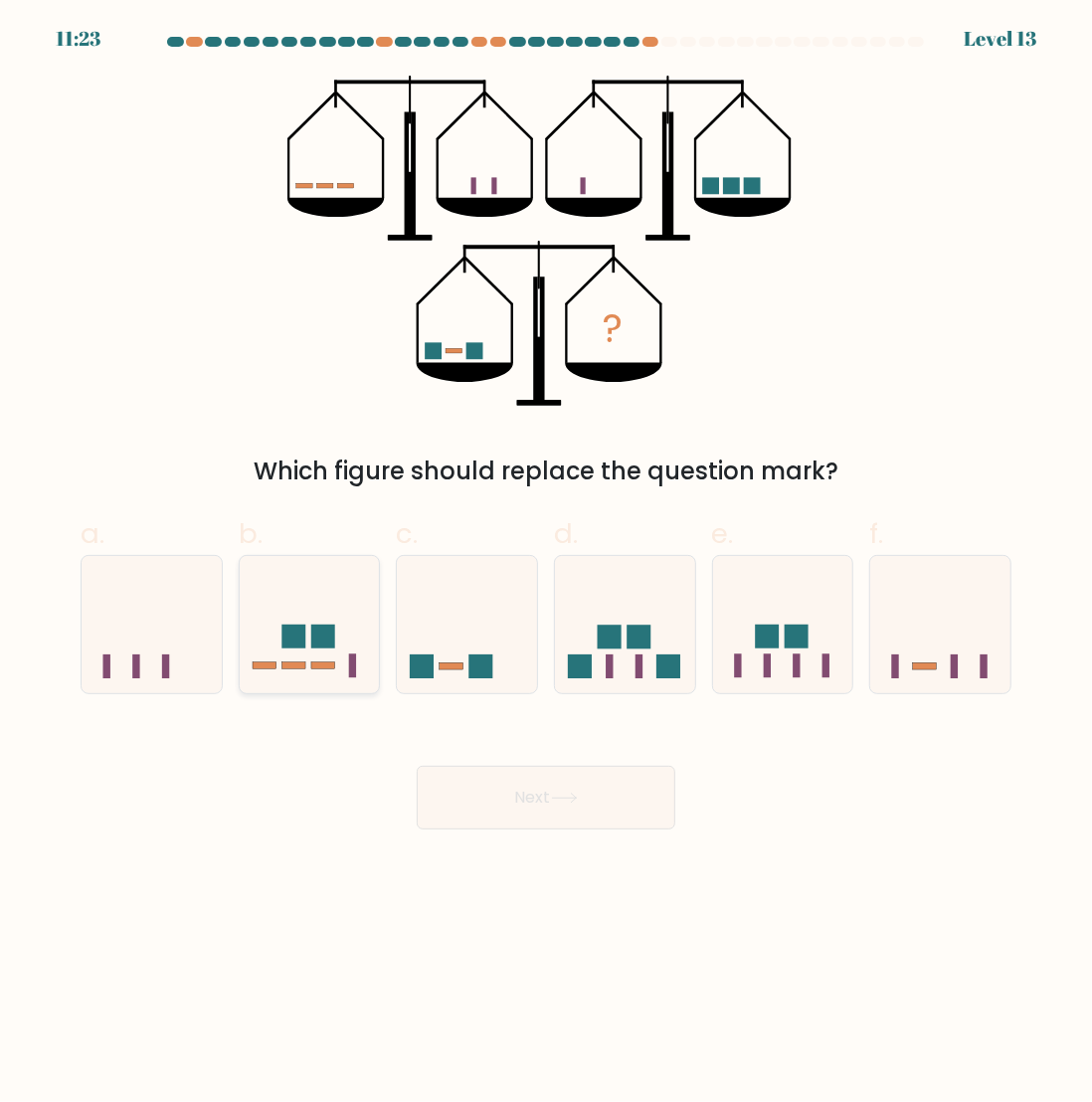 click 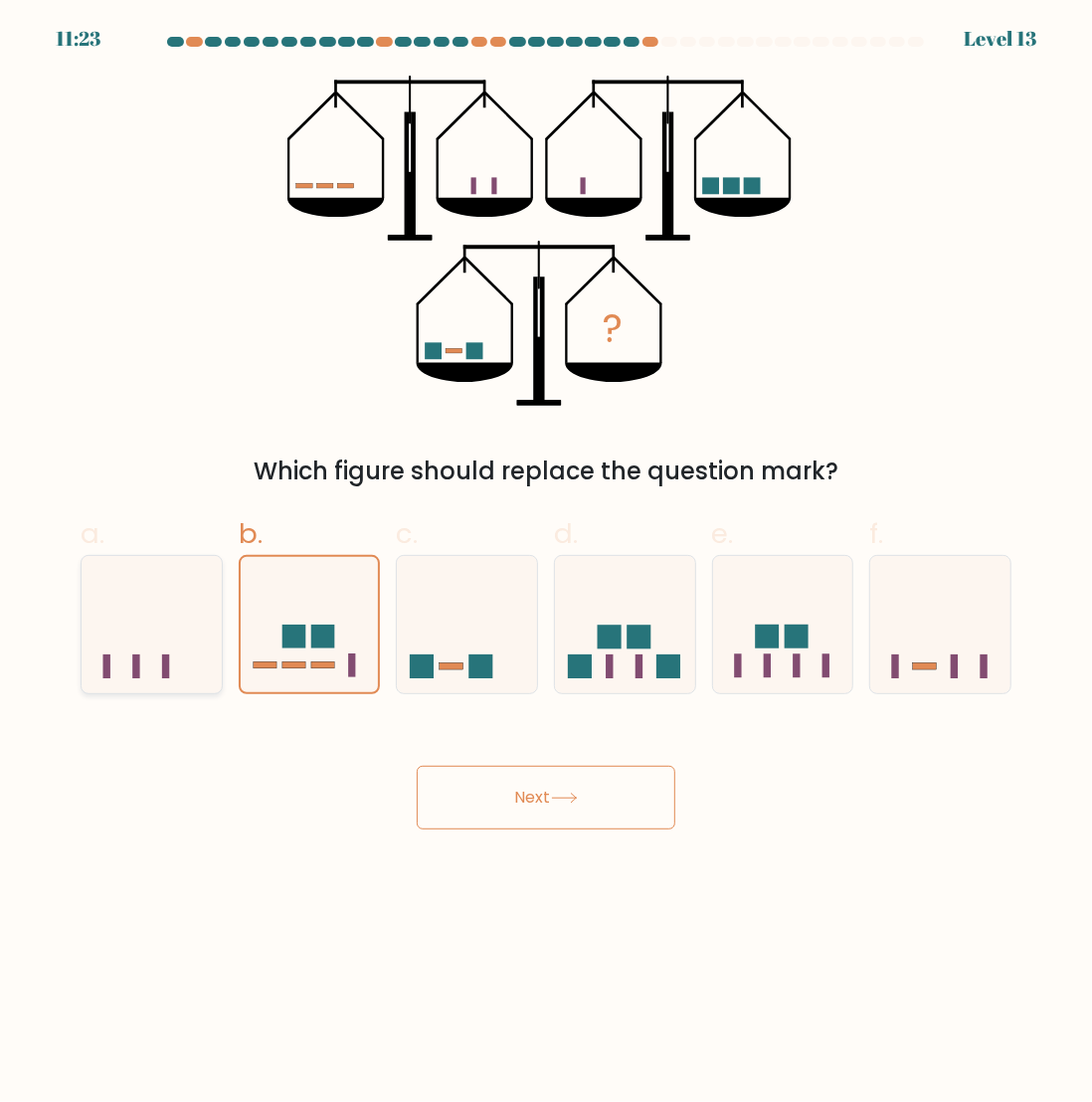 click 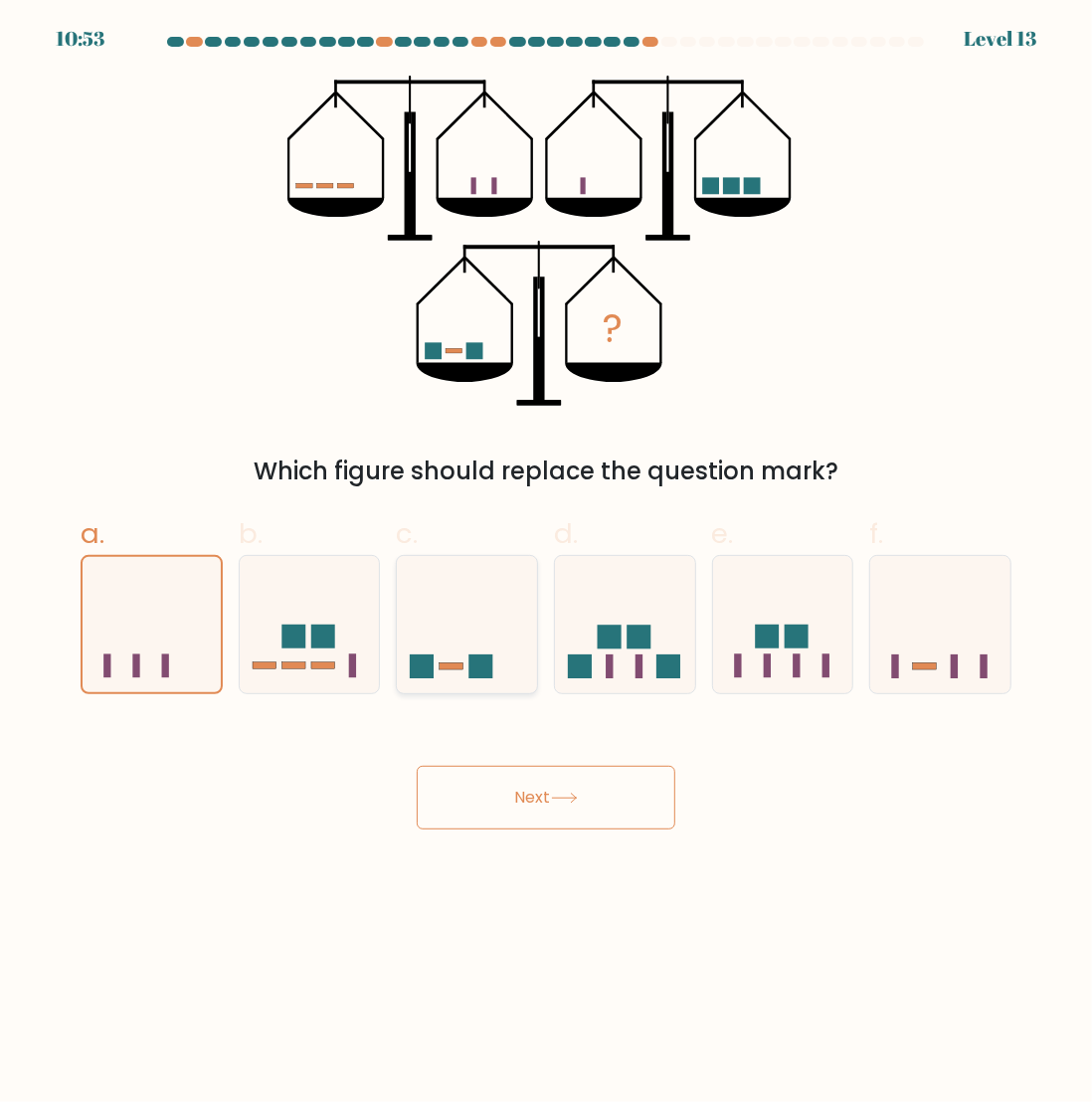click 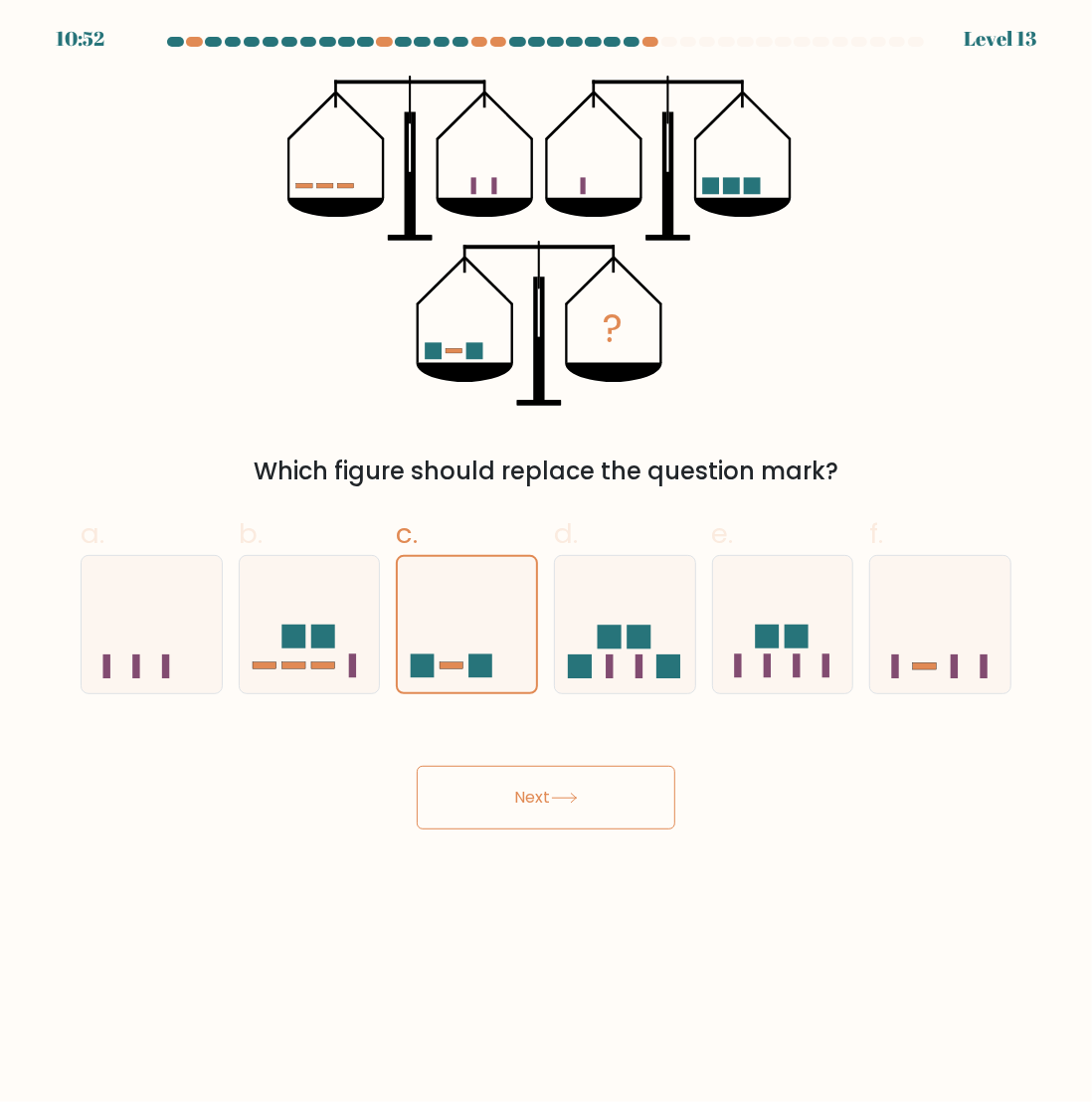 click on "Next" at bounding box center (546, 798) 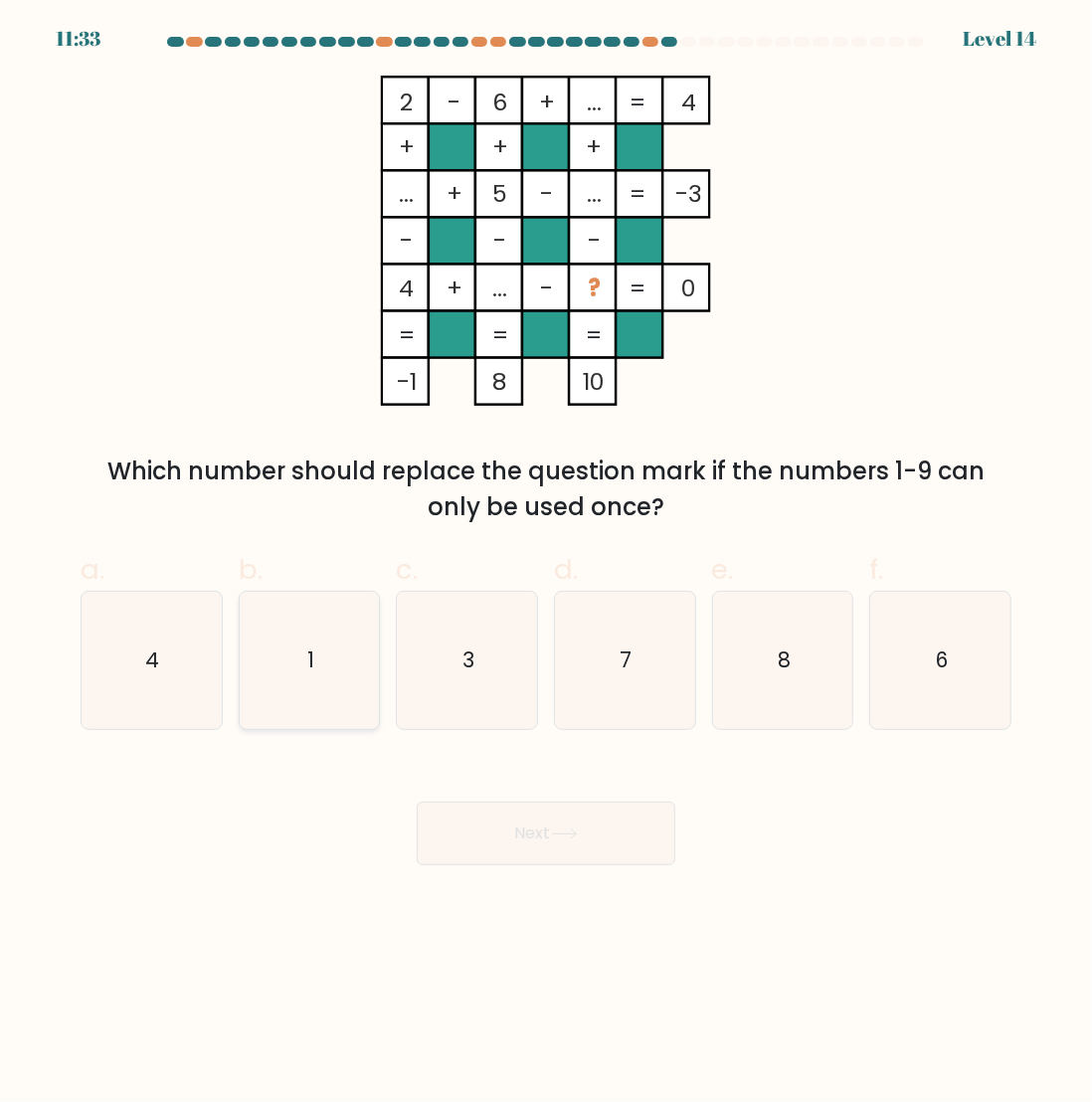 click on "1" 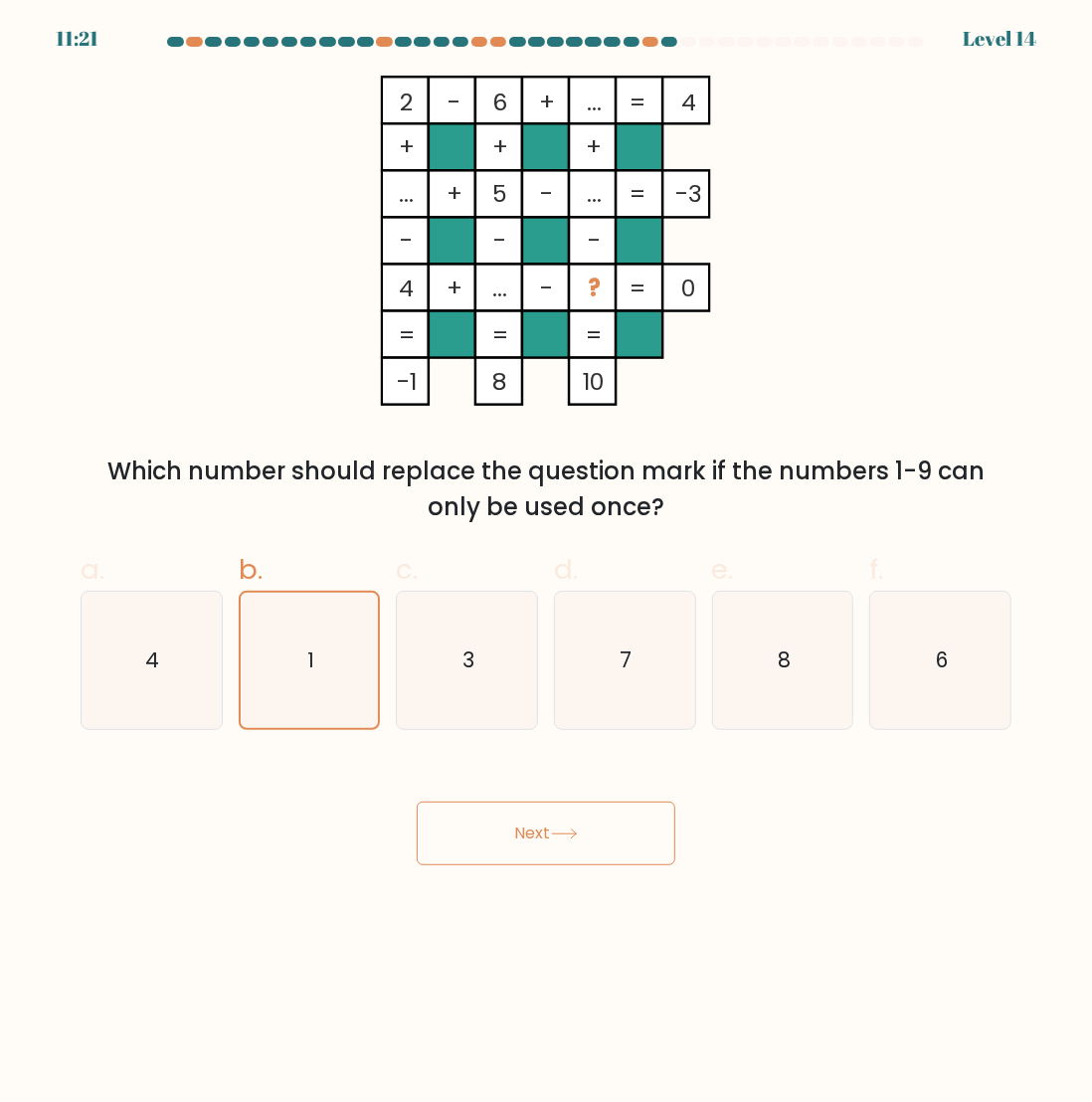 click on "..." 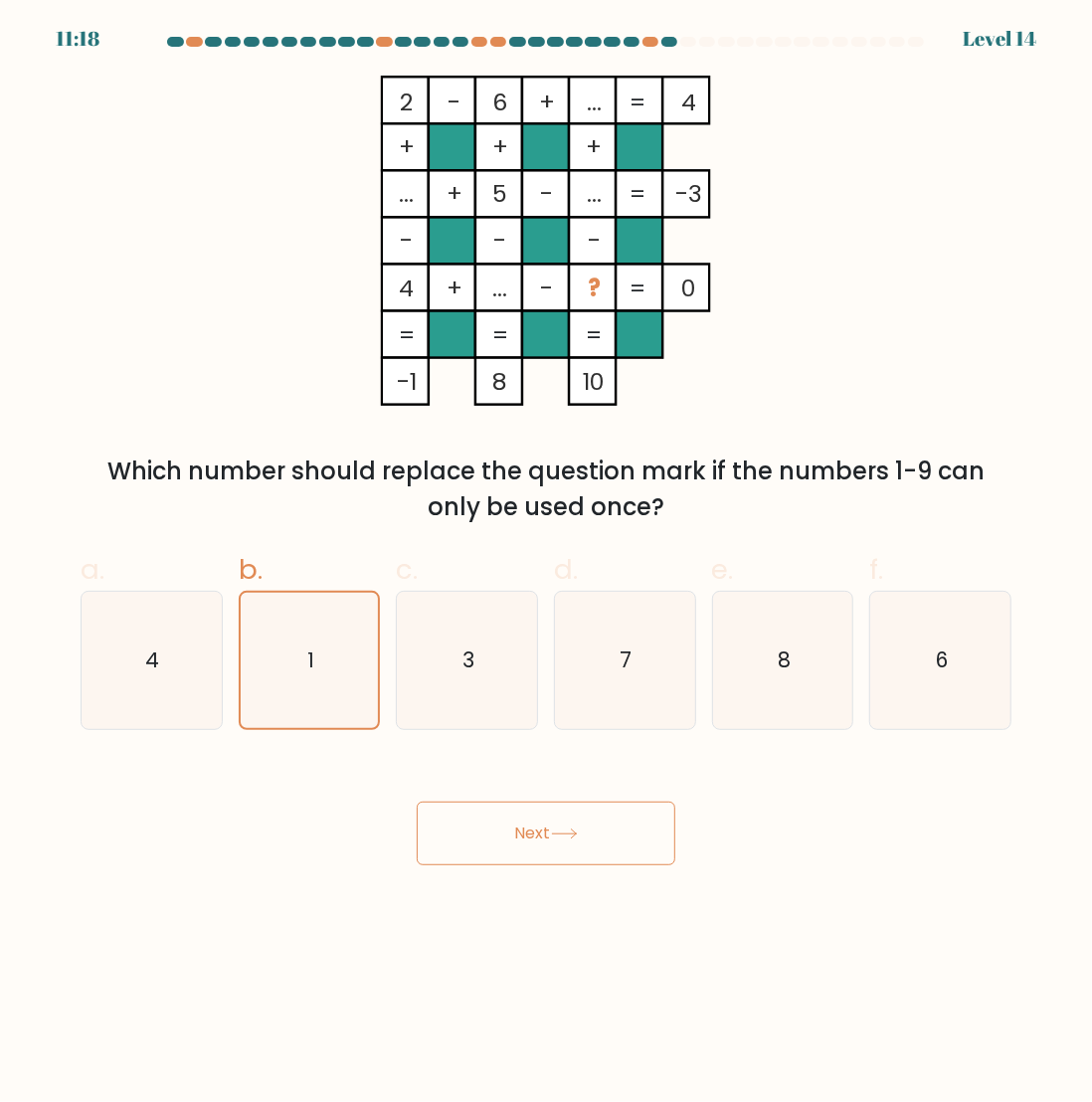click on "d.
7" at bounding box center (625, 639) 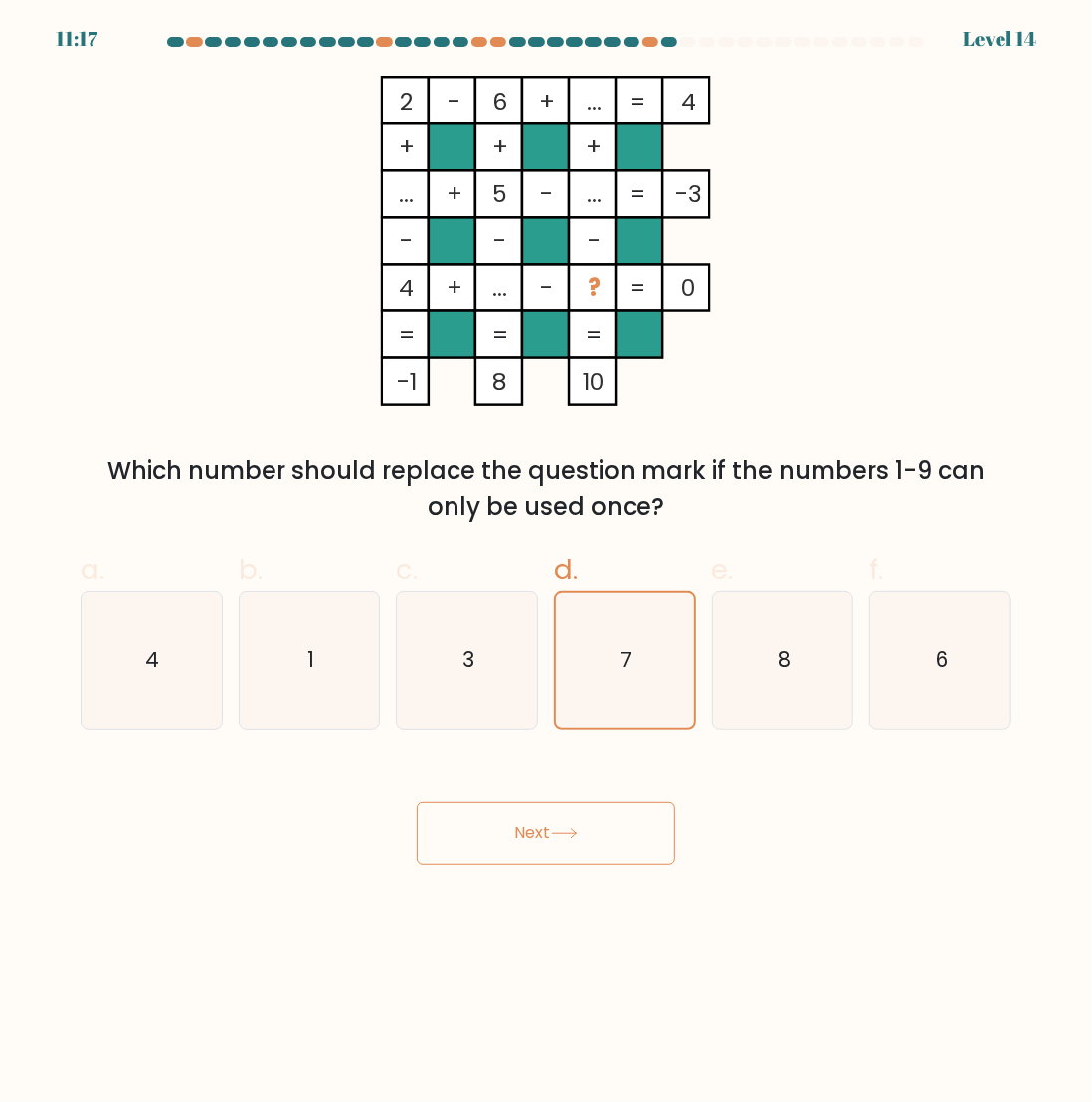 click on "d.
7" at bounding box center (625, 639) 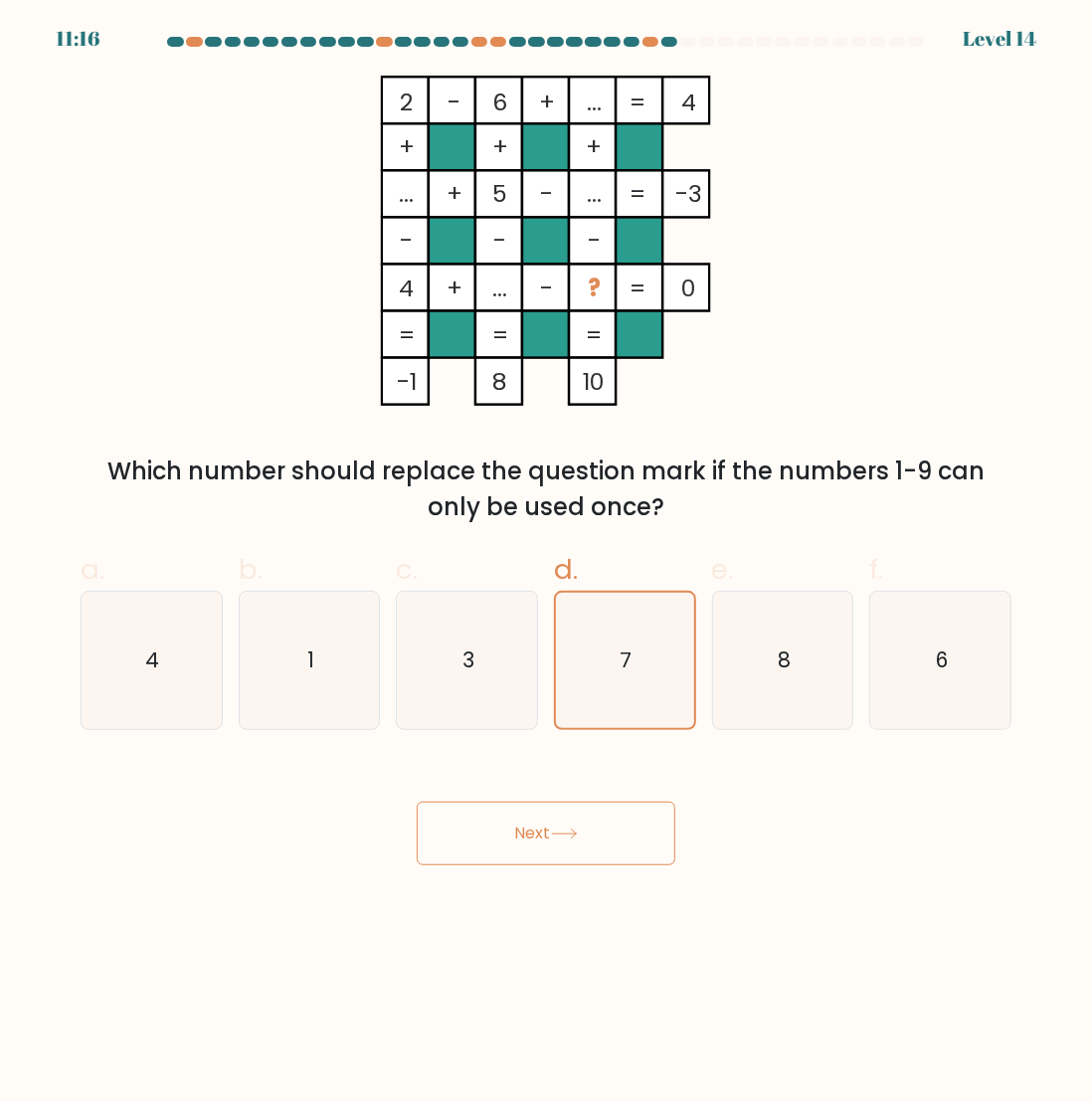 click on "Next" at bounding box center (546, 833) 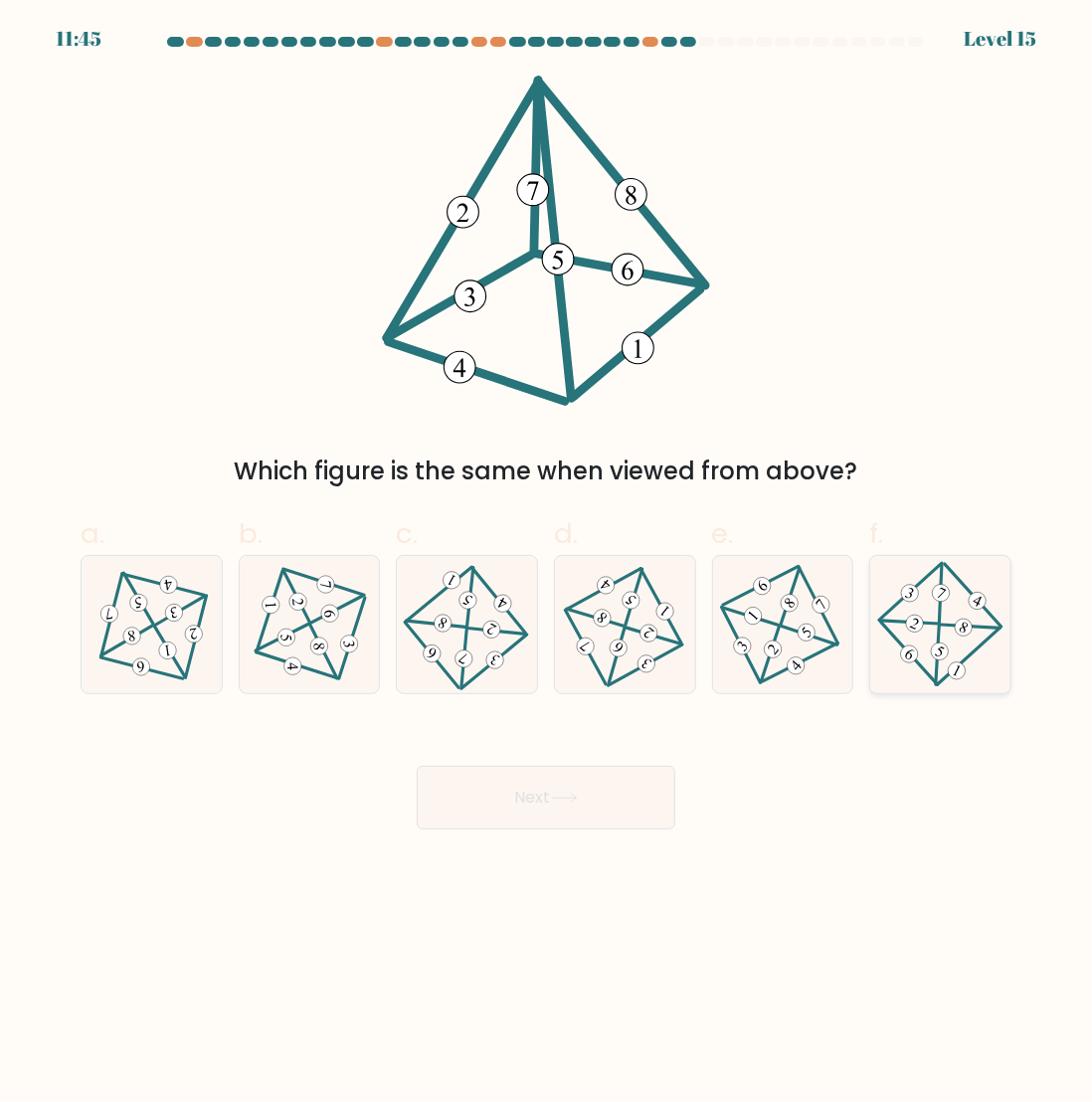 click 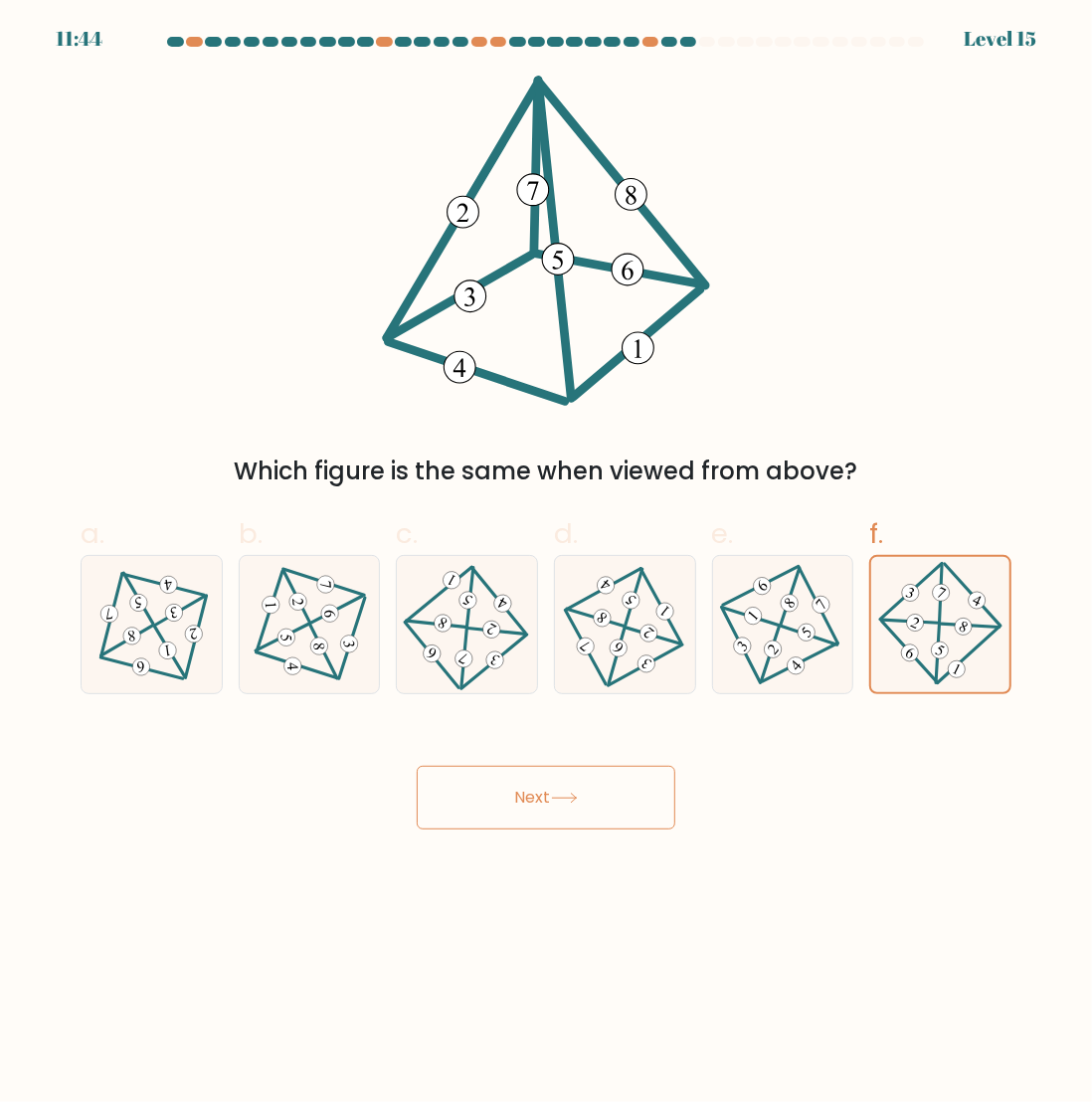 click 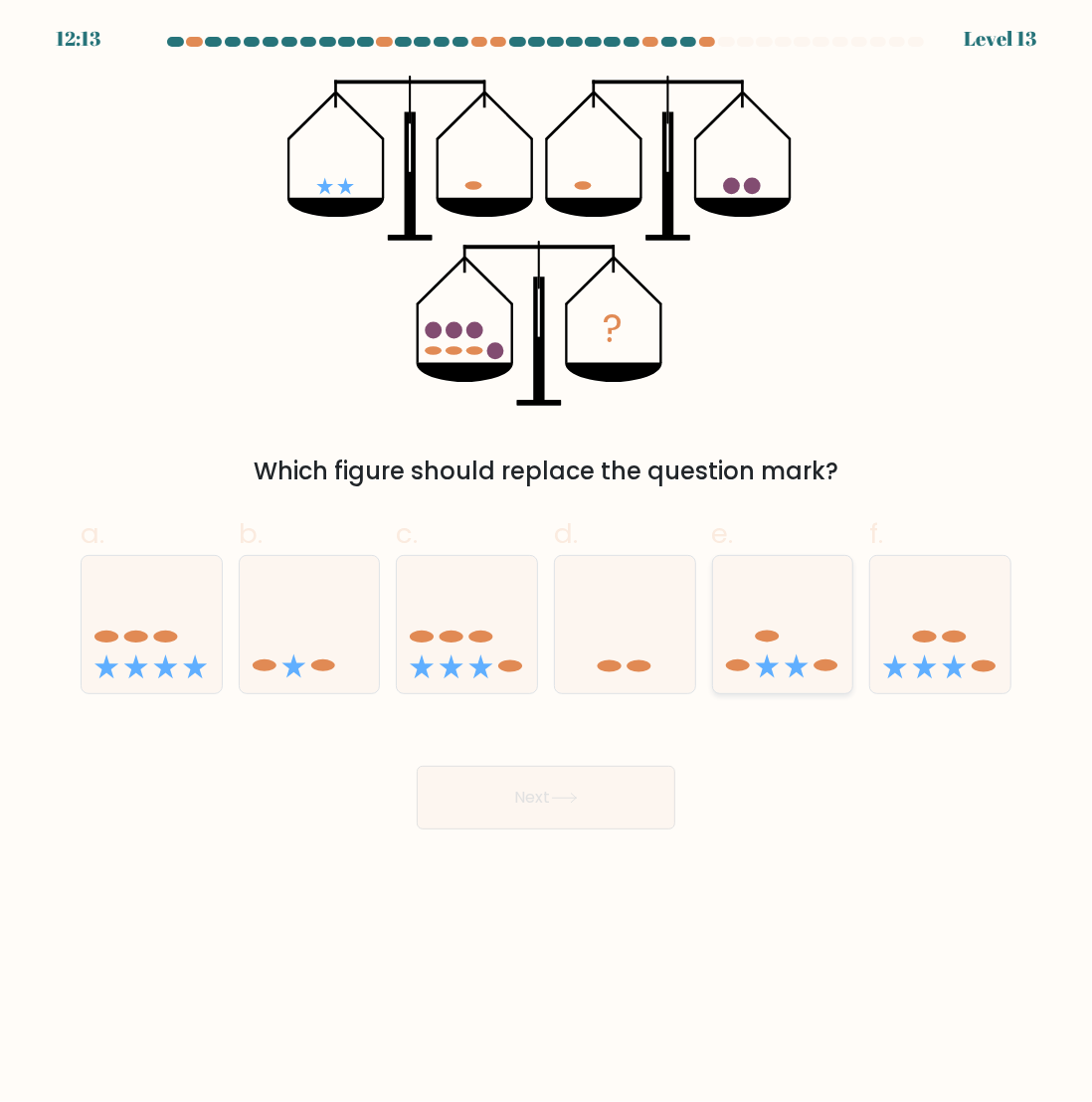 click 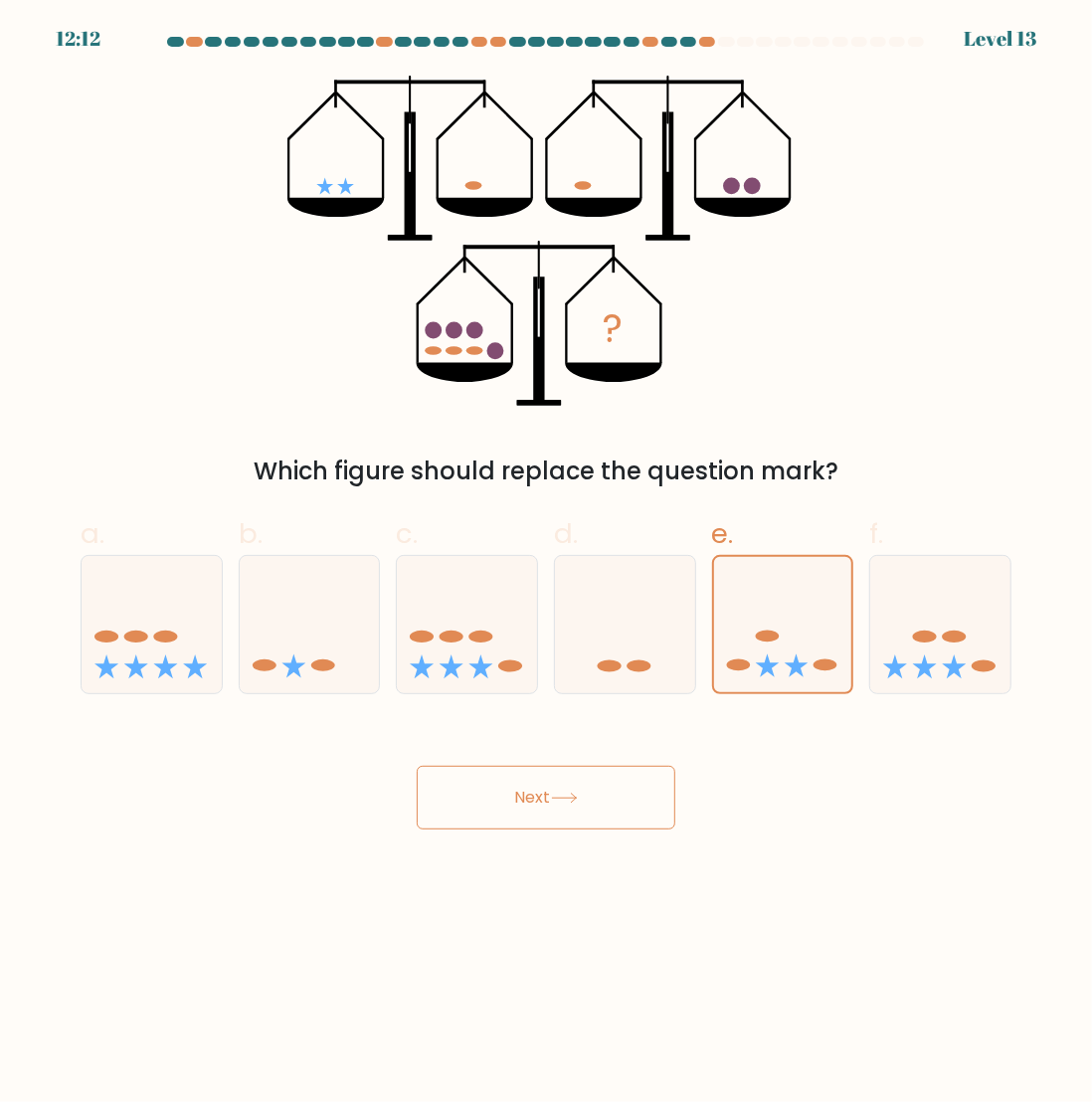 click on "Next" at bounding box center (546, 798) 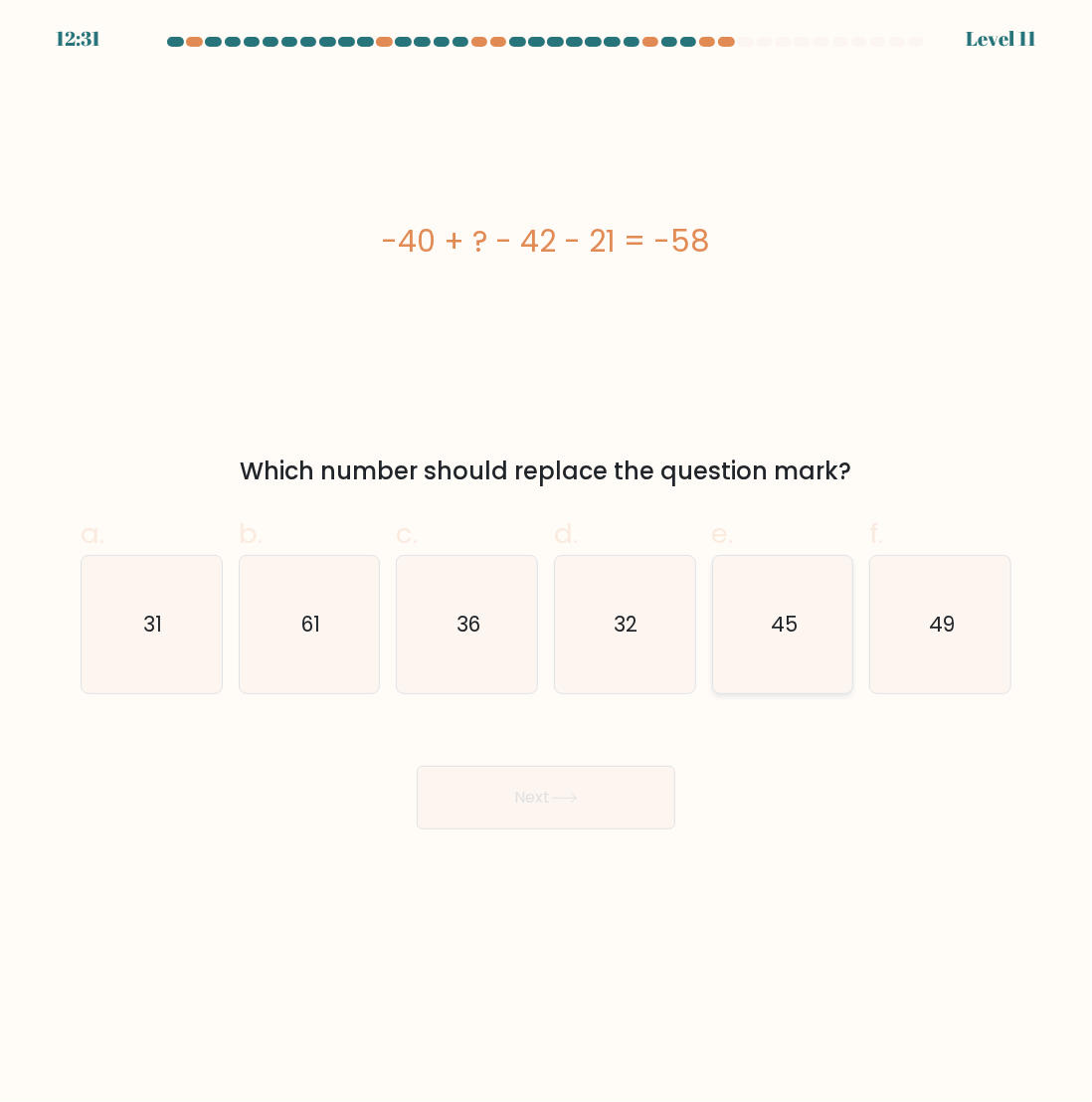 click on "45" 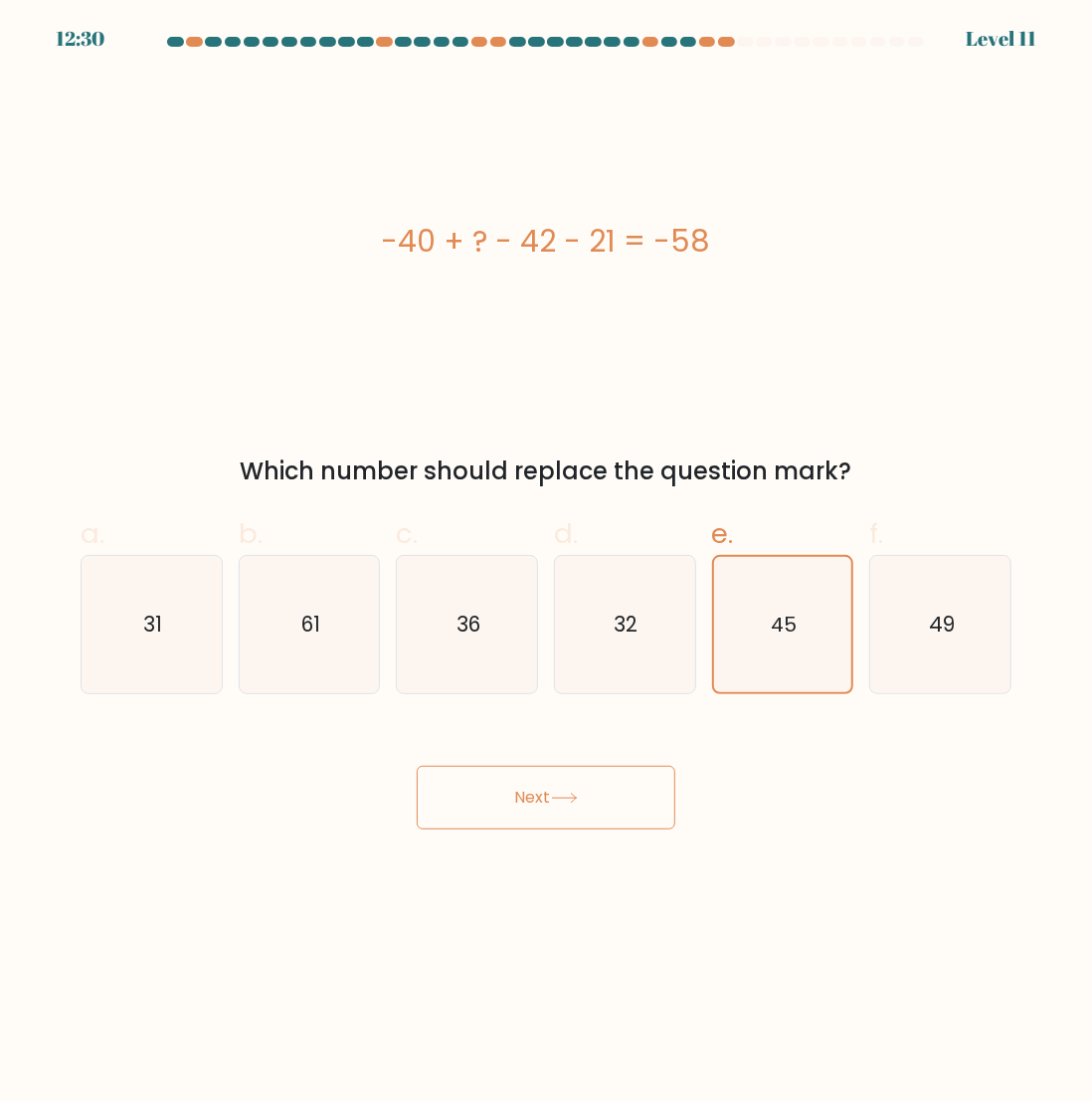 click on "Next" at bounding box center (546, 798) 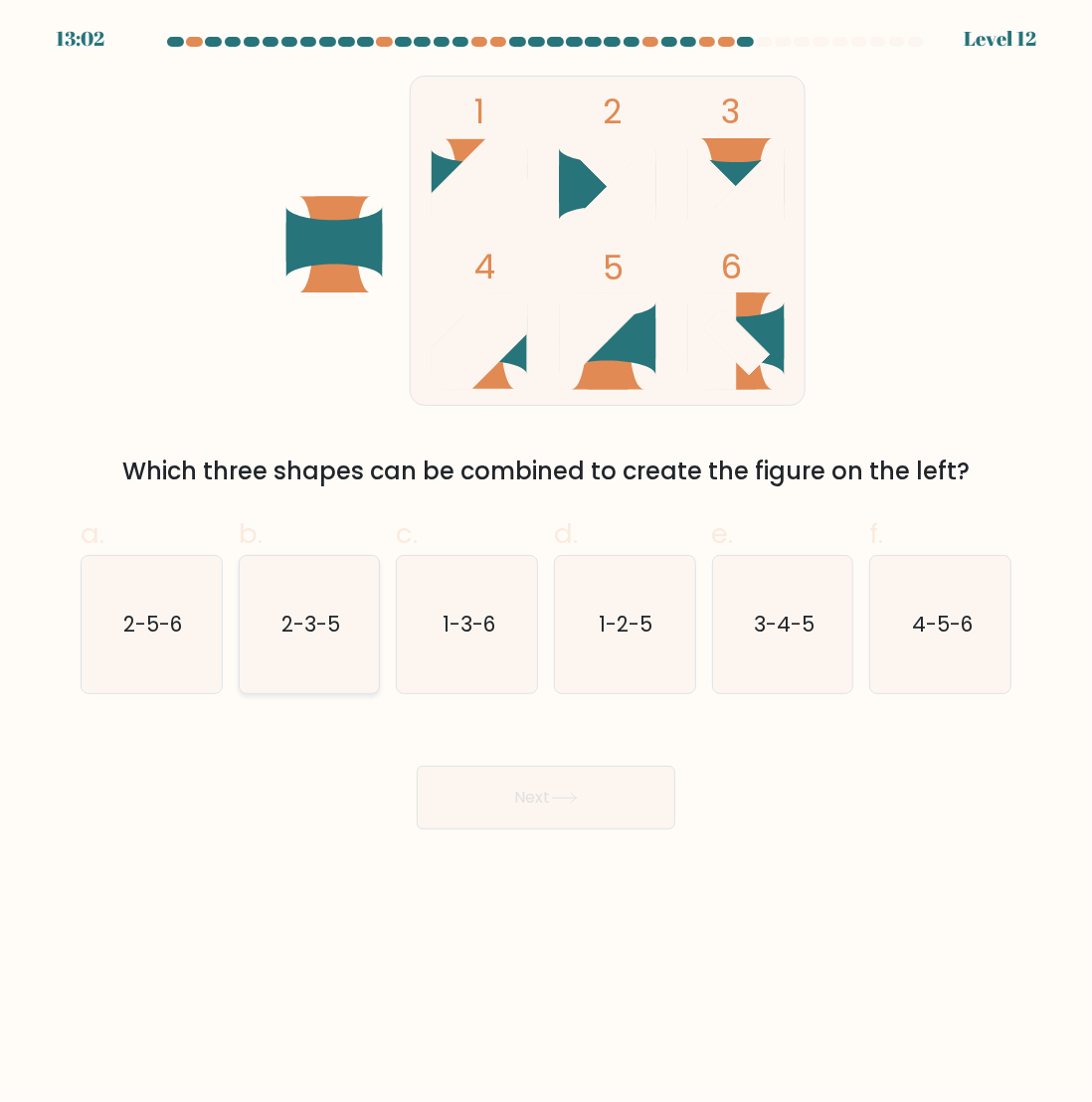 click on "2-3-5" 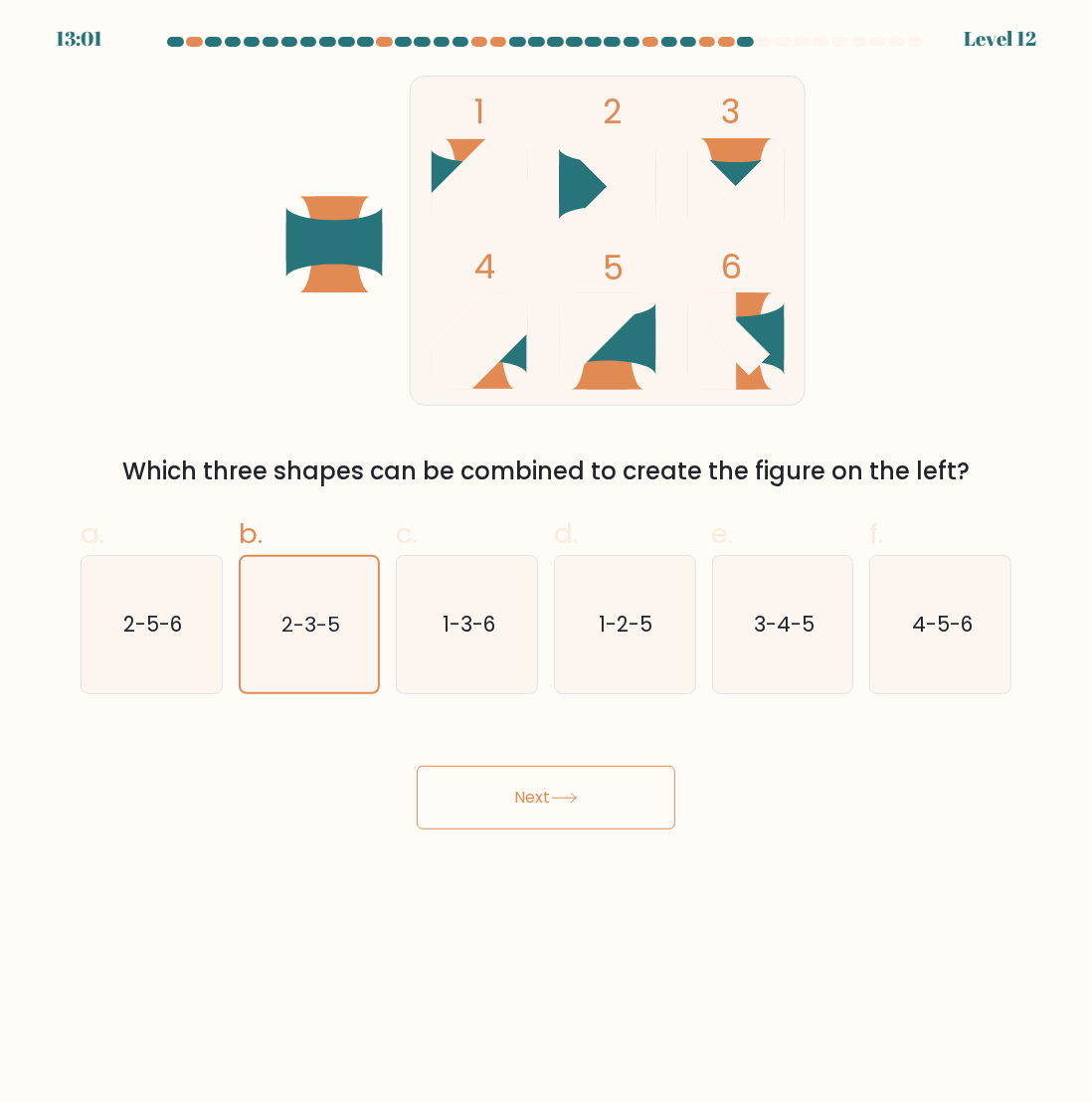 click on "Next" at bounding box center (546, 798) 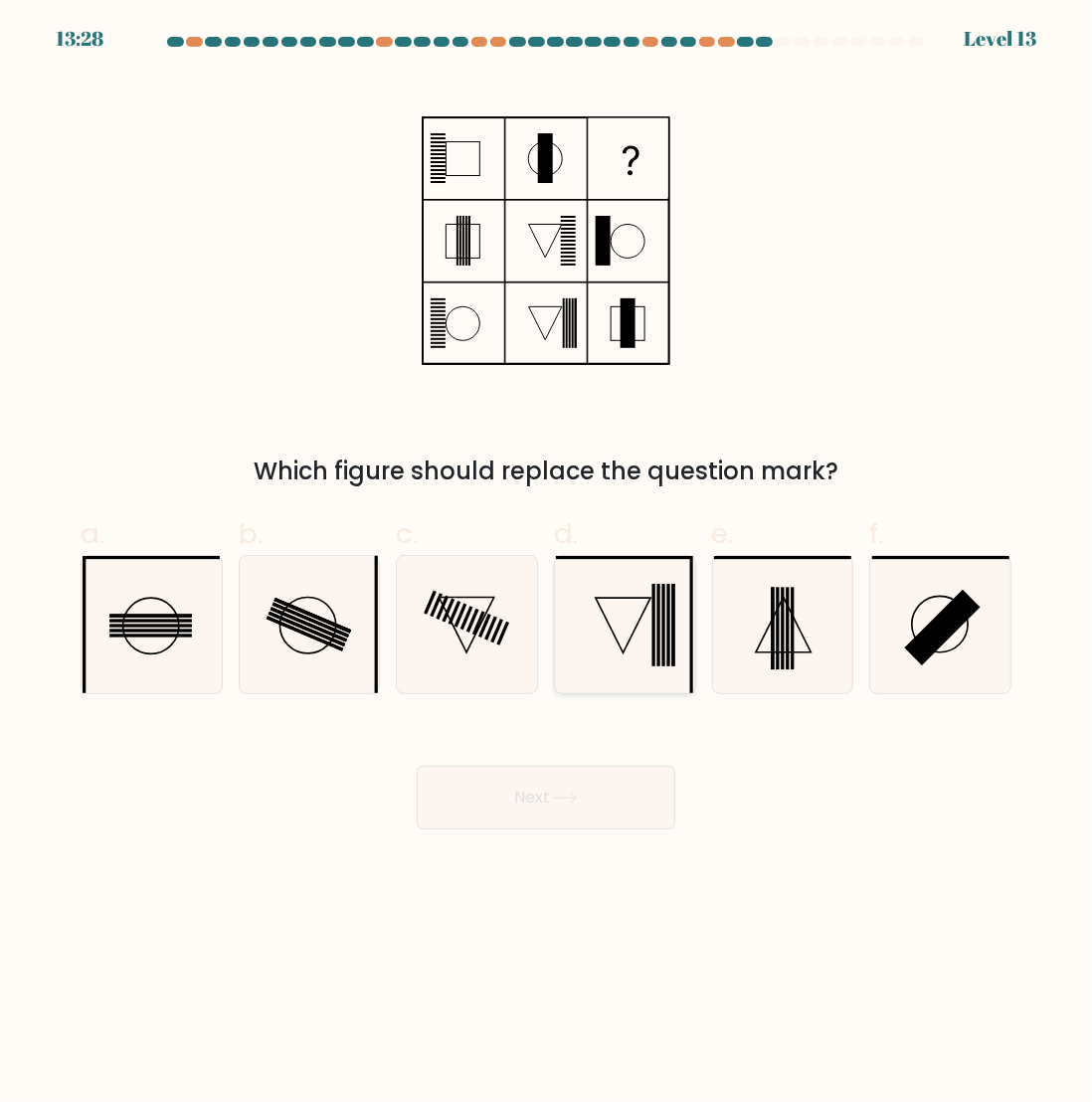 click 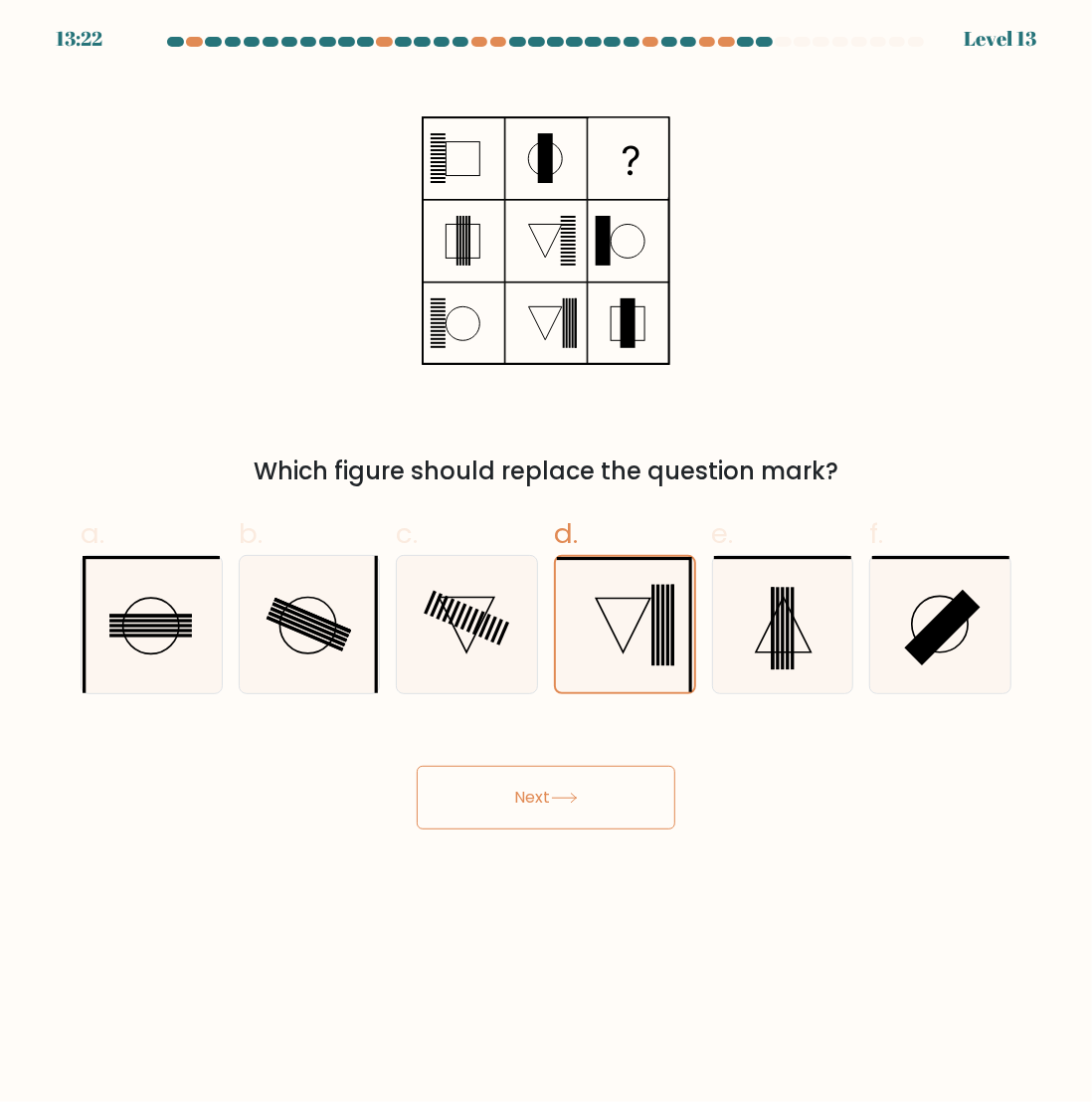 click on "Next" at bounding box center (546, 798) 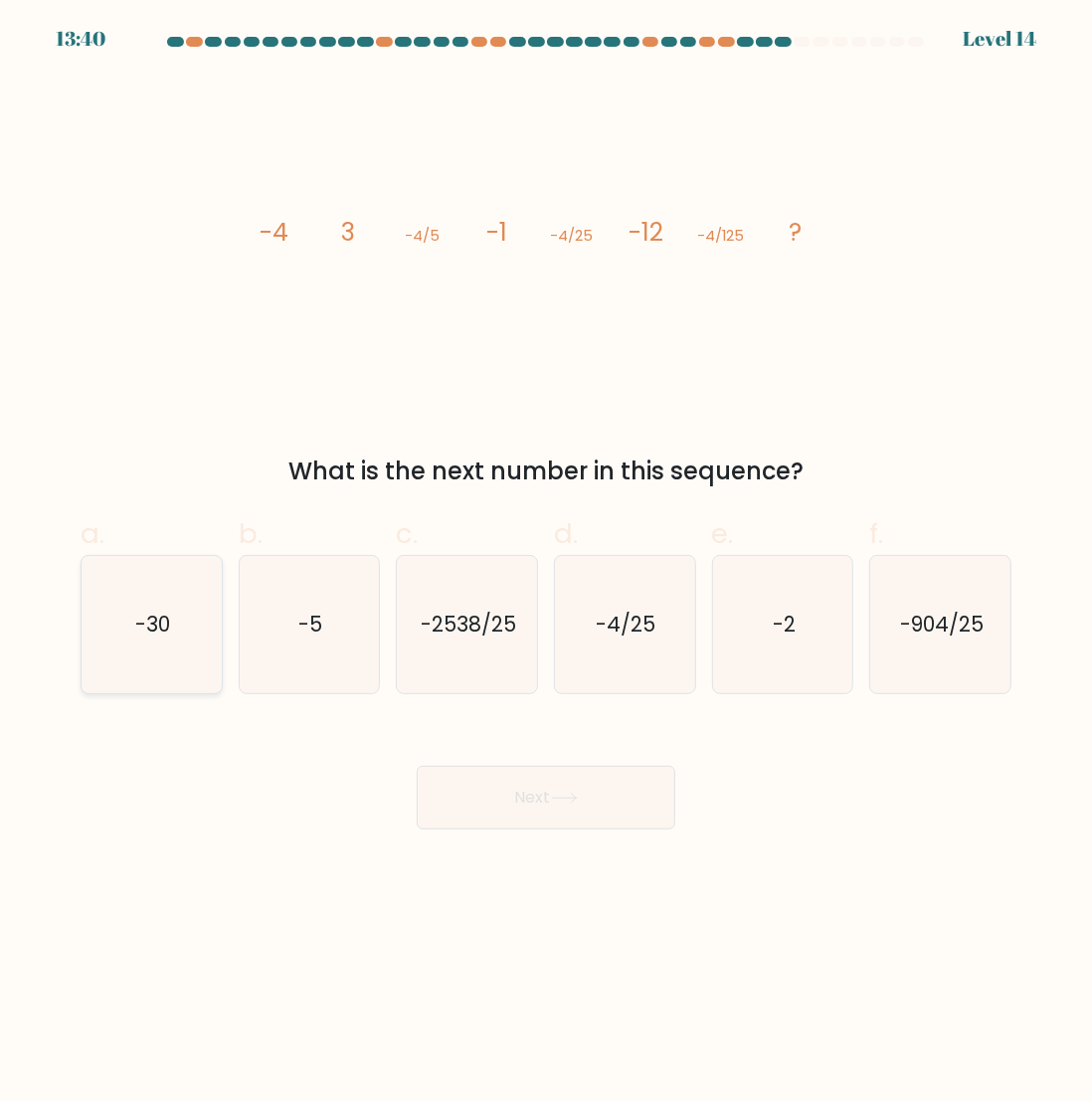 click on "-30" 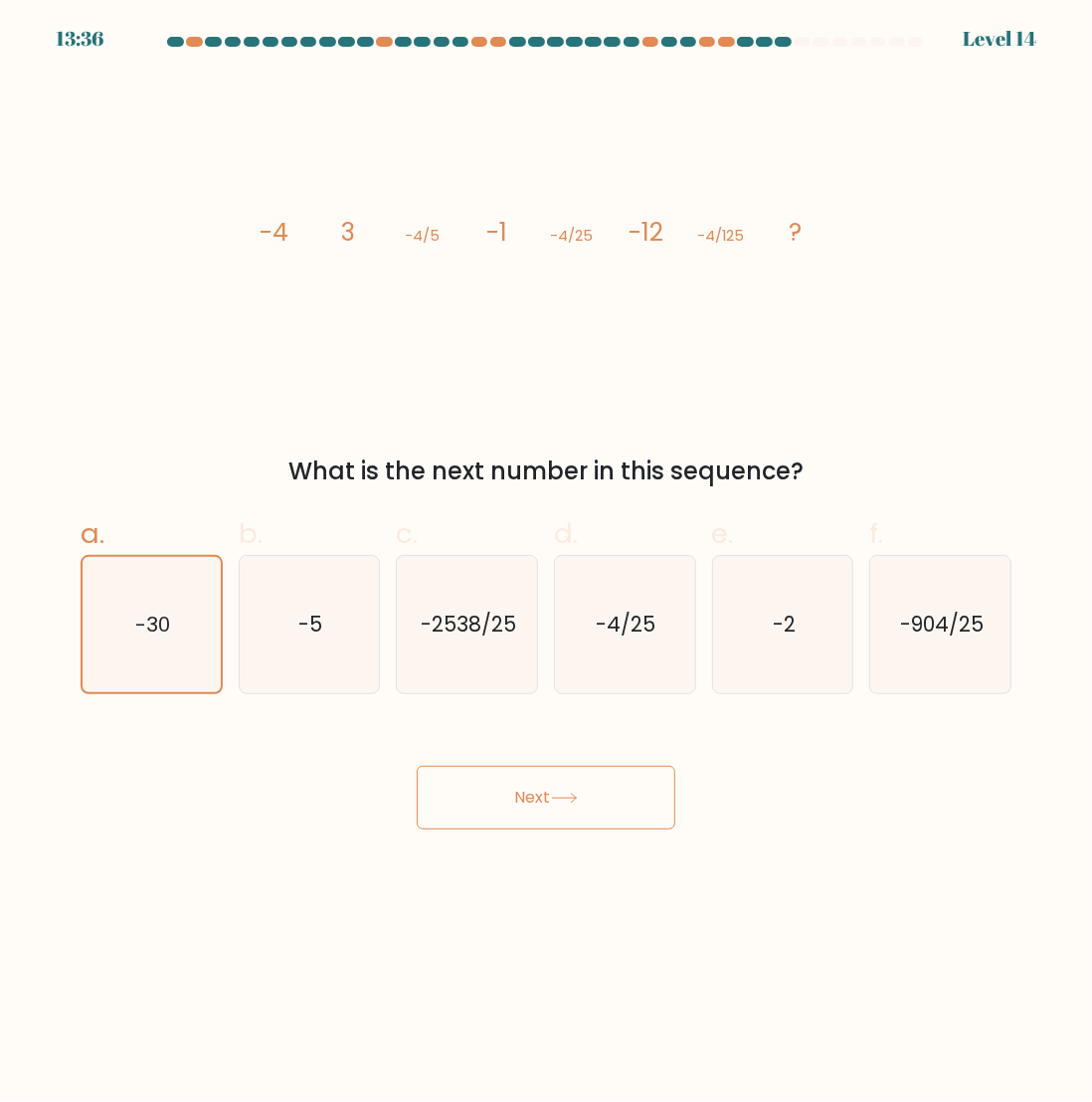 click on "Next" at bounding box center [546, 798] 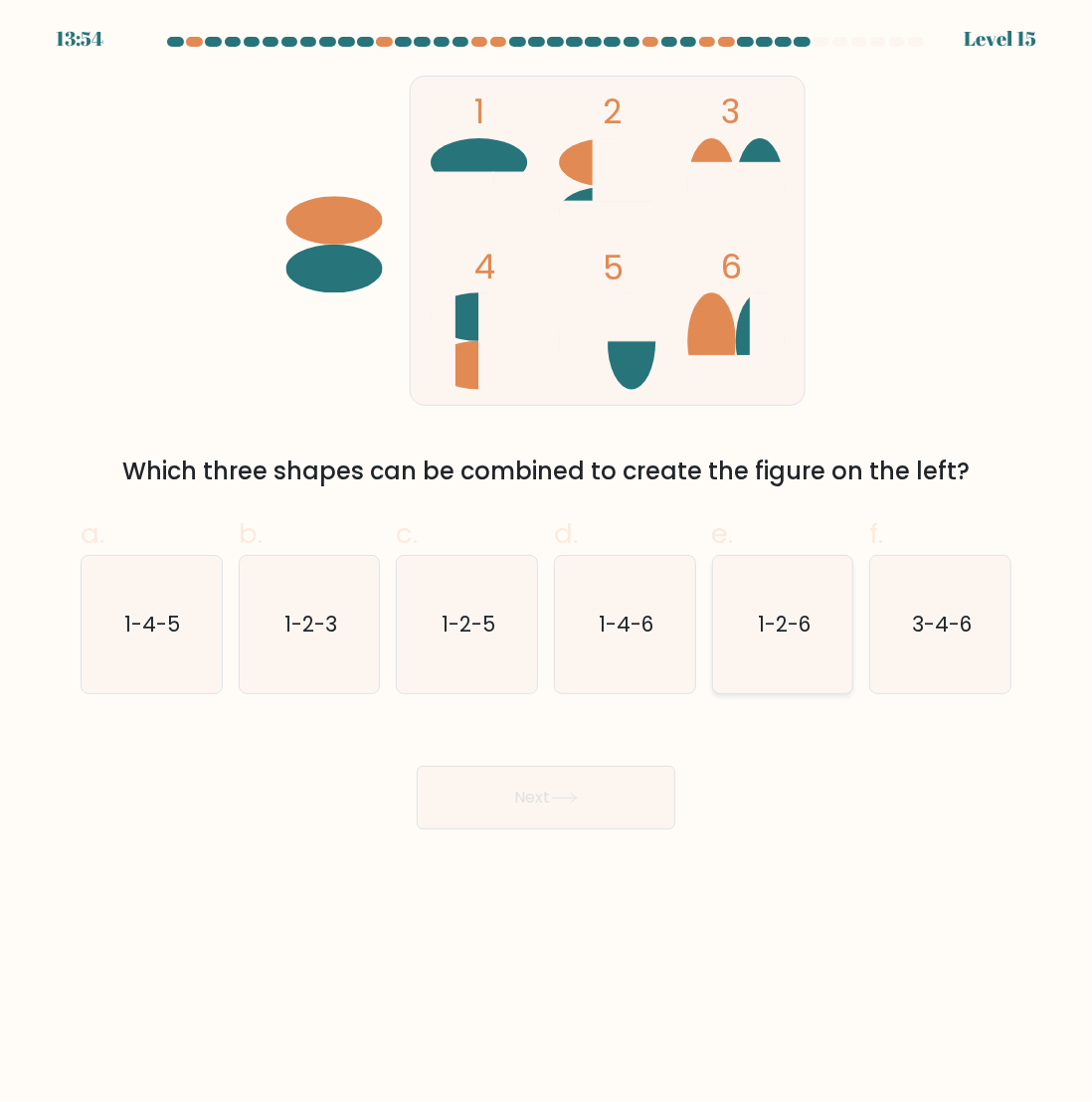 click on "1-2-6" 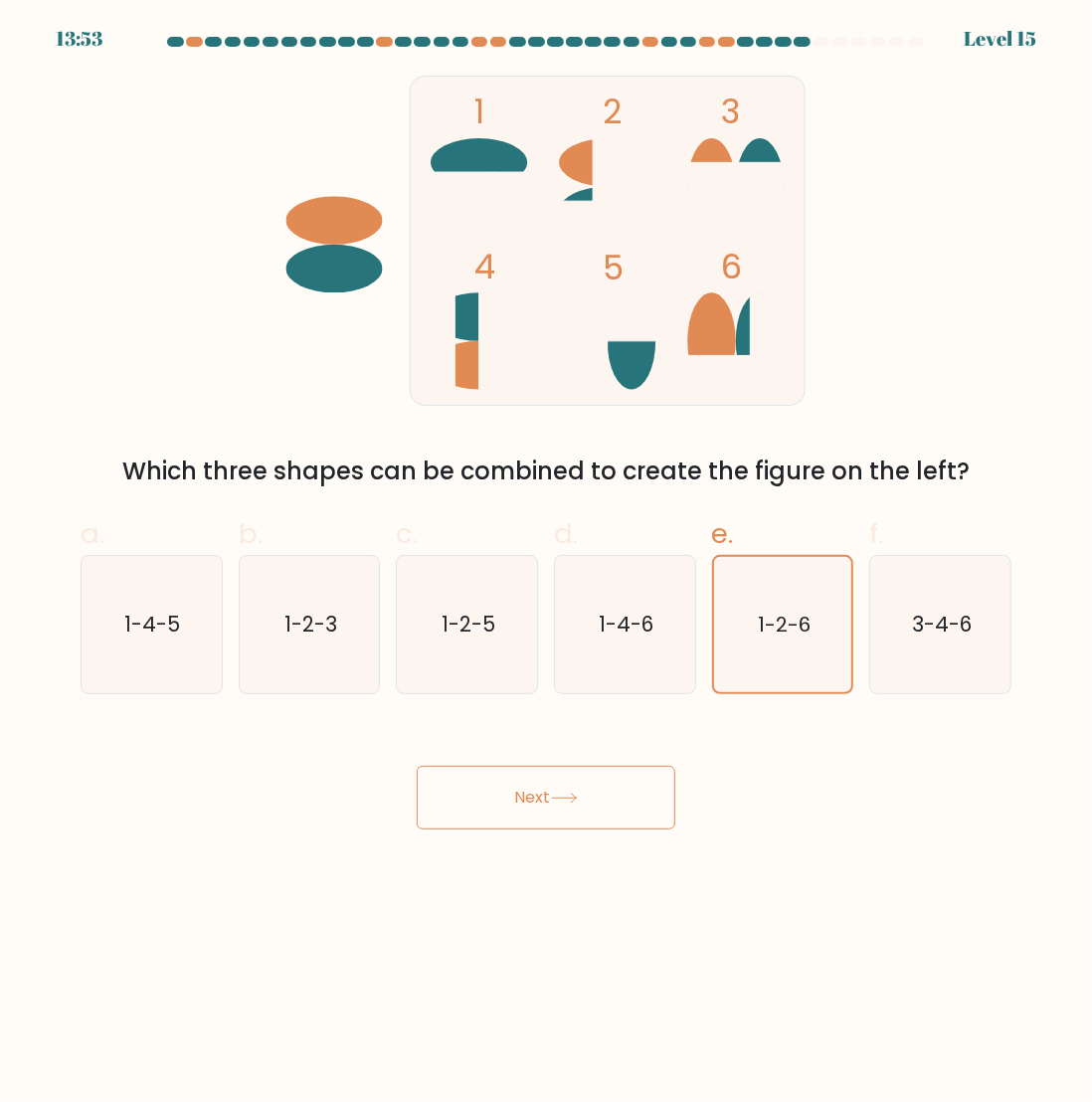 click on "Next" at bounding box center [546, 798] 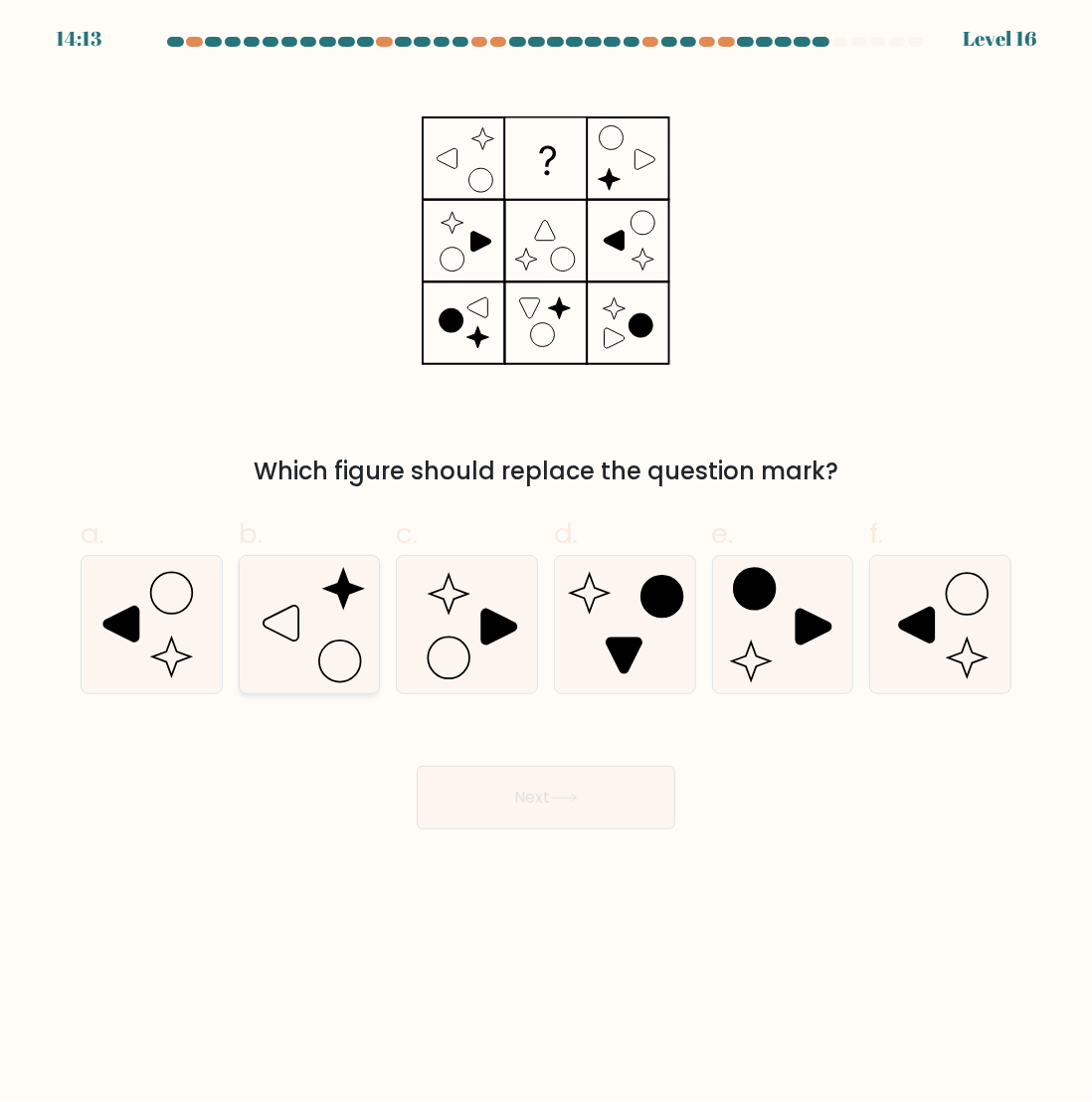 click 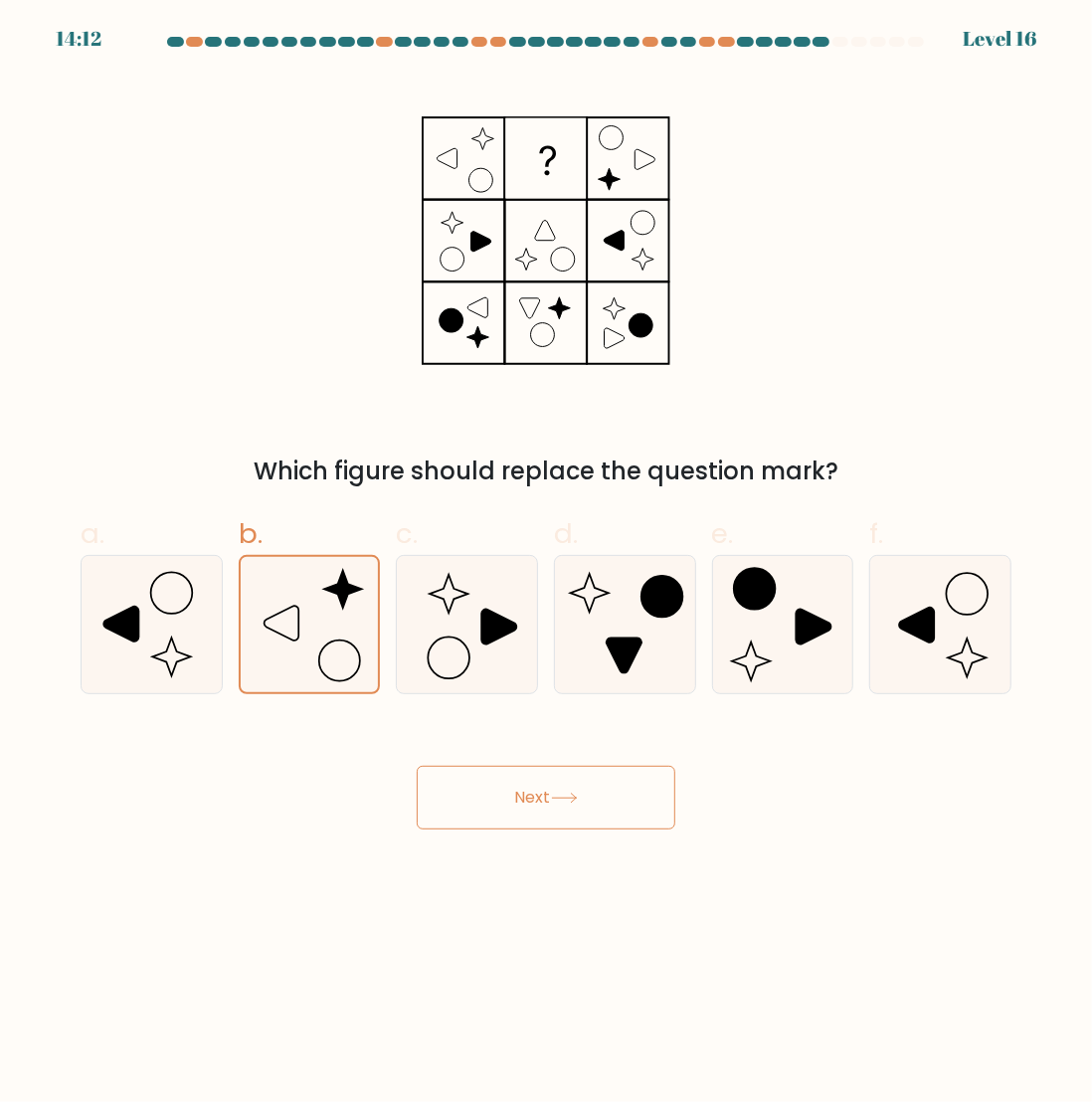 click on "Next" at bounding box center [546, 798] 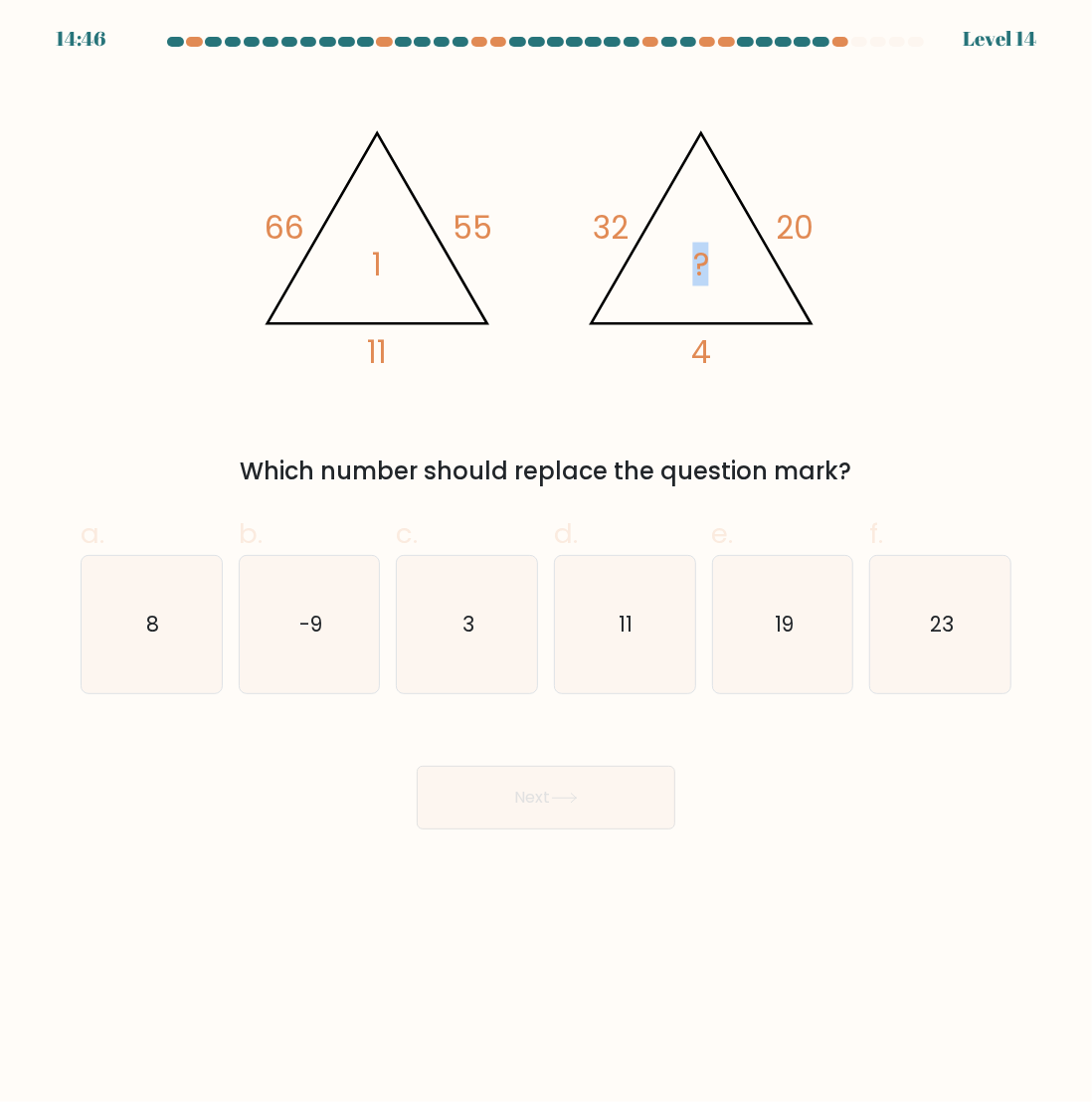 drag, startPoint x: 693, startPoint y: 265, endPoint x: 737, endPoint y: 268, distance: 44.102154 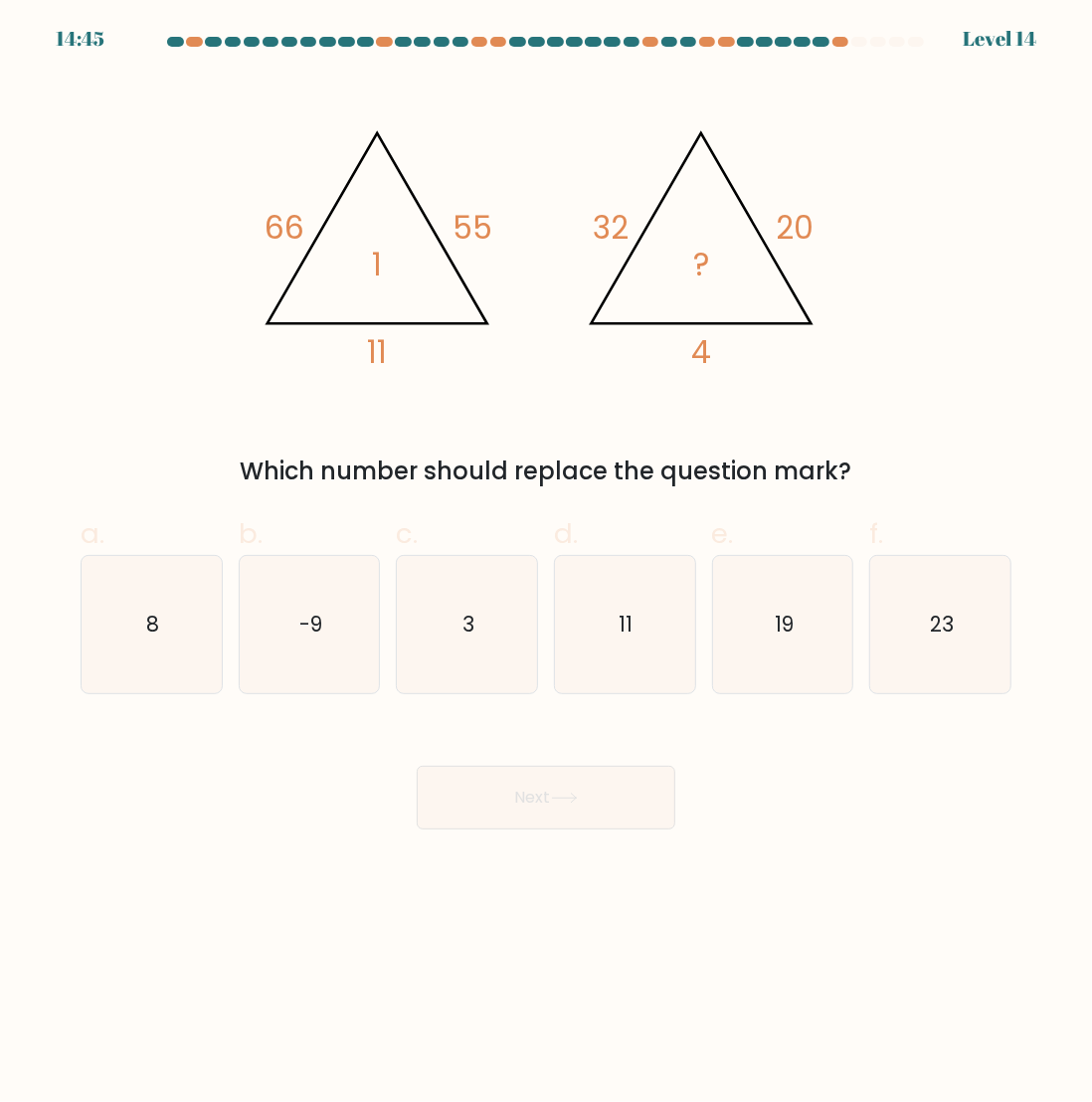 click on "@import url('https://fonts.googleapis.com/css?family=Abril+Fatface:400,100,100italic,300,300italic,400italic,500,500italic,700,700italic,900,900italic'); [NUMBER] [NUMBER] [NUMBER] [NUMBER] @import url('https://fonts.googleapis.com/css?family=Abril+Fatface:400,100,100italic,300,300italic,400italic,500,500italic,700,700italic,900,900italic'); [NUMBER] [NUMBER] [NUMBER] ?" 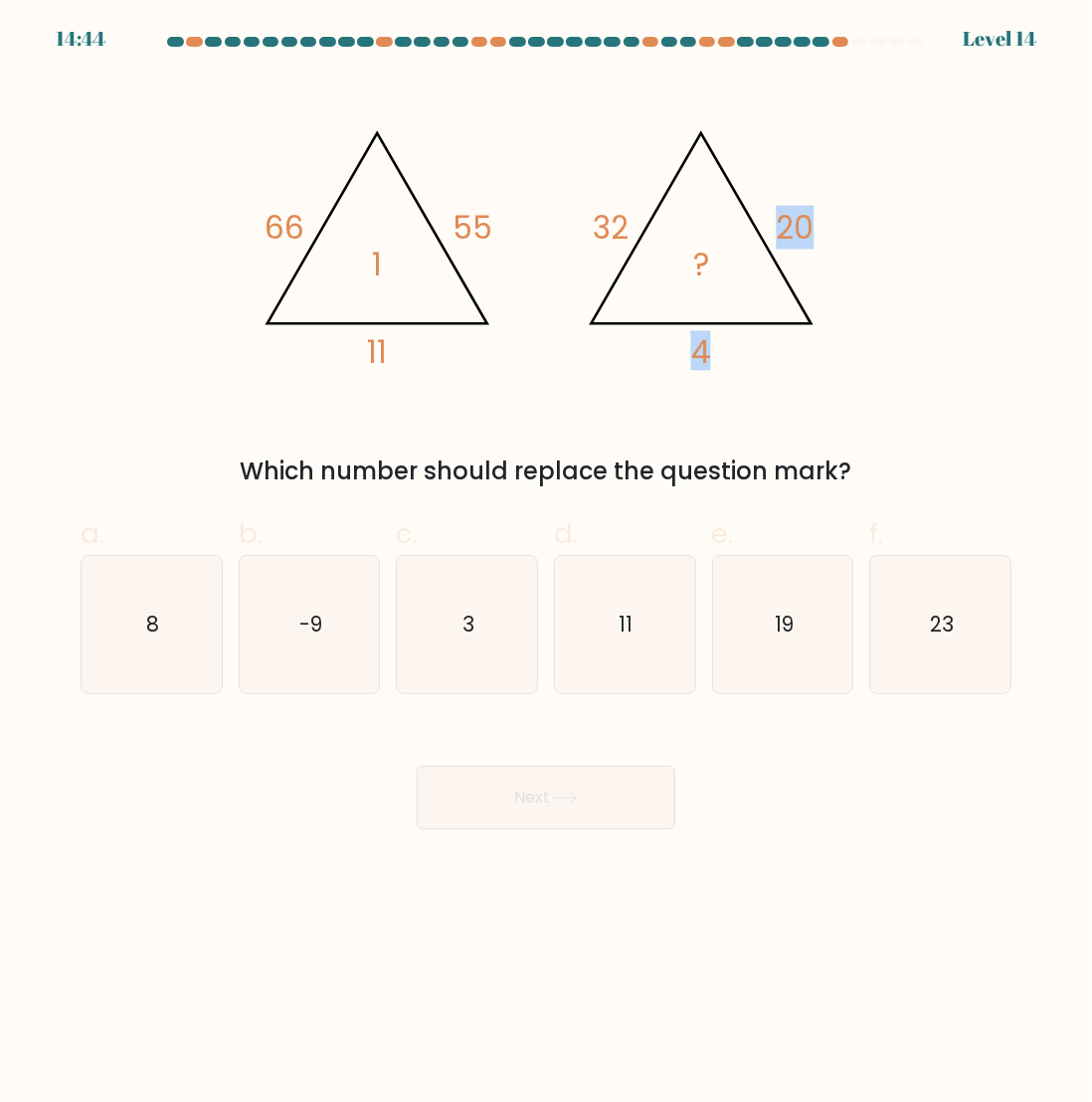 click on "@import url('https://fonts.googleapis.com/css?family=Abril+Fatface:400,100,100italic,300,300italic,400italic,500,500italic,700,700italic,900,900italic'); [NUMBER] [NUMBER] [NUMBER] [NUMBER] @import url('https://fonts.googleapis.com/css?family=Abril+Fatface:400,100,100italic,300,300italic,400italic,500,500italic,700,700italic,900,900italic'); [NUMBER] [NUMBER] [NUMBER] ?" 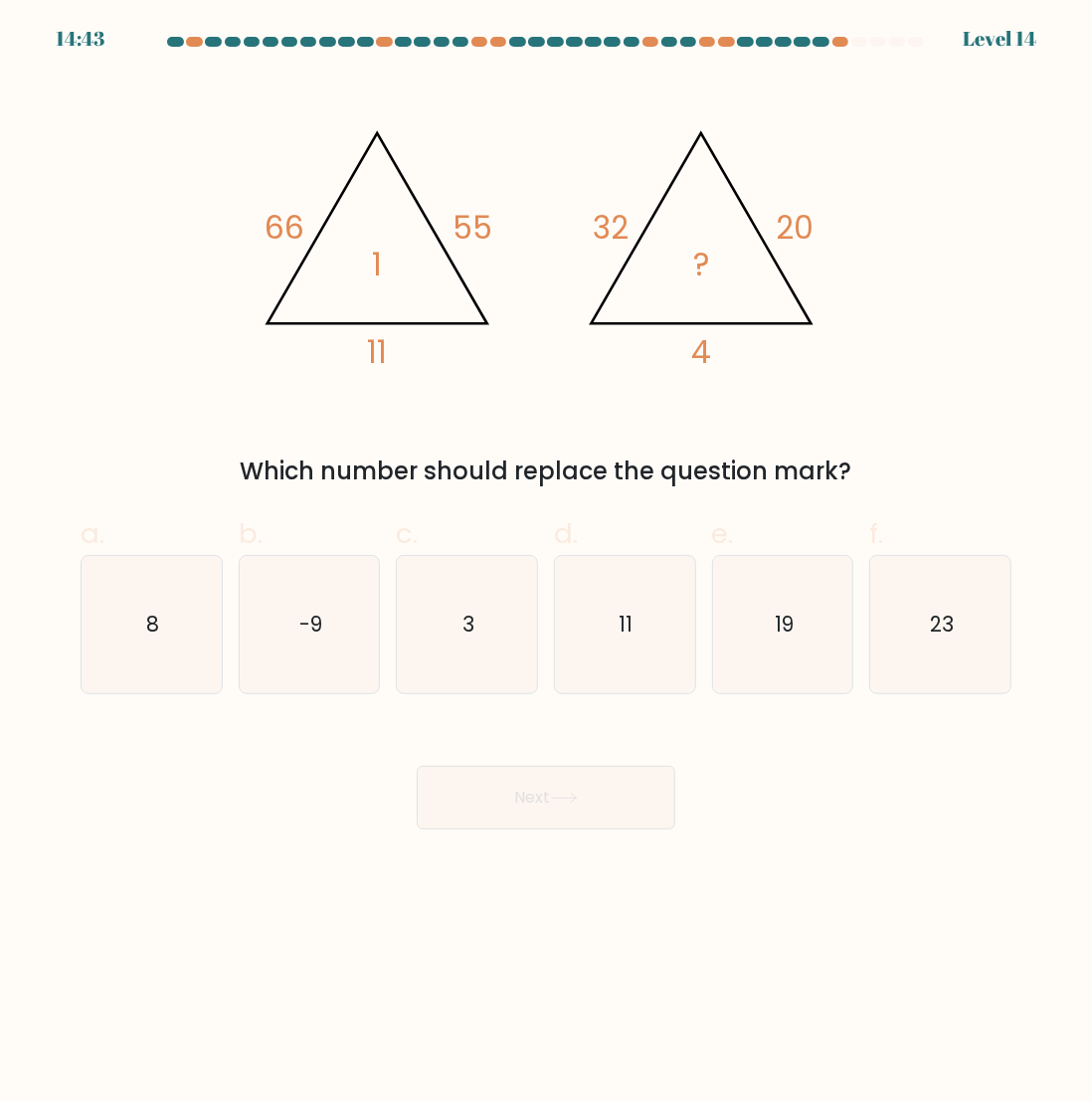 click on "@import url('https://fonts.googleapis.com/css?family=Abril+Fatface:400,100,100italic,300,300italic,400italic,500,500italic,700,700italic,900,900italic'); [NUMBER] [NUMBER] [NUMBER] [NUMBER] @import url('https://fonts.googleapis.com/css?family=Abril+Fatface:400,100,100italic,300,300italic,400italic,500,500italic,700,700italic,900,900italic'); [NUMBER] [NUMBER] [NUMBER] ?" 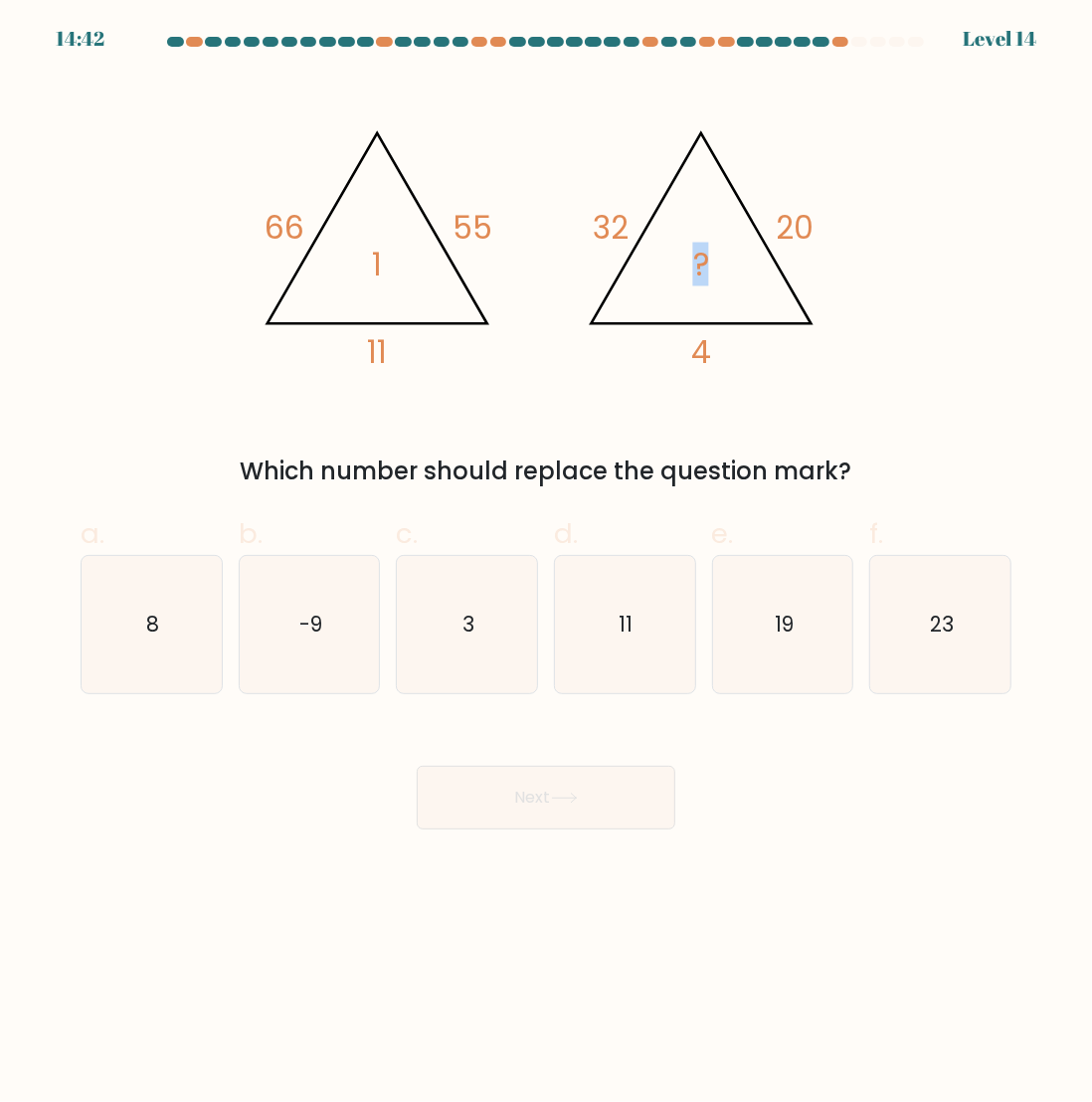 click on "@import url('https://fonts.googleapis.com/css?family=Abril+Fatface:400,100,100italic,300,300italic,400italic,500,500italic,700,700italic,900,900italic'); [NUMBER] [NUMBER] [NUMBER] [NUMBER] @import url('https://fonts.googleapis.com/css?family=Abril+Fatface:400,100,100italic,300,300italic,400italic,500,500italic,700,700italic,900,900italic'); [NUMBER] [NUMBER] [NUMBER] ?" 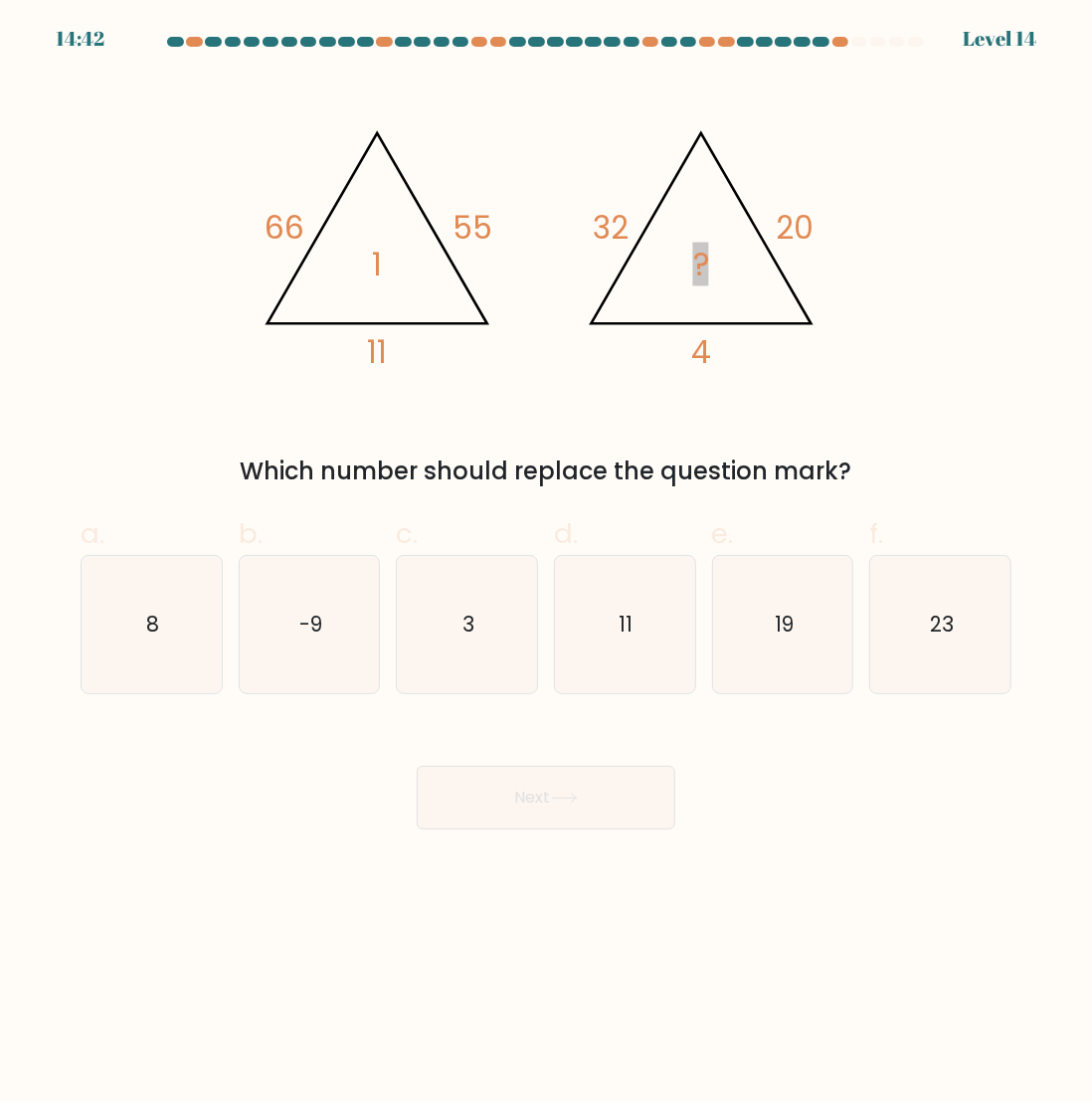 drag, startPoint x: 664, startPoint y: 277, endPoint x: 640, endPoint y: 277, distance: 24 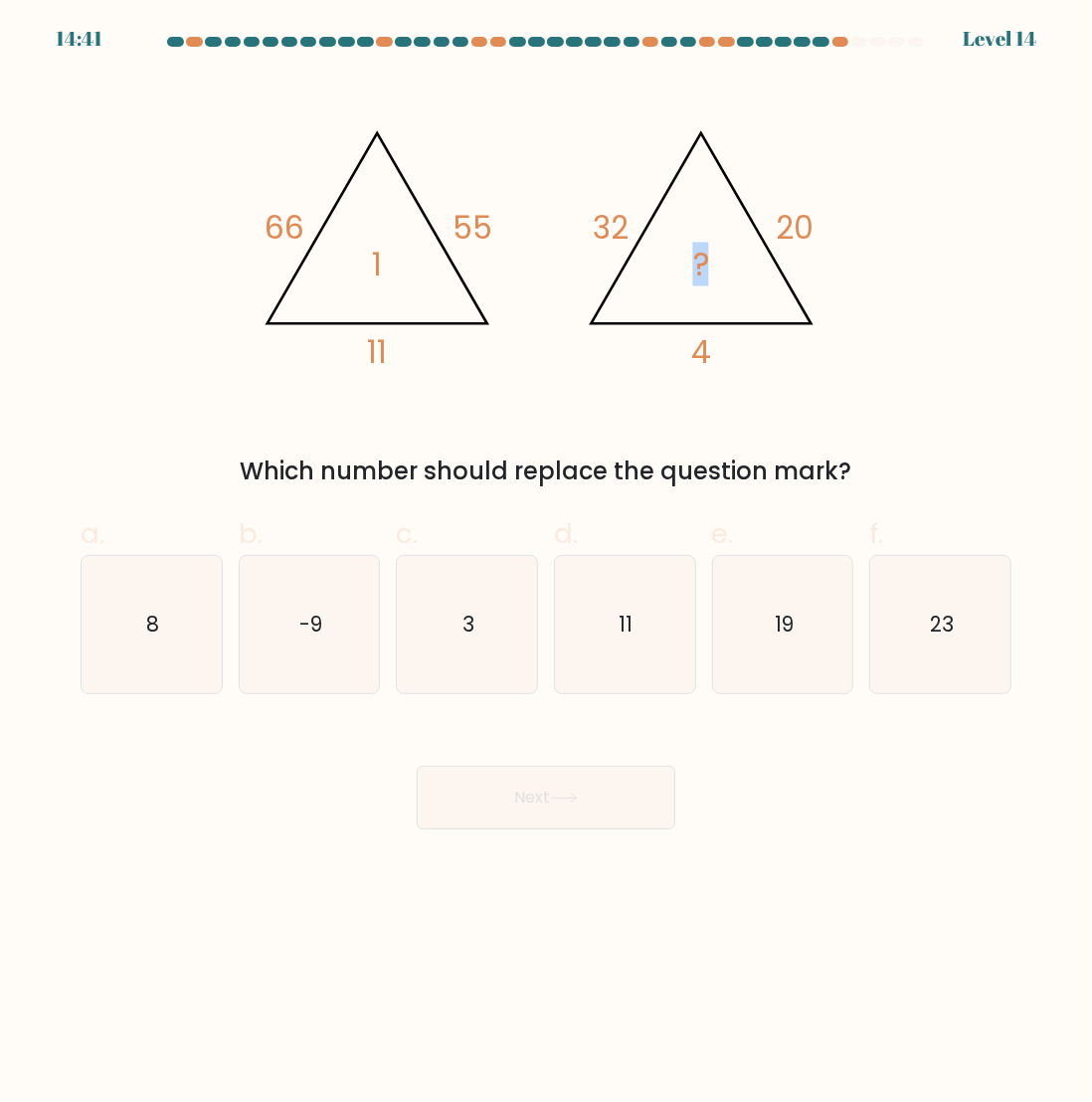 click on "@import url('https://fonts.googleapis.com/css?family=Abril+Fatface:400,100,100italic,300,300italic,400italic,500,500italic,700,700italic,900,900italic'); [NUMBER] [NUMBER] [NUMBER] [NUMBER] @import url('https://fonts.googleapis.com/css?family=Abril+Fatface:400,100,100italic,300,300italic,400italic,500,500italic,700,700italic,900,900italic'); [NUMBER] [NUMBER] [NUMBER] ?" 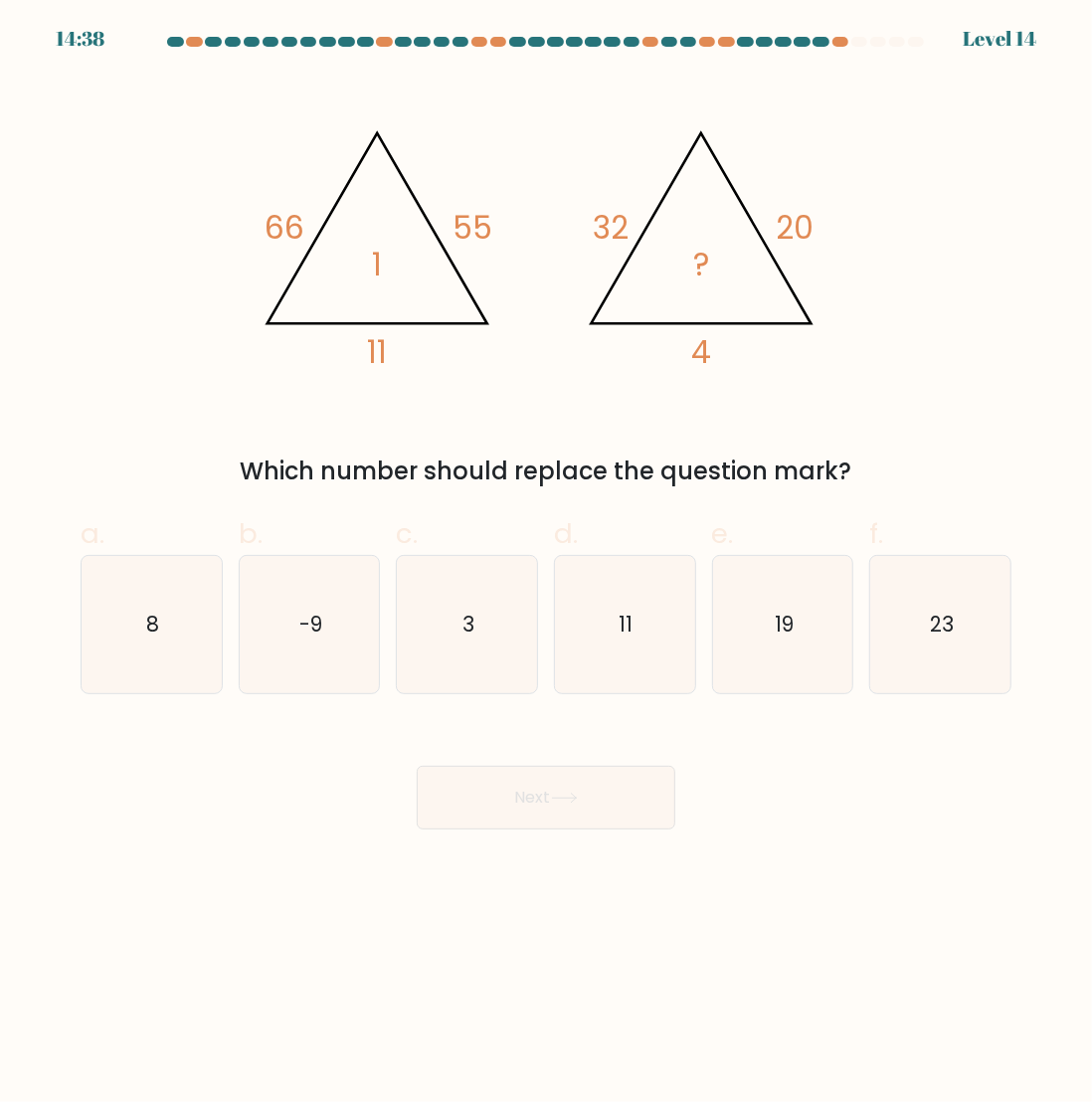 drag, startPoint x: 387, startPoint y: 244, endPoint x: 340, endPoint y: 274, distance: 55.758407 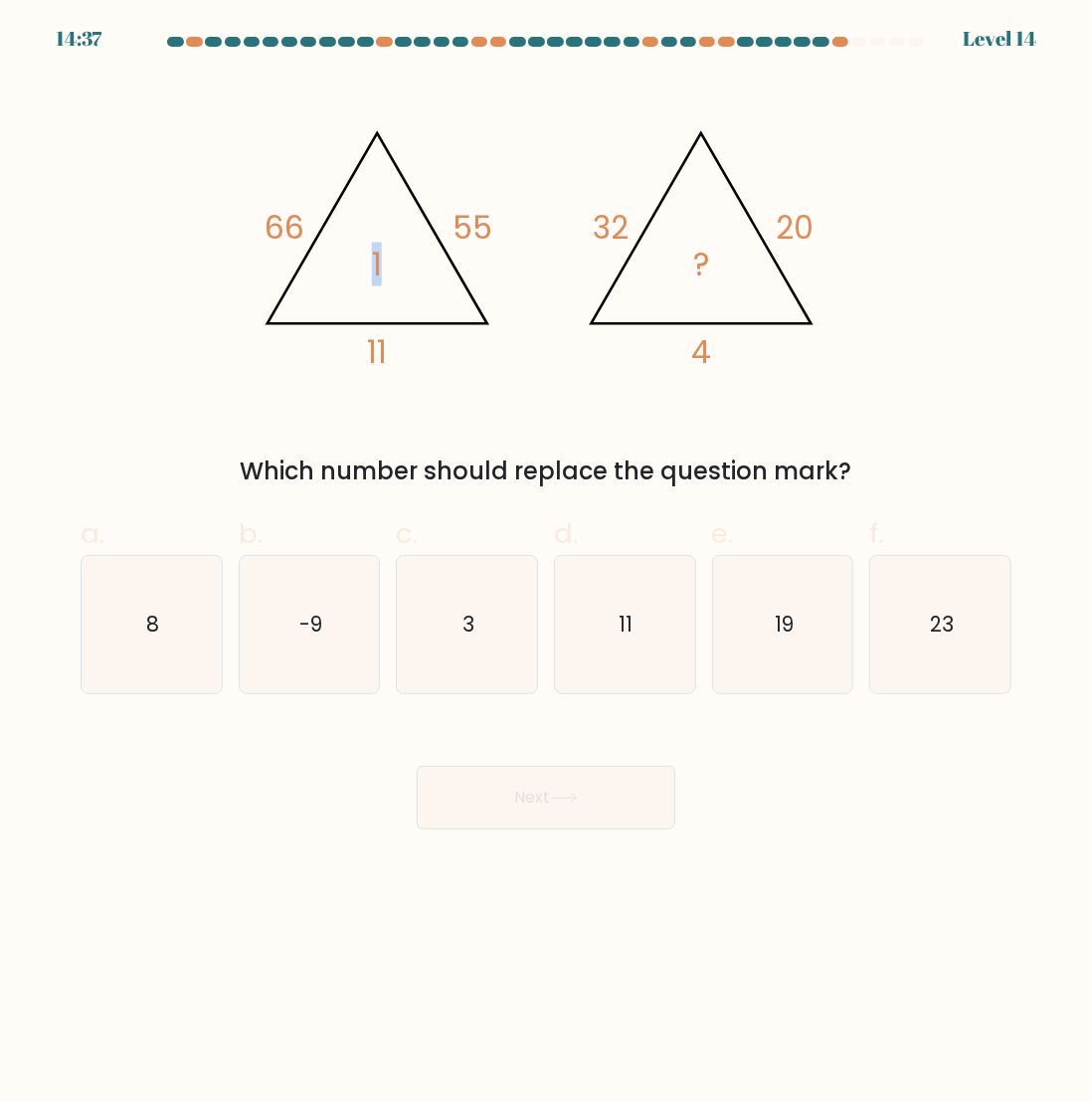 click on "@import url('https://fonts.googleapis.com/css?family=Abril+Fatface:400,100,100italic,300,300italic,400italic,500,500italic,700,700italic,900,900italic'); [NUMBER] [NUMBER] [NUMBER] [NUMBER] @import url('https://fonts.googleapis.com/css?family=Abril+Fatface:400,100,100italic,300,300italic,400italic,500,500italic,700,700italic,900,900italic'); [NUMBER] [NUMBER] [NUMBER] ?" 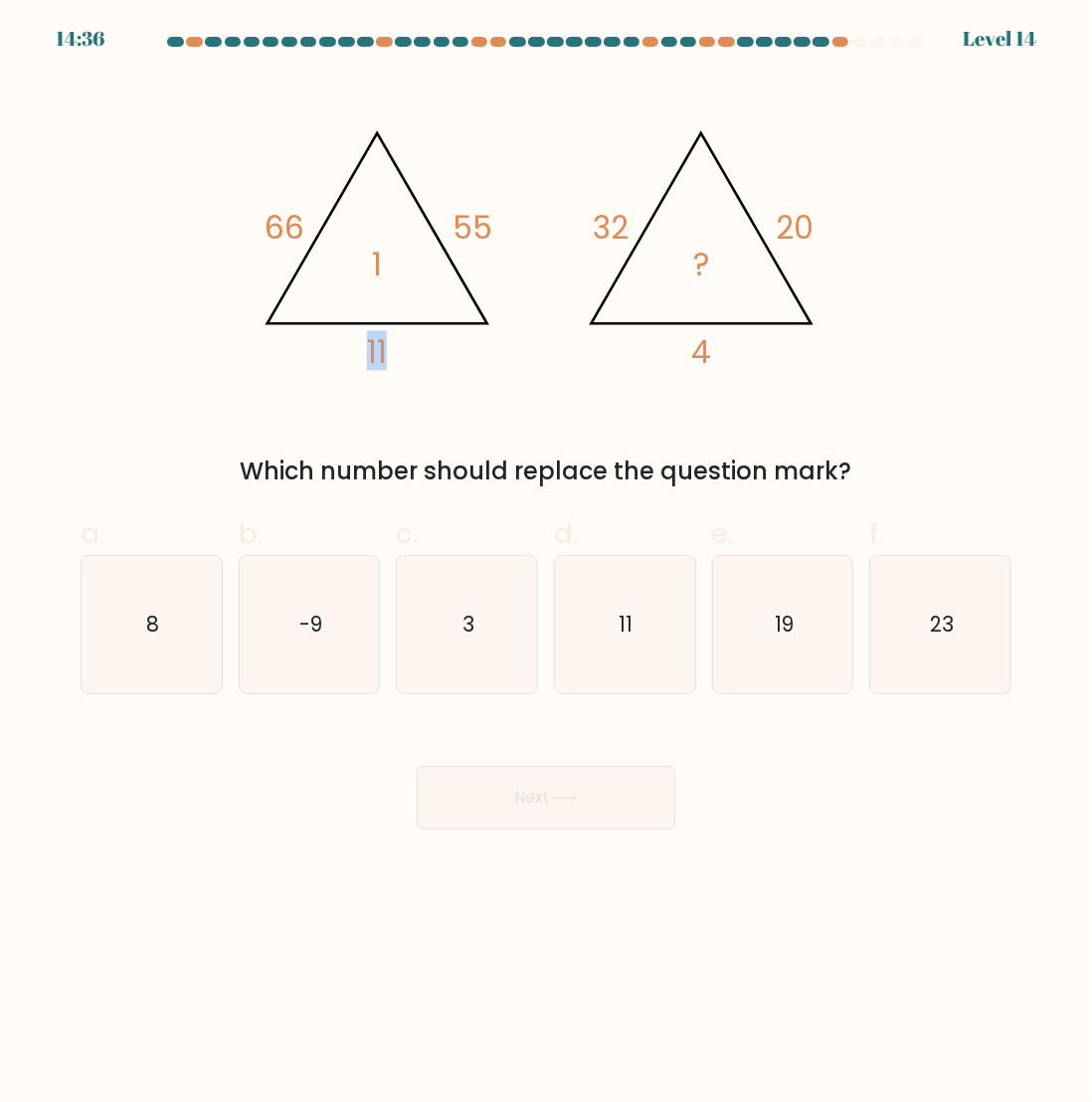 drag, startPoint x: 350, startPoint y: 373, endPoint x: 458, endPoint y: 361, distance: 108.66462 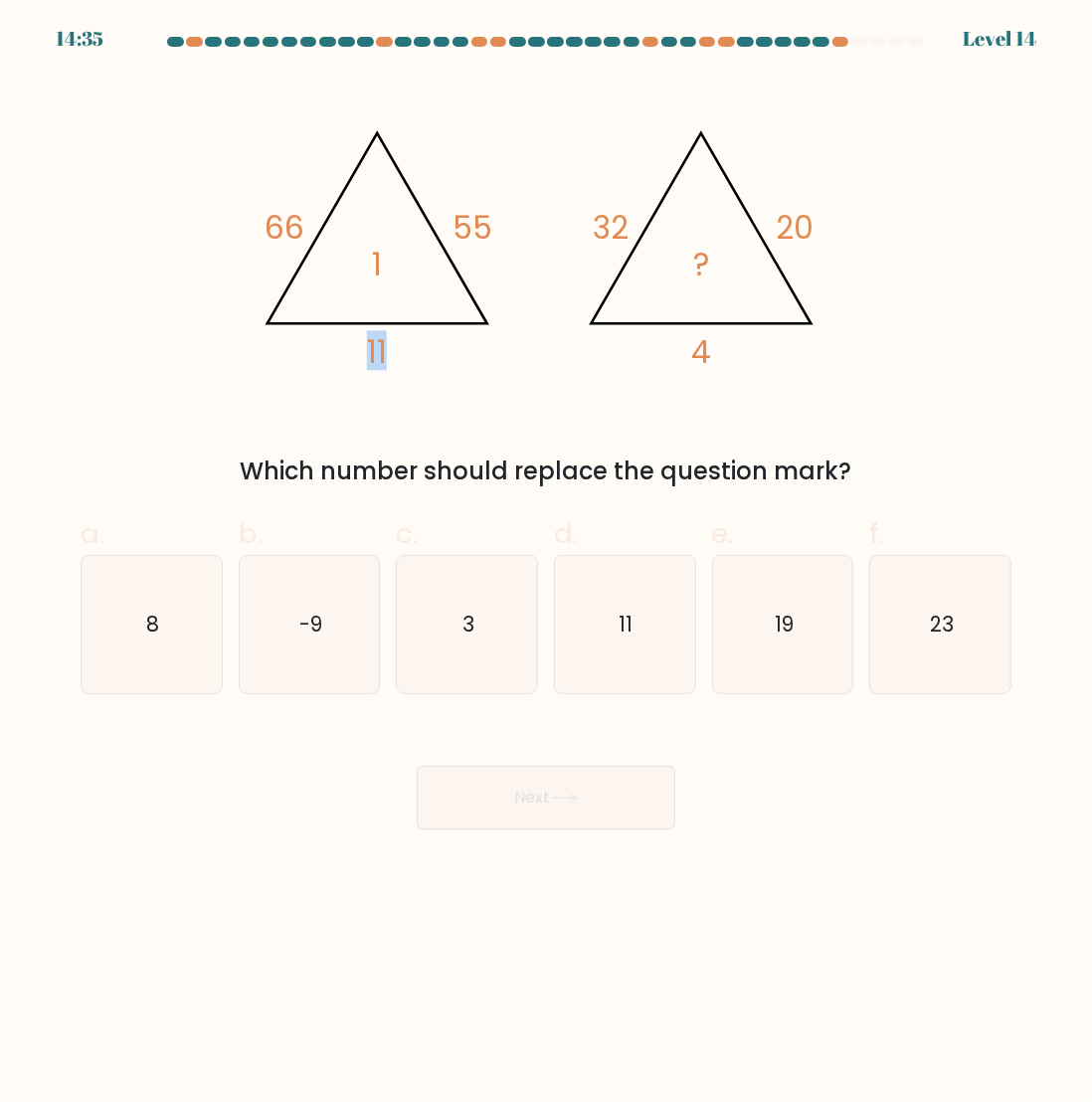 drag, startPoint x: 416, startPoint y: 355, endPoint x: 270, endPoint y: 354, distance: 146.0034 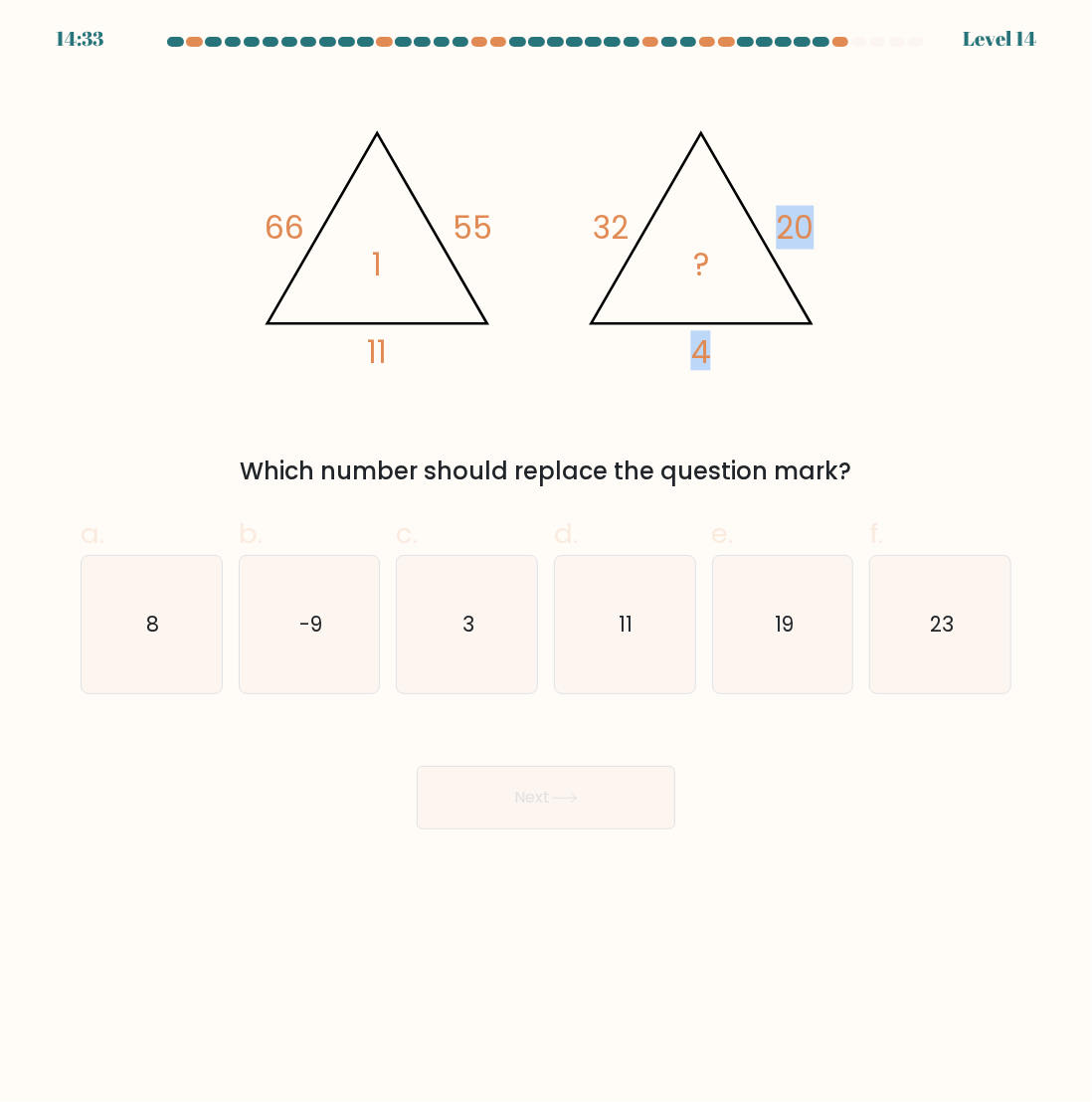 drag, startPoint x: 752, startPoint y: 261, endPoint x: 664, endPoint y: 272, distance: 88.68484 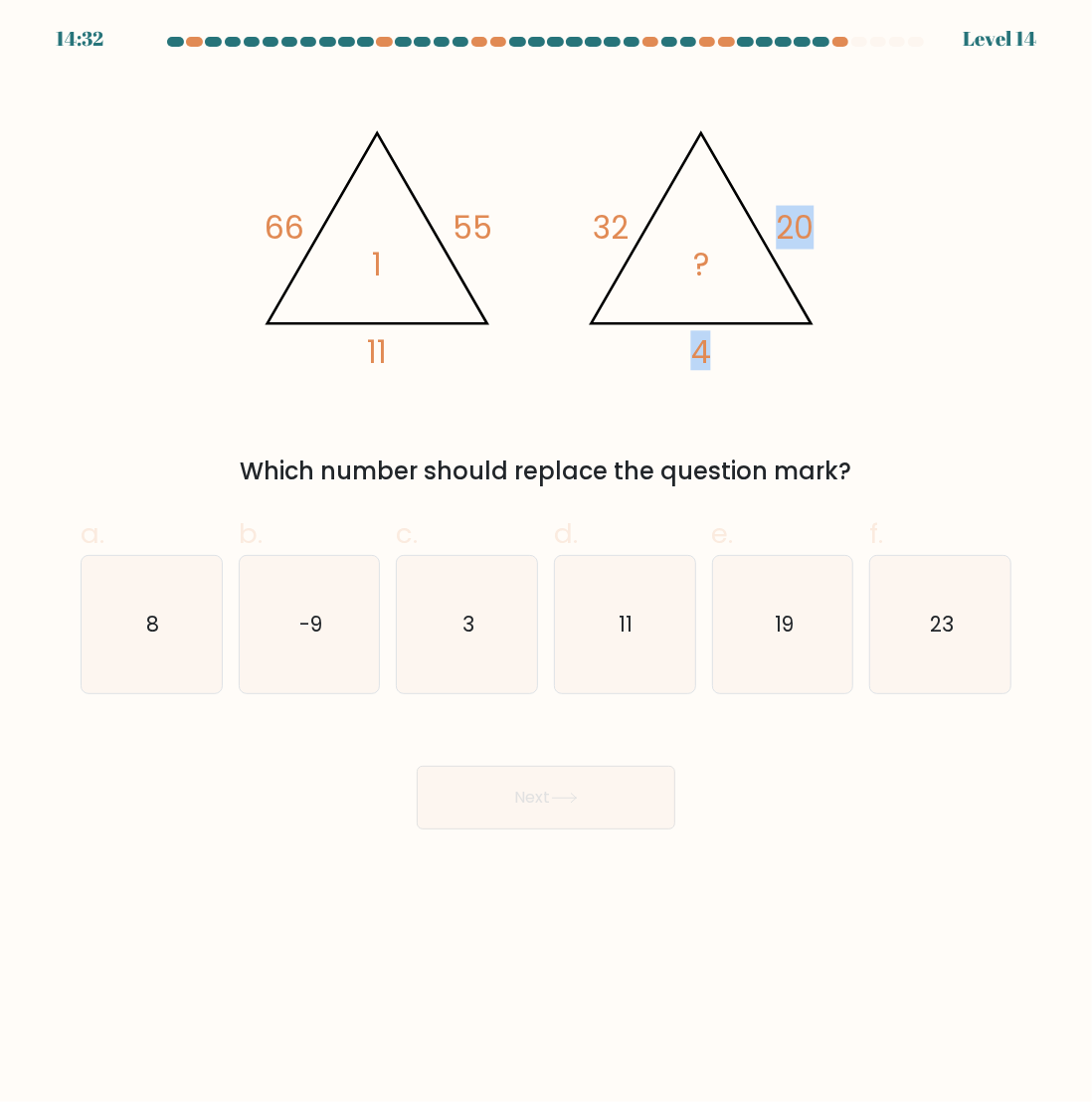 click on "@import url('https://fonts.googleapis.com/css?family=Abril+Fatface:400,100,100italic,300,300italic,400italic,500,500italic,700,700italic,900,900italic'); [NUMBER] [NUMBER] [NUMBER] [NUMBER] @import url('https://fonts.googleapis.com/css?family=Abril+Fatface:400,100,100italic,300,300italic,400italic,500,500italic,700,700italic,900,900italic'); [NUMBER] [NUMBER] [NUMBER] ?" 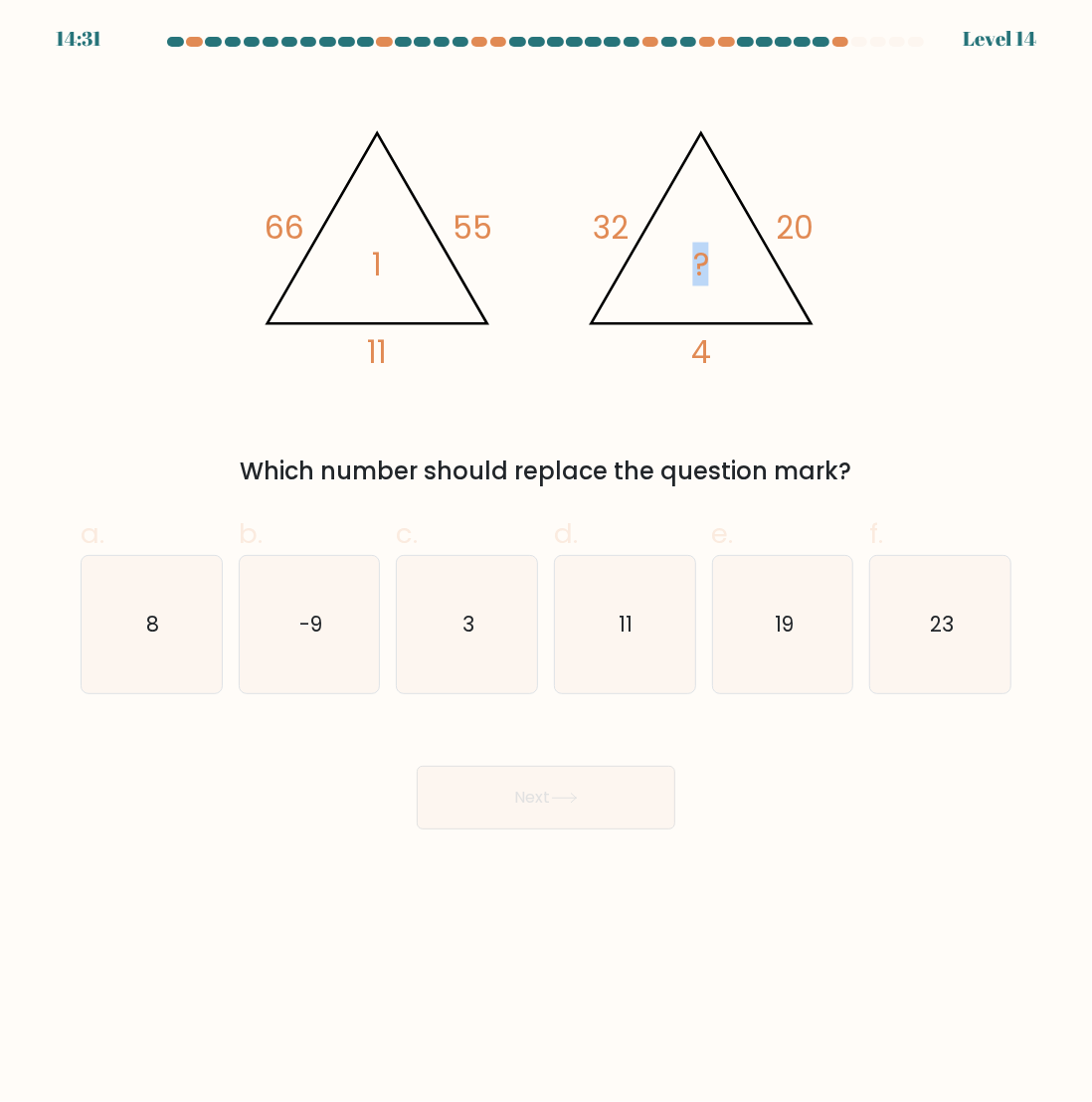 click on "@import url('https://fonts.googleapis.com/css?family=Abril+Fatface:400,100,100italic,300,300italic,400italic,500,500italic,700,700italic,900,900italic'); [NUMBER] [NUMBER] [NUMBER] [NUMBER] @import url('https://fonts.googleapis.com/css?family=Abril+Fatface:400,100,100italic,300,300italic,400italic,500,500italic,700,700italic,900,900italic'); [NUMBER] [NUMBER] [NUMBER] ?" 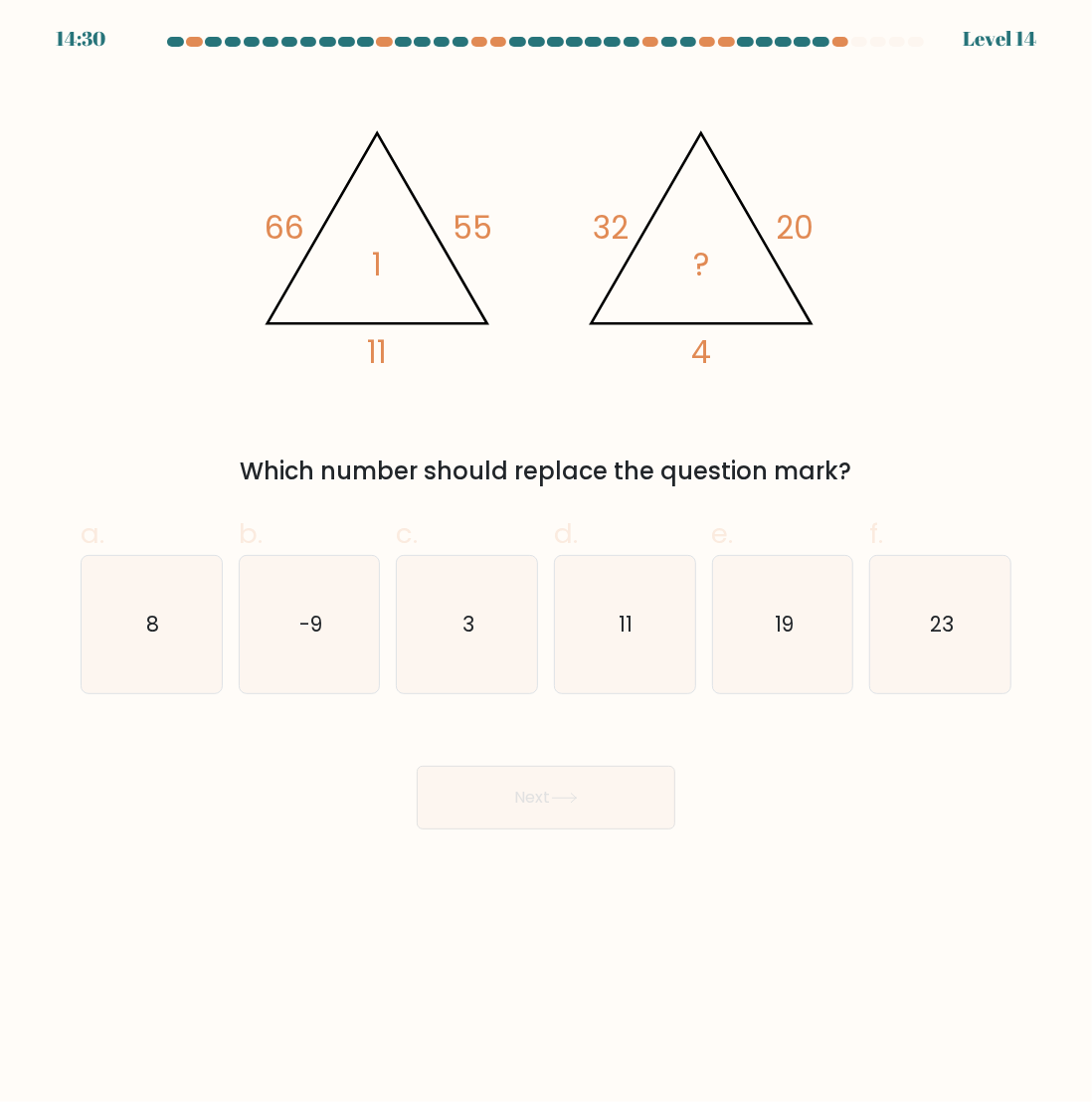 drag, startPoint x: 720, startPoint y: 264, endPoint x: 584, endPoint y: 269, distance: 136.09188 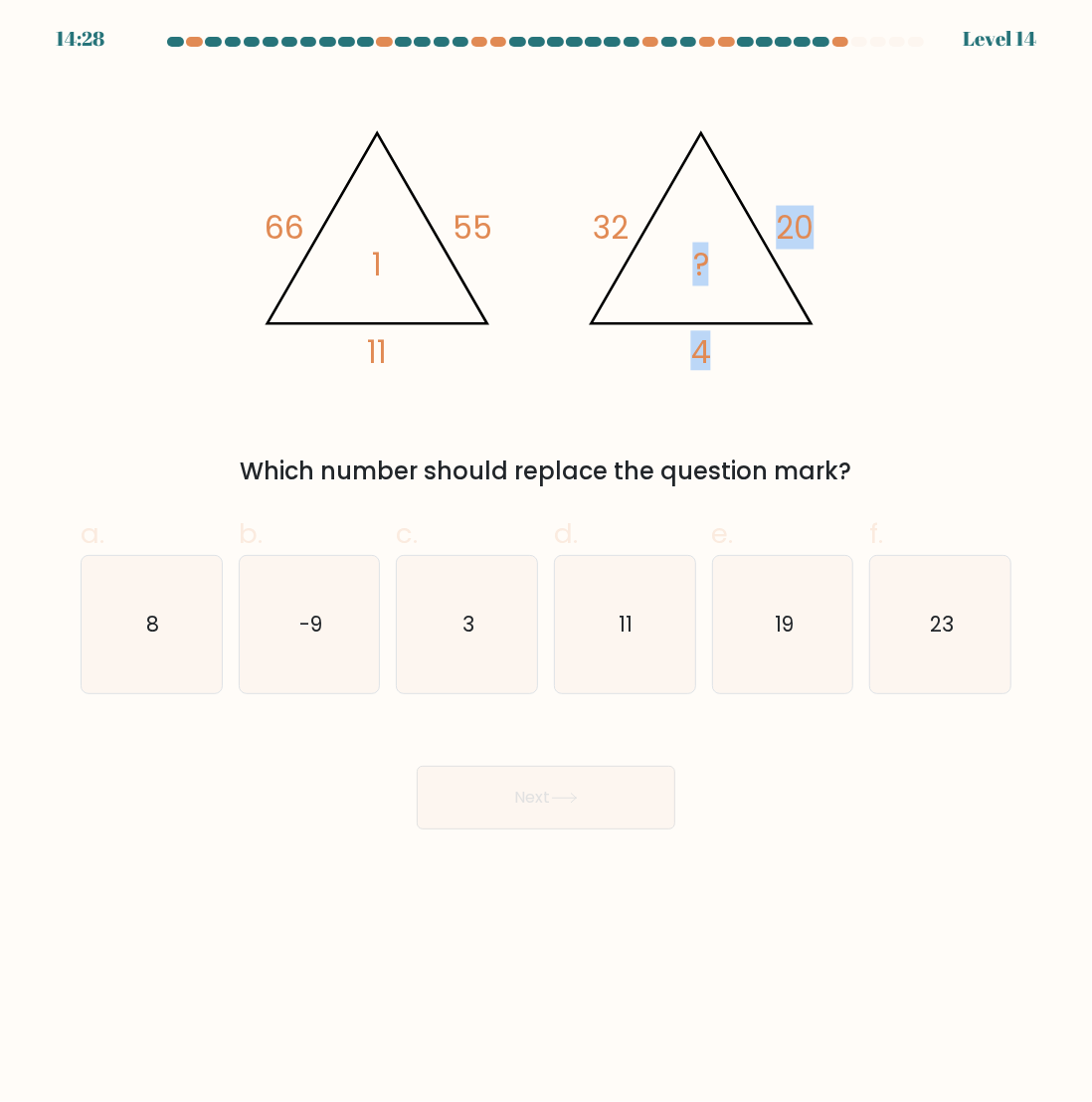click on "@import url('https://fonts.googleapis.com/css?family=Abril+Fatface:400,100,100italic,300,300italic,400italic,500,500italic,700,700italic,900,900italic'); [NUMBER] [NUMBER] [NUMBER] [NUMBER] @import url('https://fonts.googleapis.com/css?family=Abril+Fatface:400,100,100italic,300,300italic,400italic,500,500italic,700,700italic,900,900italic'); [NUMBER] [NUMBER] [NUMBER] ?" 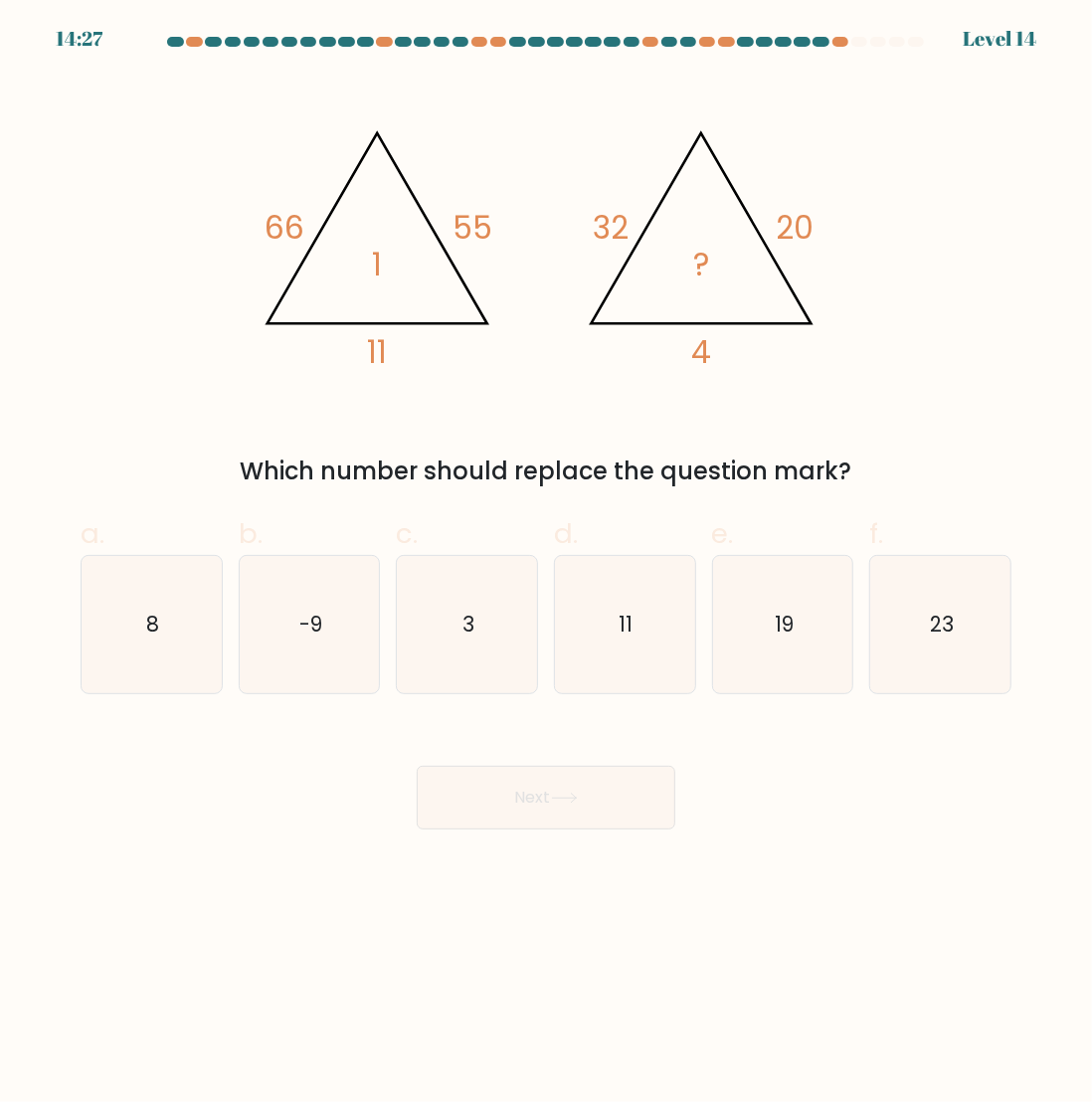 click on "@import url('https://fonts.googleapis.com/css?family=Abril+Fatface:400,100,100italic,300,300italic,400italic,500,500italic,700,700italic,900,900italic'); [NUMBER] [NUMBER] [NUMBER] [NUMBER] @import url('https://fonts.googleapis.com/css?family=Abril+Fatface:400,100,100italic,300,300italic,400italic,500,500italic,700,700italic,900,900italic'); [NUMBER] [NUMBER] [NUMBER] ?" 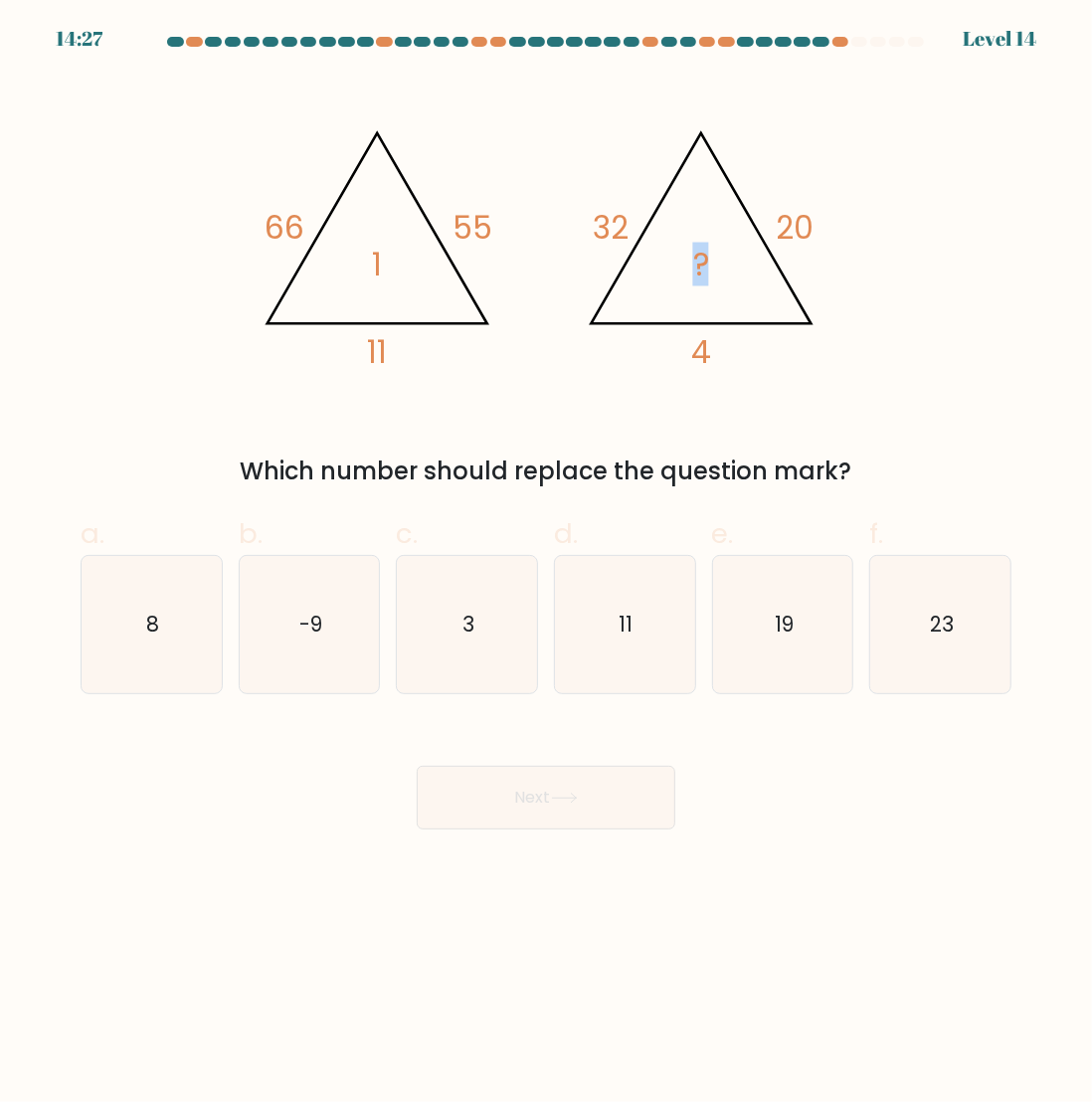 click on "@import url('https://fonts.googleapis.com/css?family=Abril+Fatface:400,100,100italic,300,300italic,400italic,500,500italic,700,700italic,900,900italic'); [NUMBER] [NUMBER] [NUMBER] [NUMBER] @import url('https://fonts.googleapis.com/css?family=Abril+Fatface:400,100,100italic,300,300italic,400italic,500,500italic,700,700italic,900,900italic'); [NUMBER] [NUMBER] [NUMBER] ?" 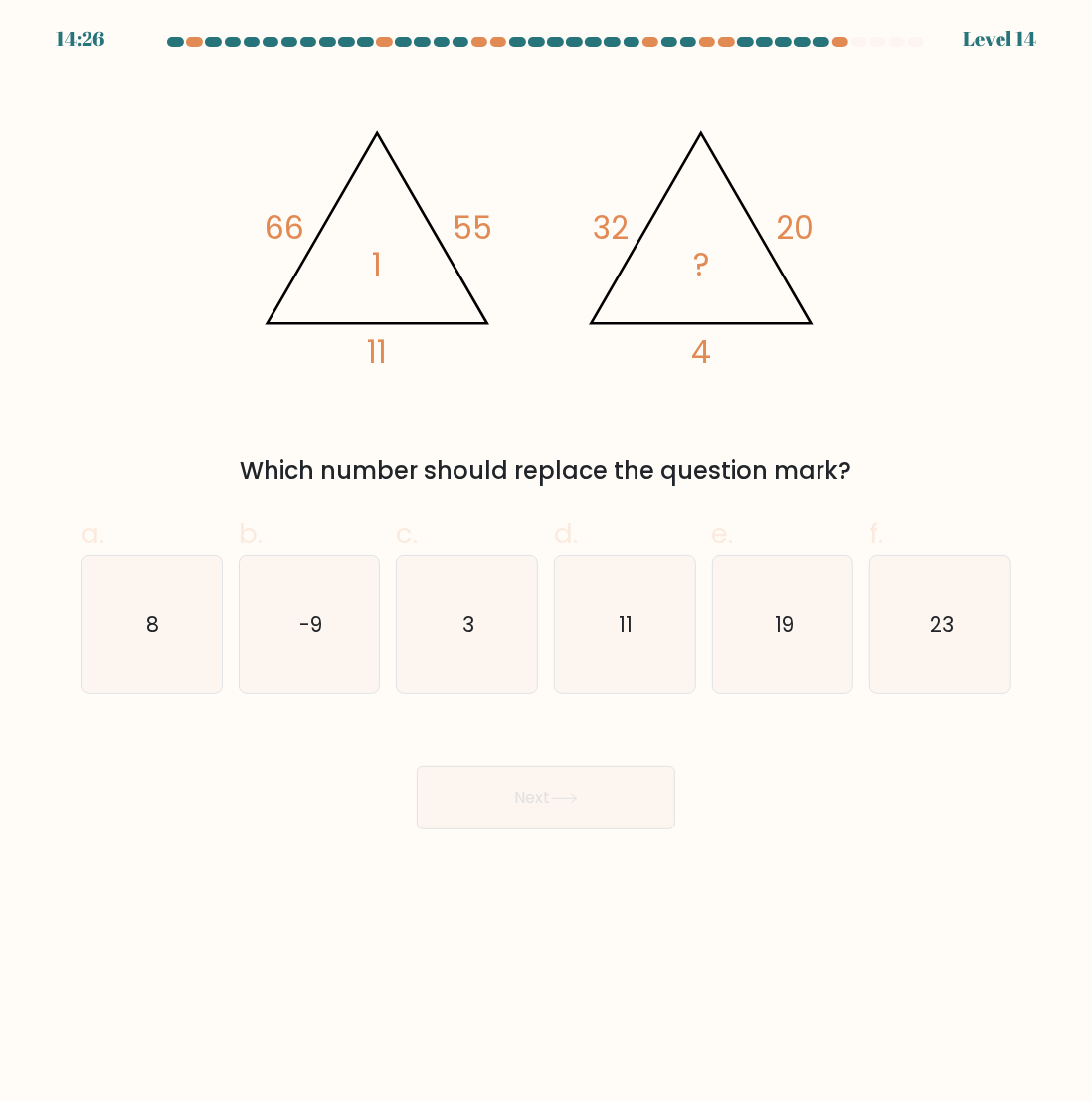 click on "@import url('https://fonts.googleapis.com/css?family=Abril+Fatface:400,100,100italic,300,300italic,400italic,500,500italic,700,700italic,900,900italic'); [NUMBER] [NUMBER] [NUMBER] [NUMBER] @import url('https://fonts.googleapis.com/css?family=Abril+Fatface:400,100,100italic,300,300italic,400italic,500,500italic,700,700italic,900,900italic'); [NUMBER] [NUMBER] [NUMBER] ?" 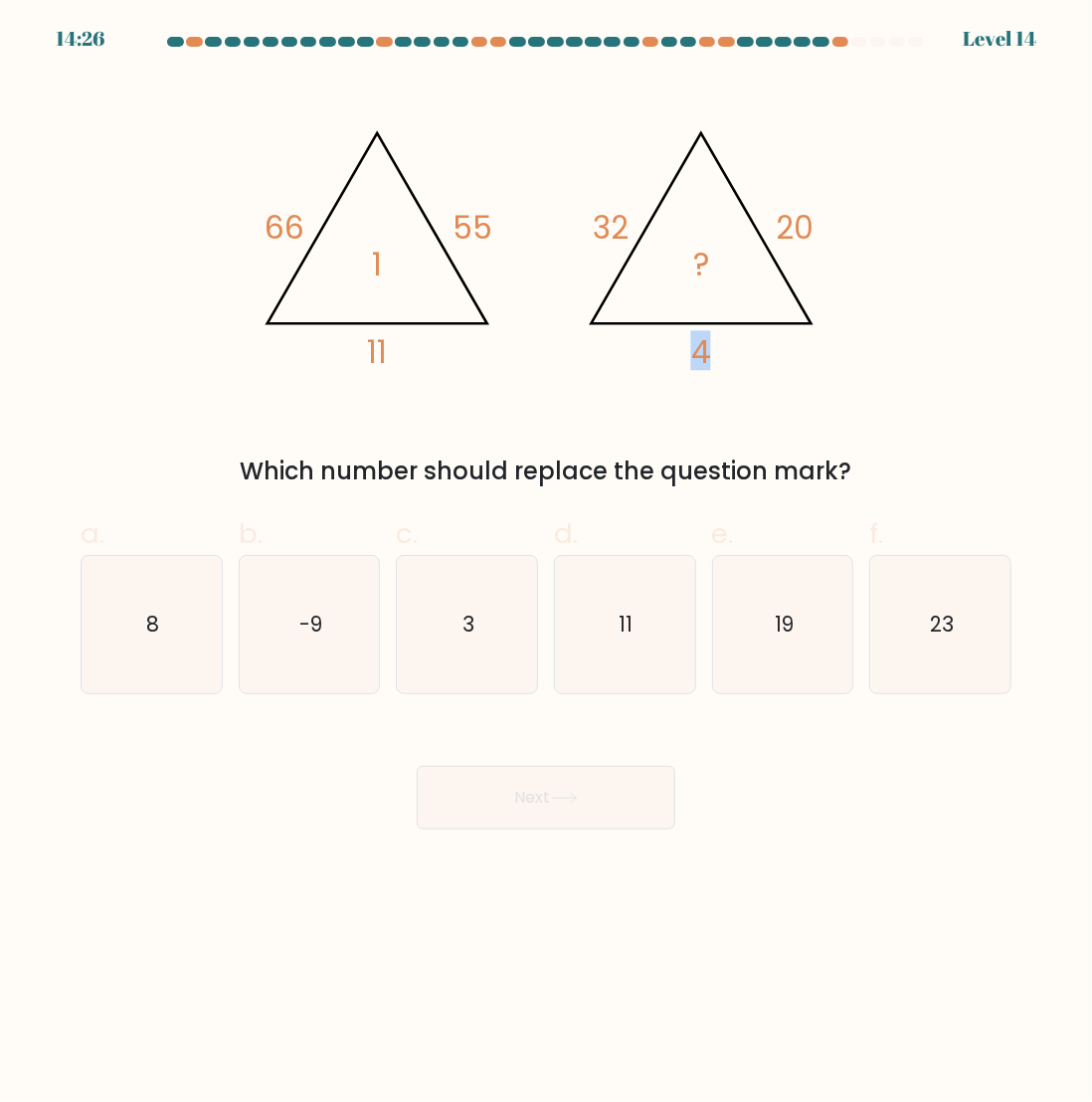drag, startPoint x: 721, startPoint y: 362, endPoint x: 622, endPoint y: 352, distance: 99.50377 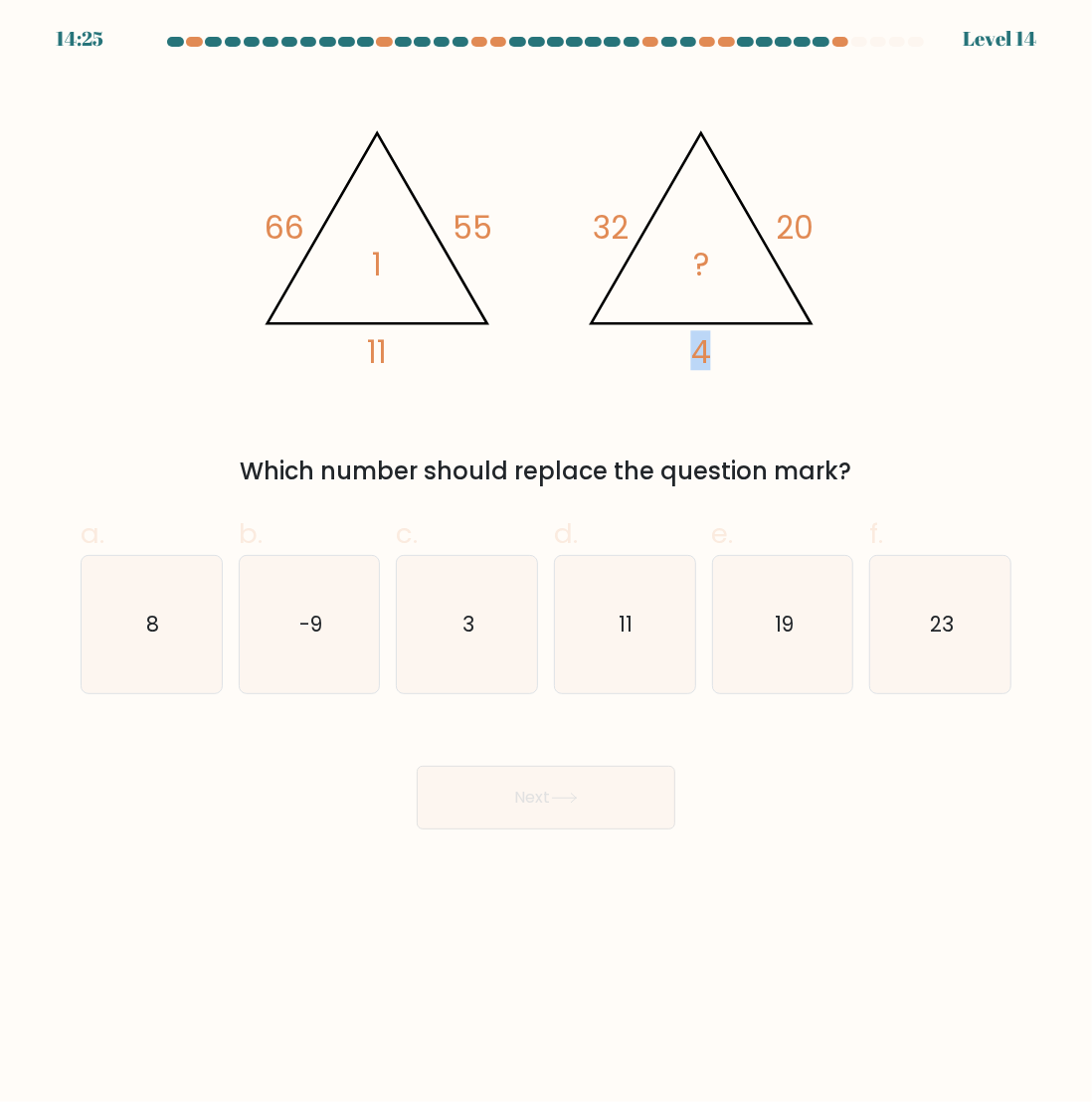 click on "4" 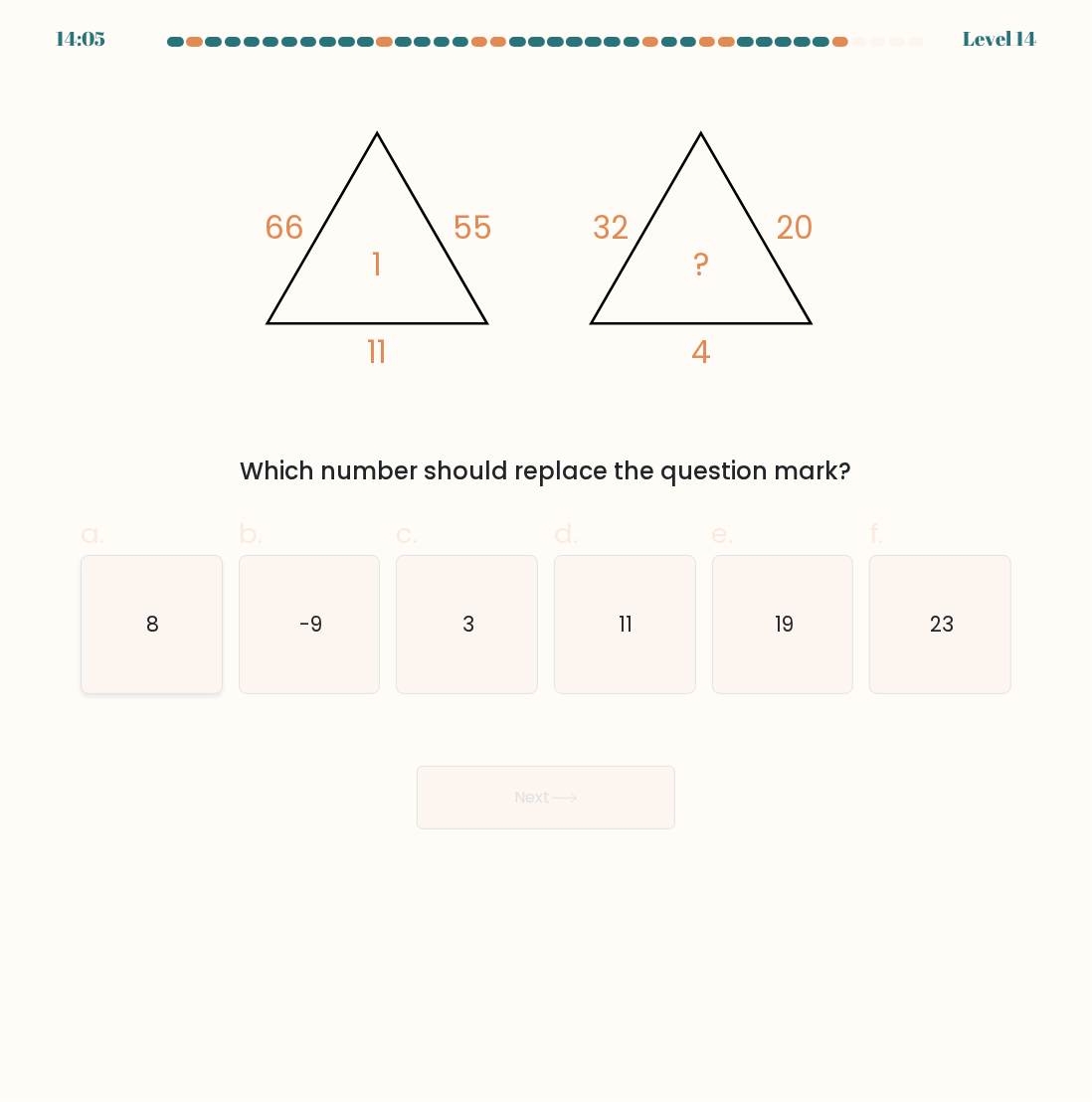 click on "8" 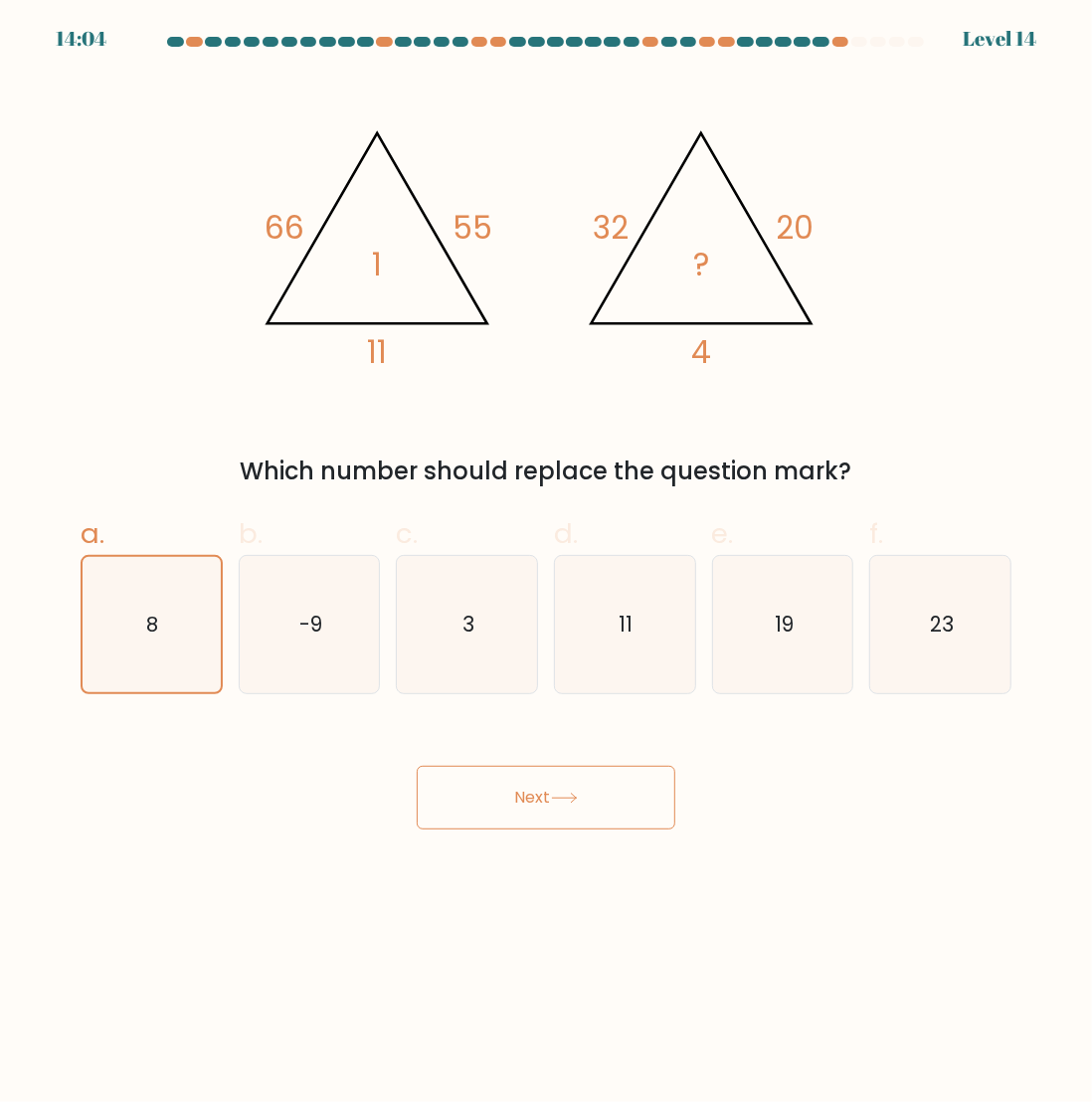 click on "Next" at bounding box center [546, 798] 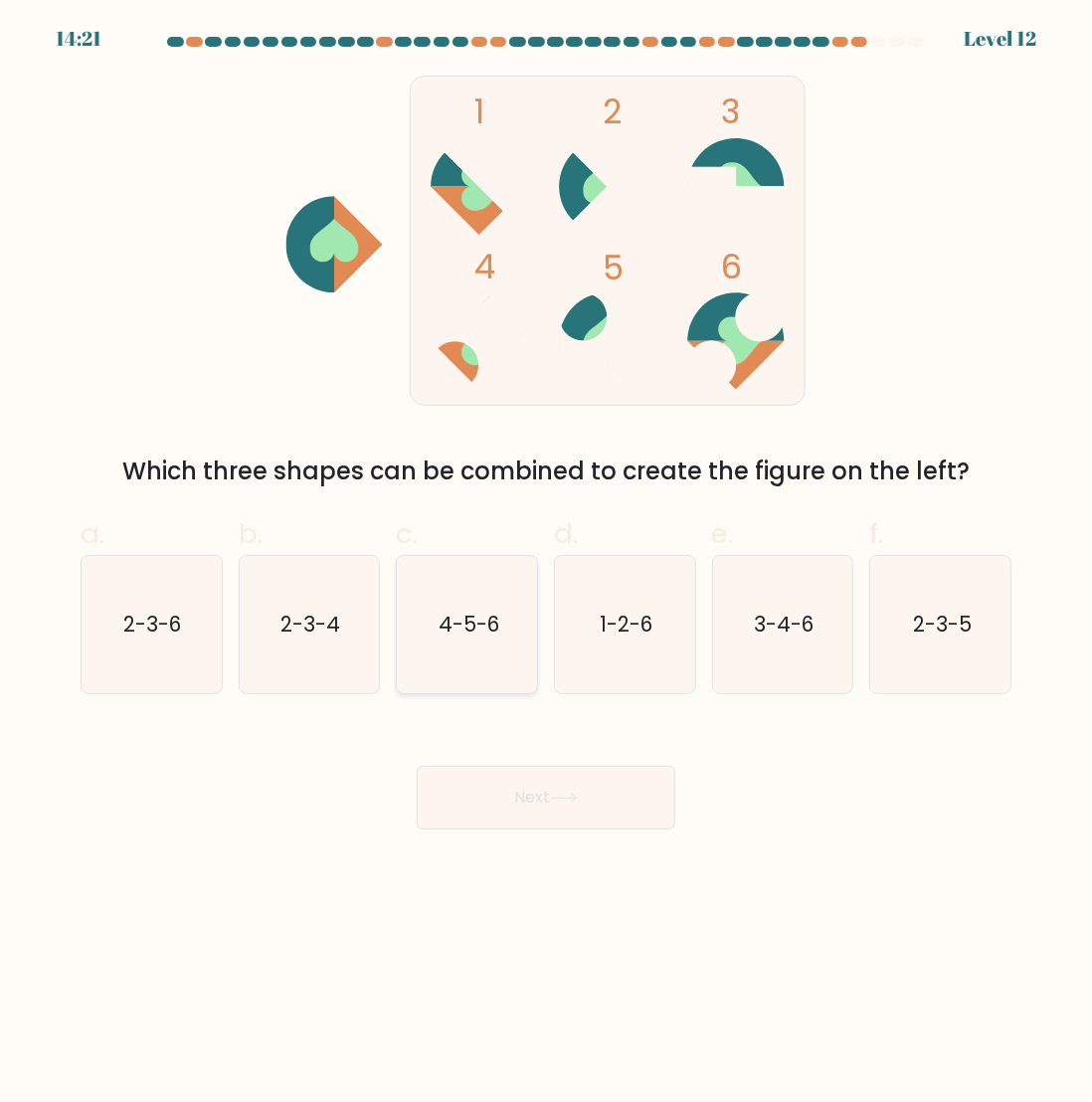 click on "4-5-6" 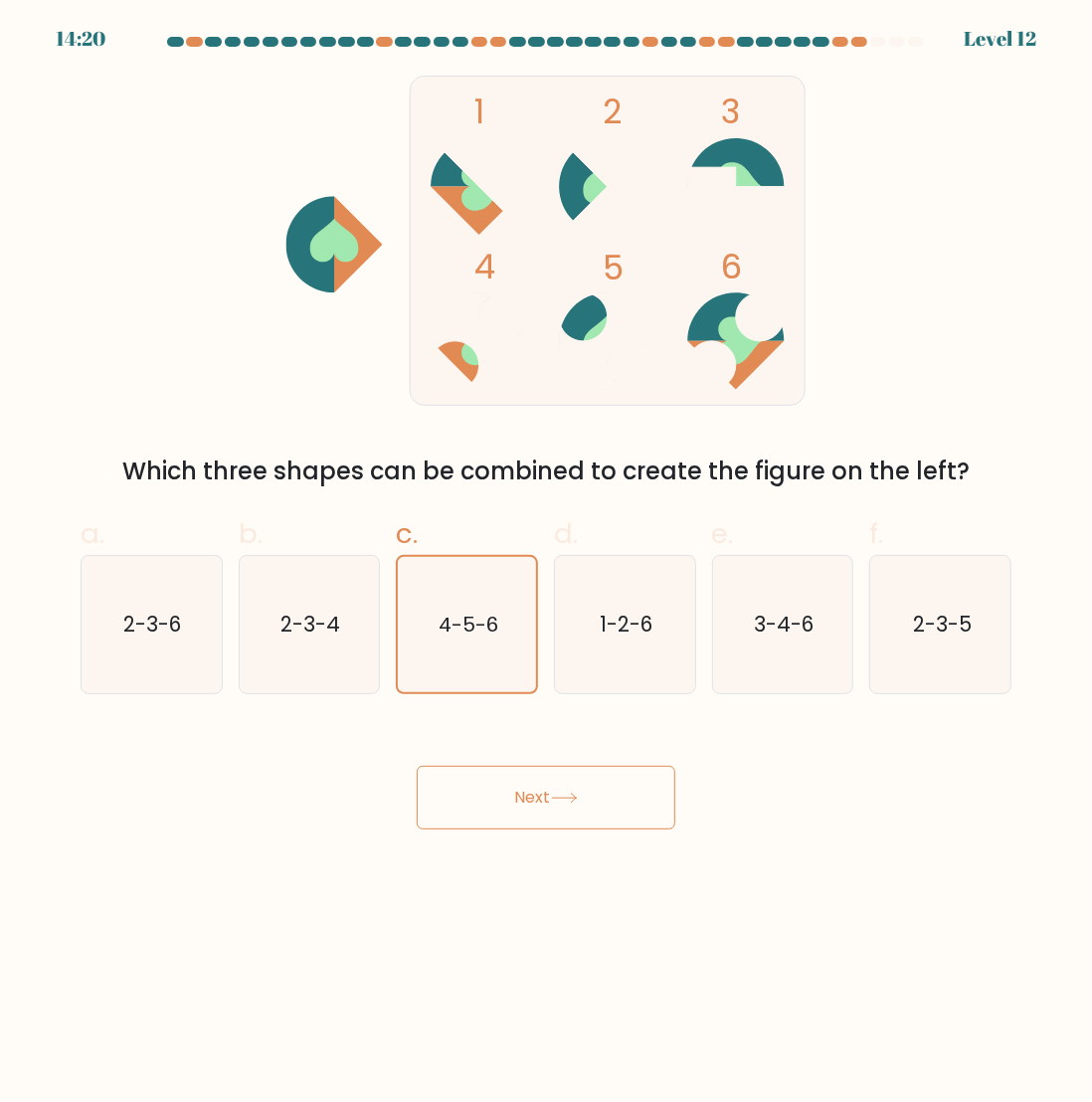 click on "Next" at bounding box center [546, 798] 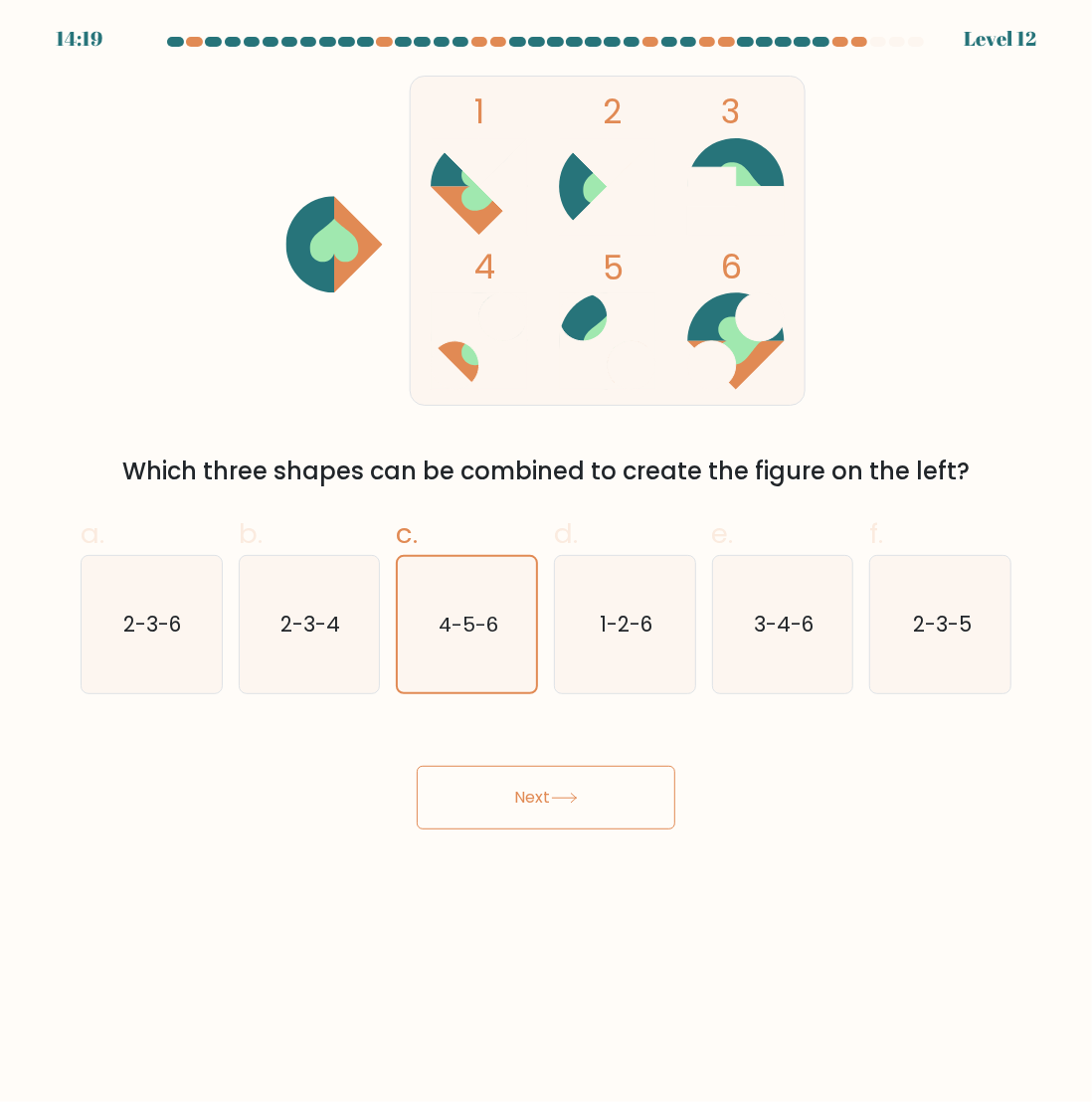 click on "Next" at bounding box center (546, 798) 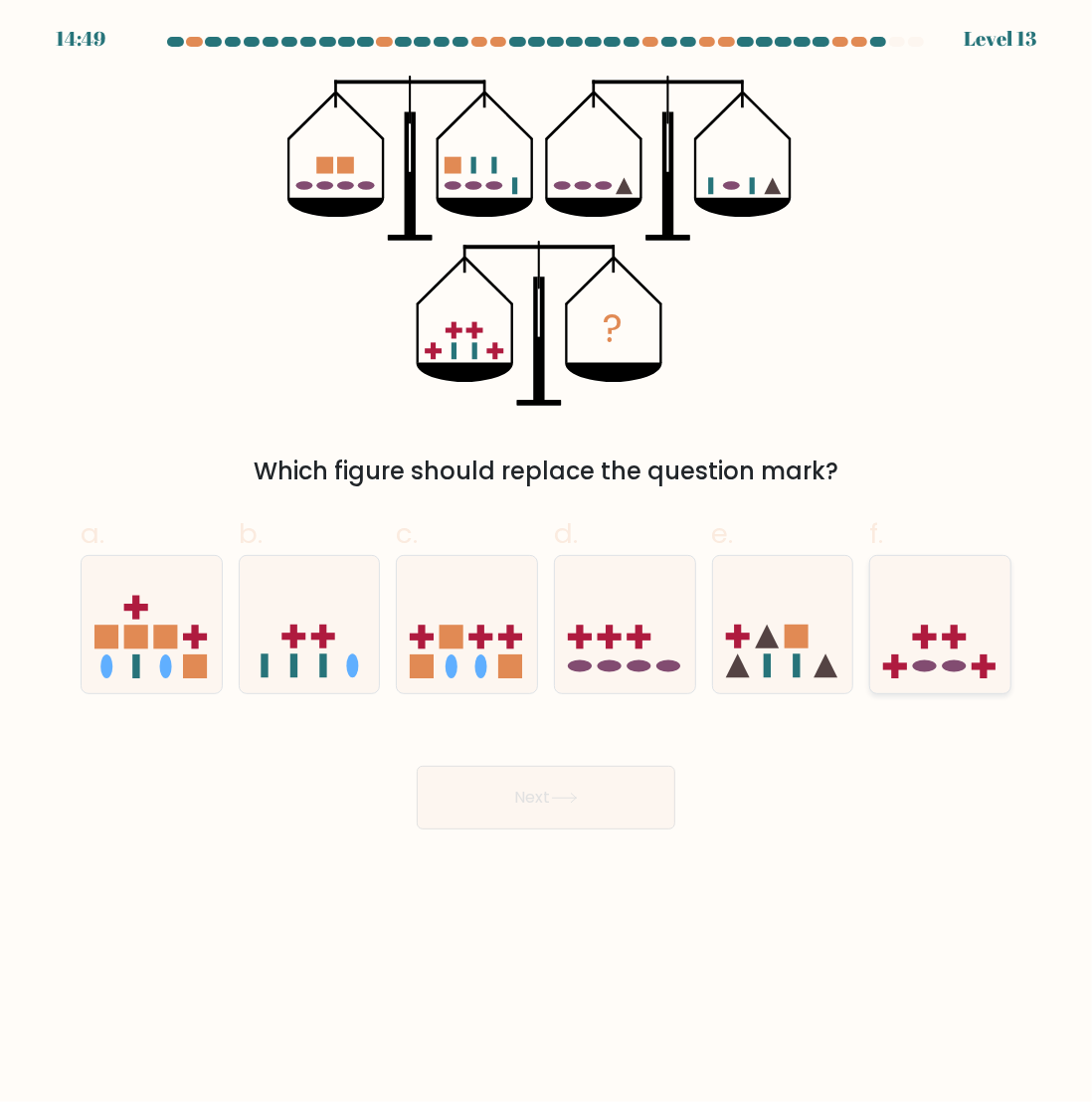 click 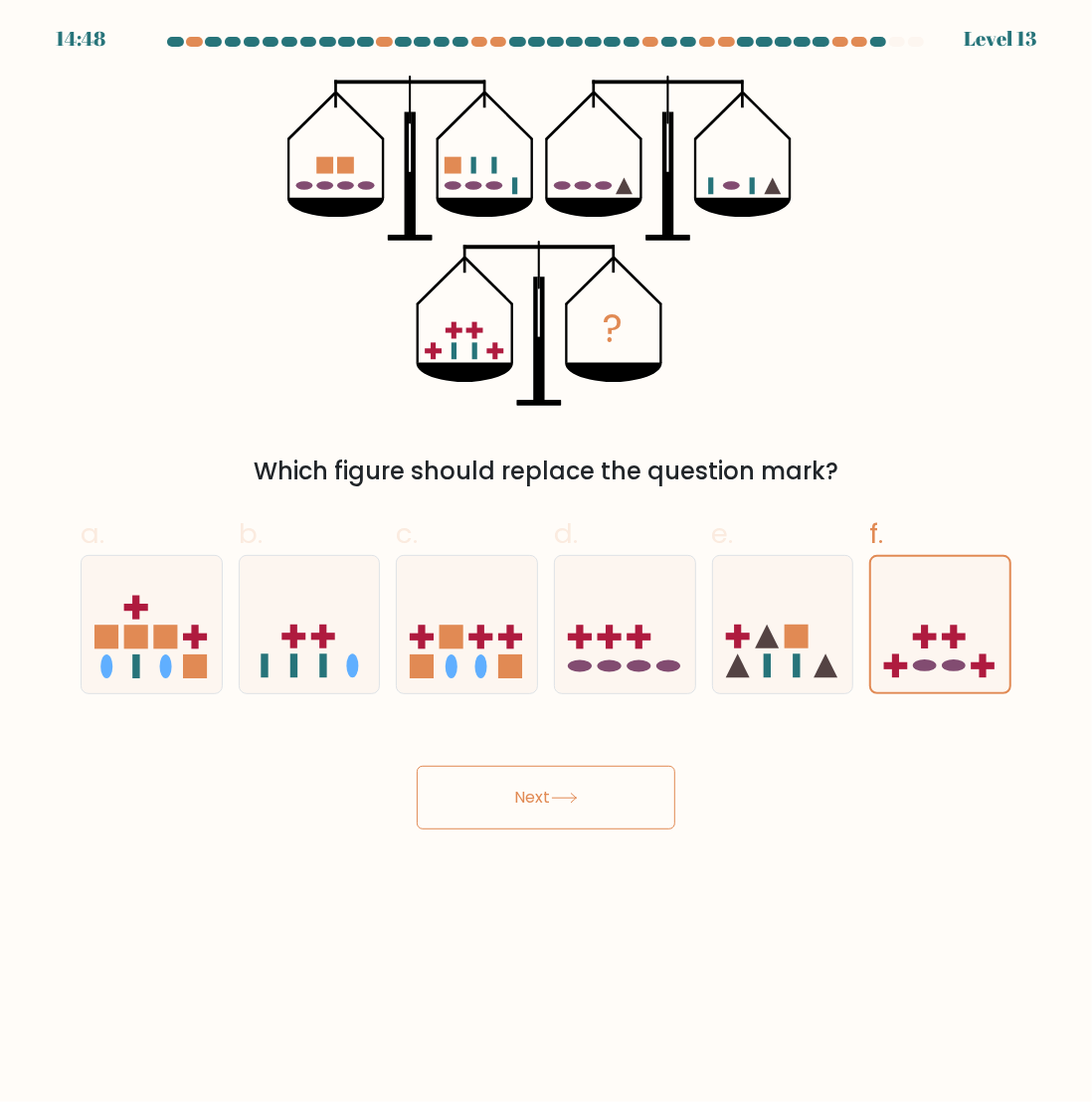 click on "Next" at bounding box center (546, 798) 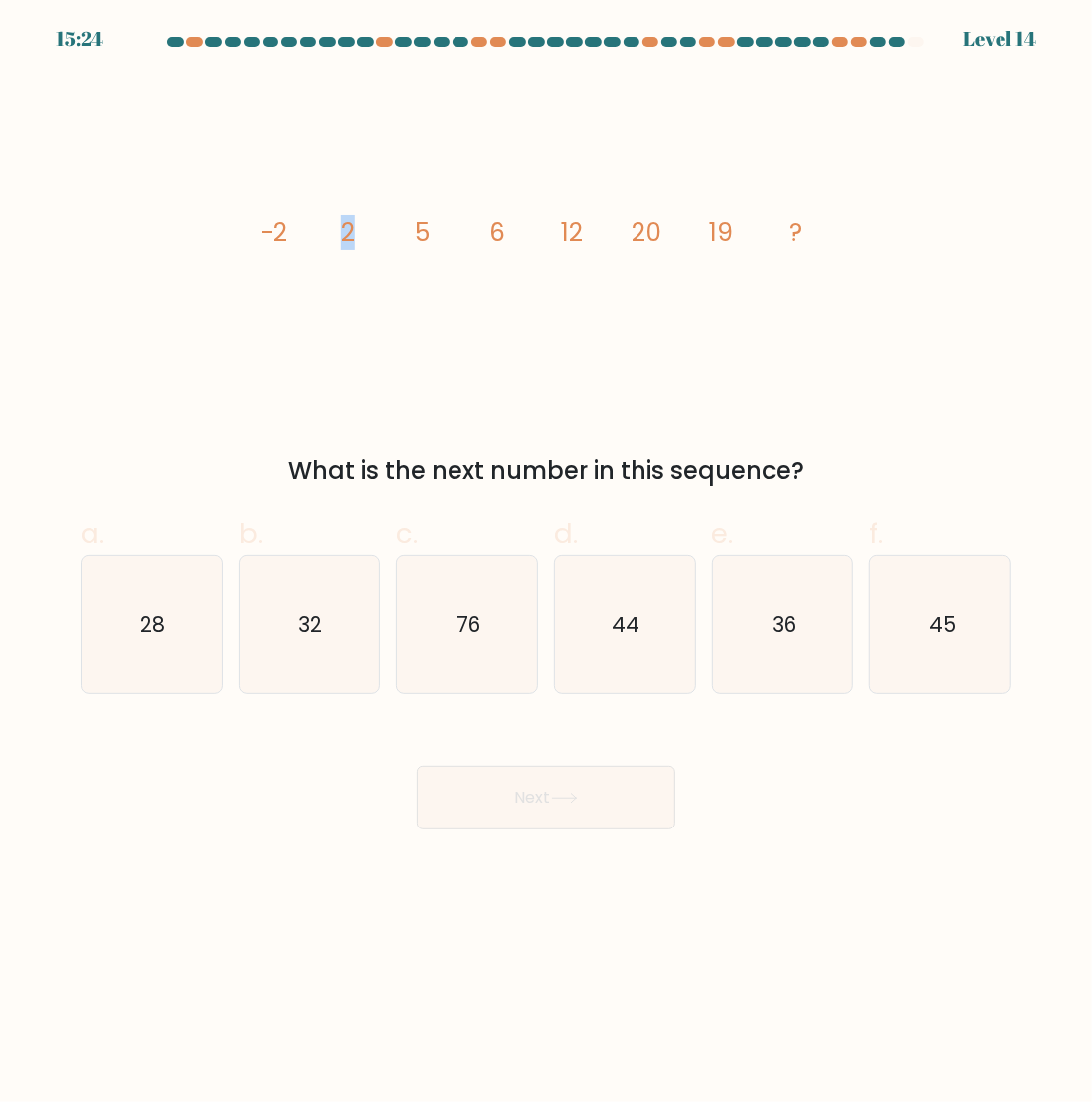 drag, startPoint x: 313, startPoint y: 233, endPoint x: 366, endPoint y: 244, distance: 54.129474 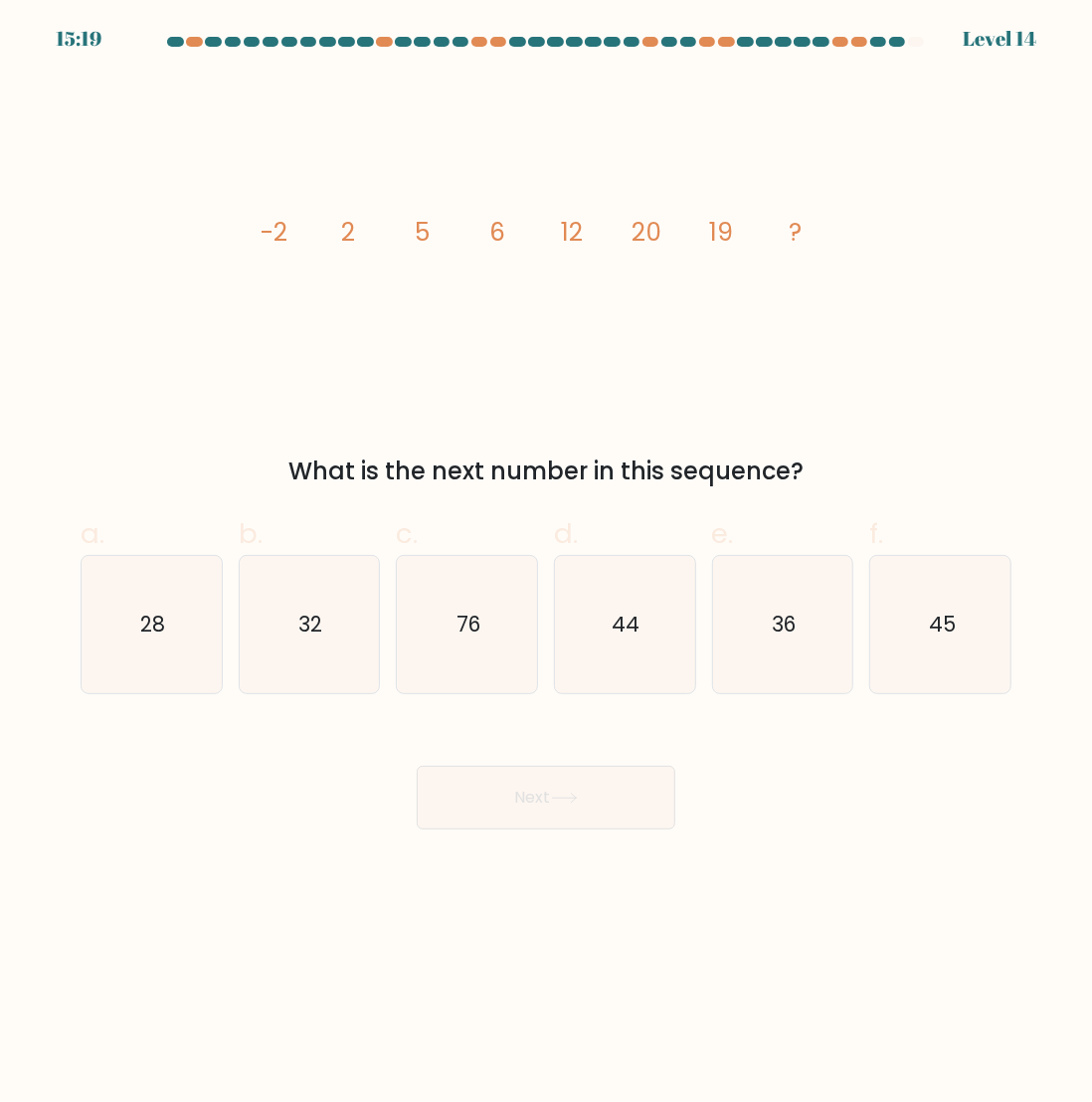 drag, startPoint x: 355, startPoint y: 233, endPoint x: 523, endPoint y: 235, distance: 168.0119 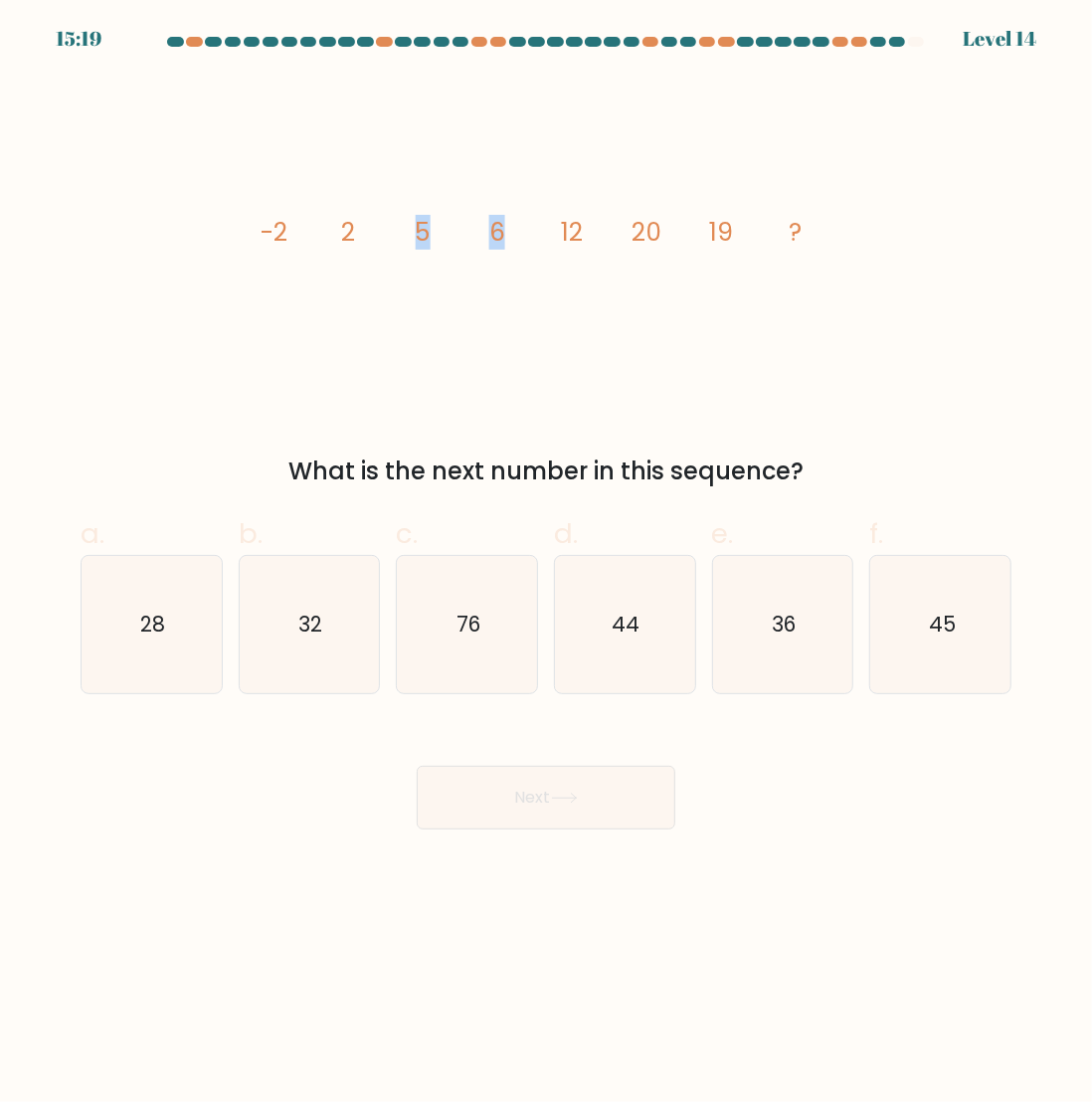 click on "image/svg+xml
-2
2
5
6
12
20
19
?" 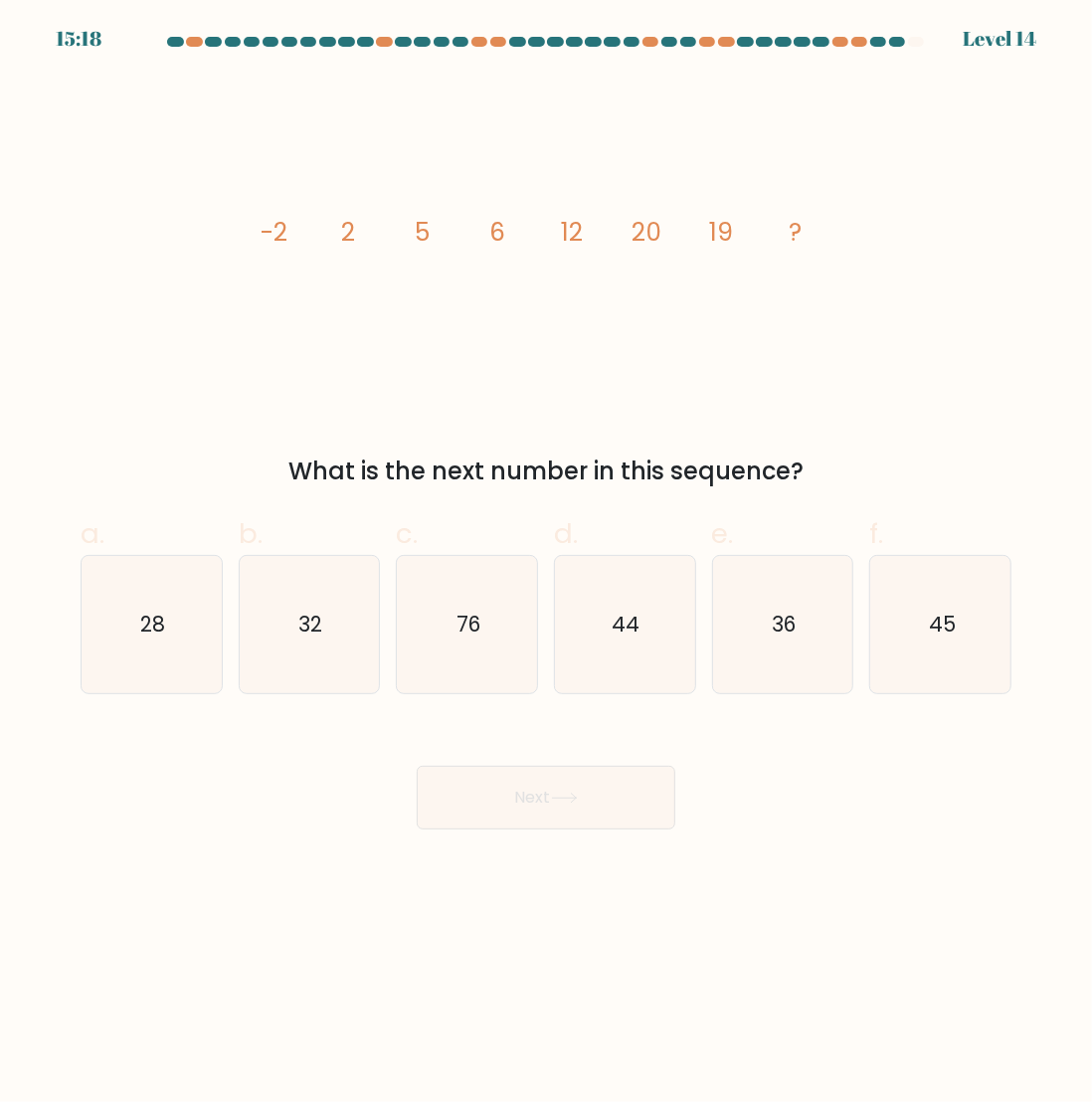 drag, startPoint x: 436, startPoint y: 230, endPoint x: 481, endPoint y: 236, distance: 45.398238 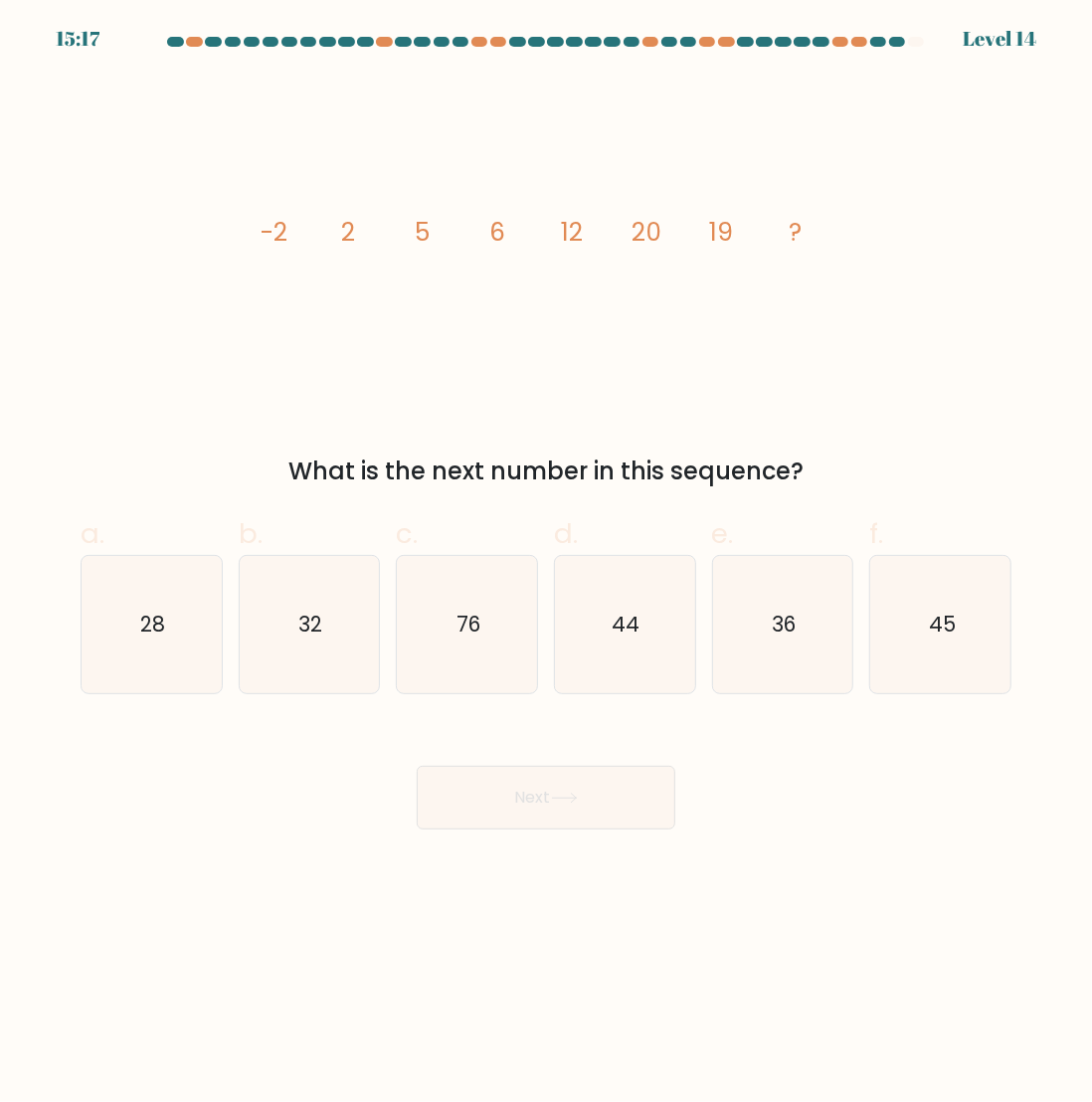 click on "image/svg+xml
-2
2
5
6
12
20
19
?" 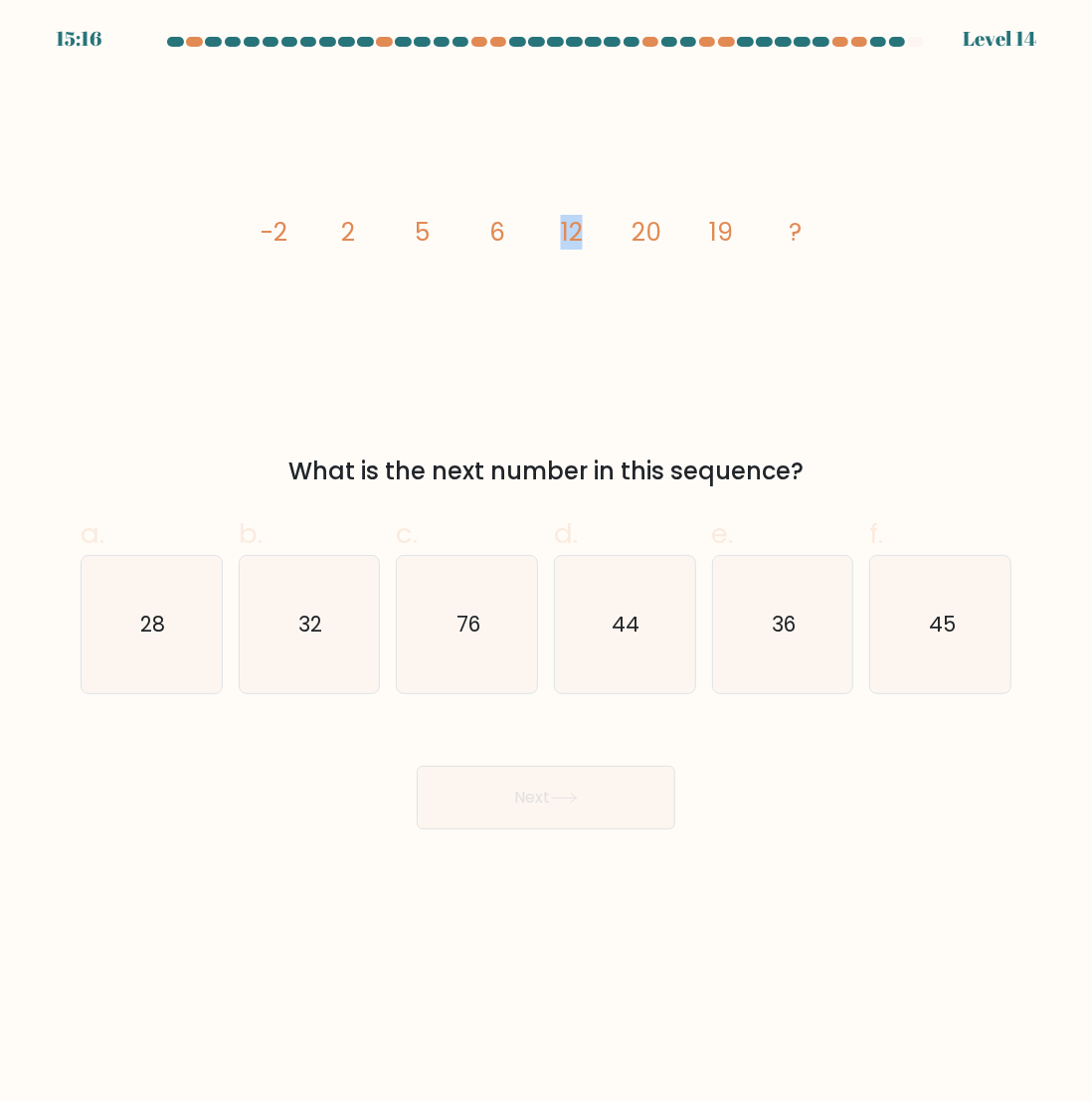 drag, startPoint x: 513, startPoint y: 232, endPoint x: 605, endPoint y: 244, distance: 92.779308 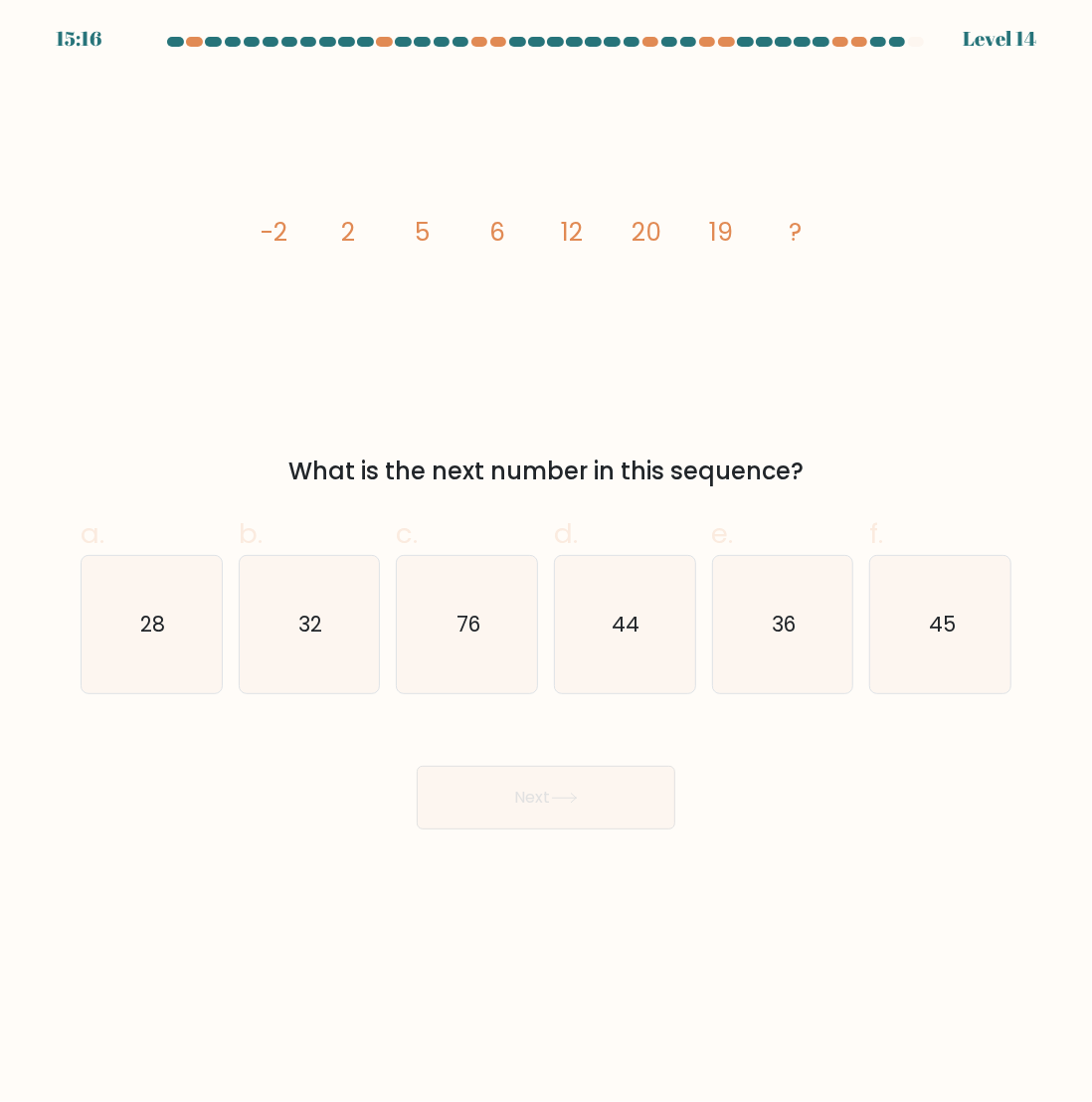 click on "image/svg+xml
-2
2
5
6
12
20
19
?" 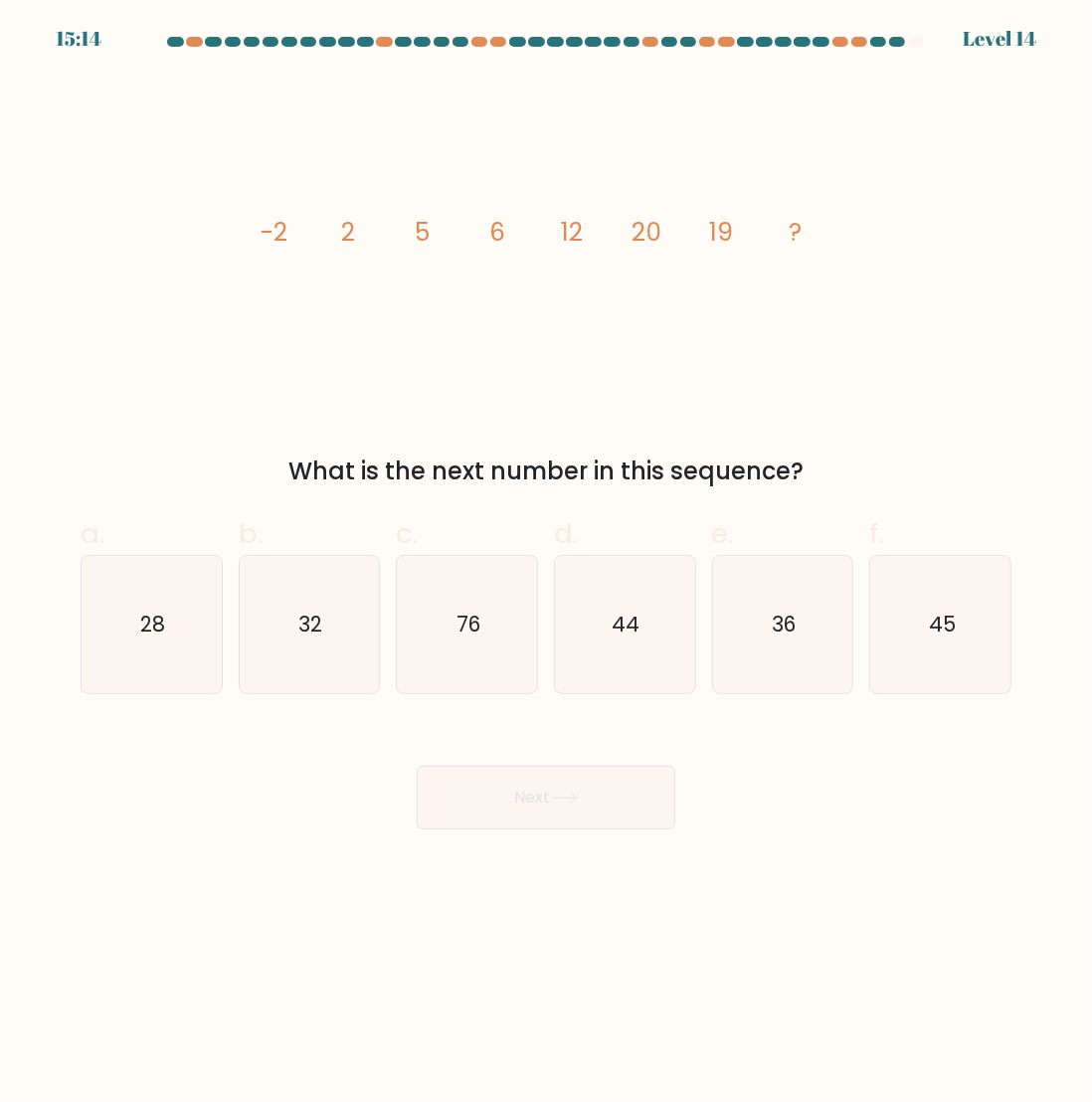 drag, startPoint x: 591, startPoint y: 230, endPoint x: 625, endPoint y: 245, distance: 37.161808 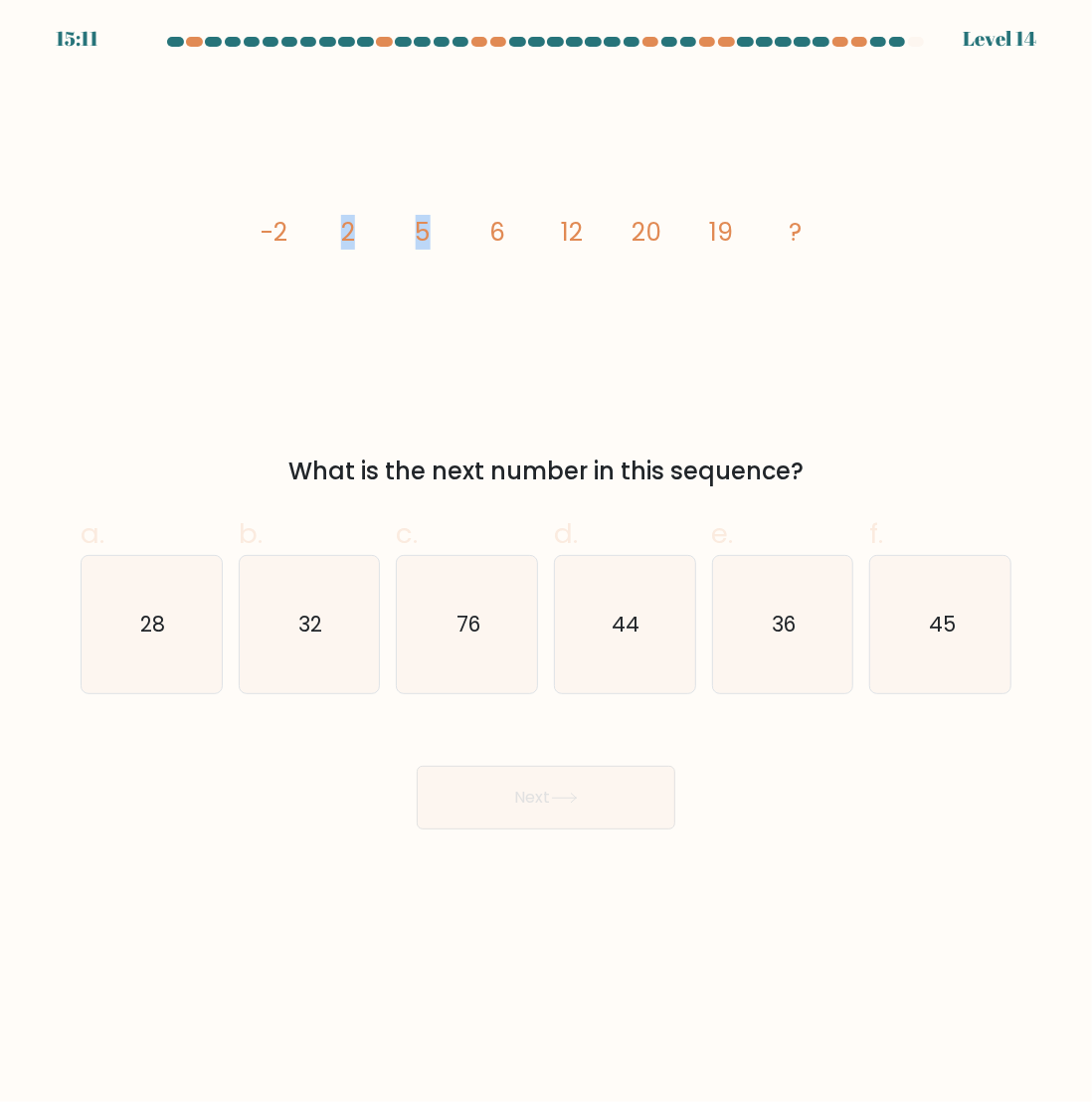 click on "image/svg+xml
-2
2
5
6
12
20
19
?" 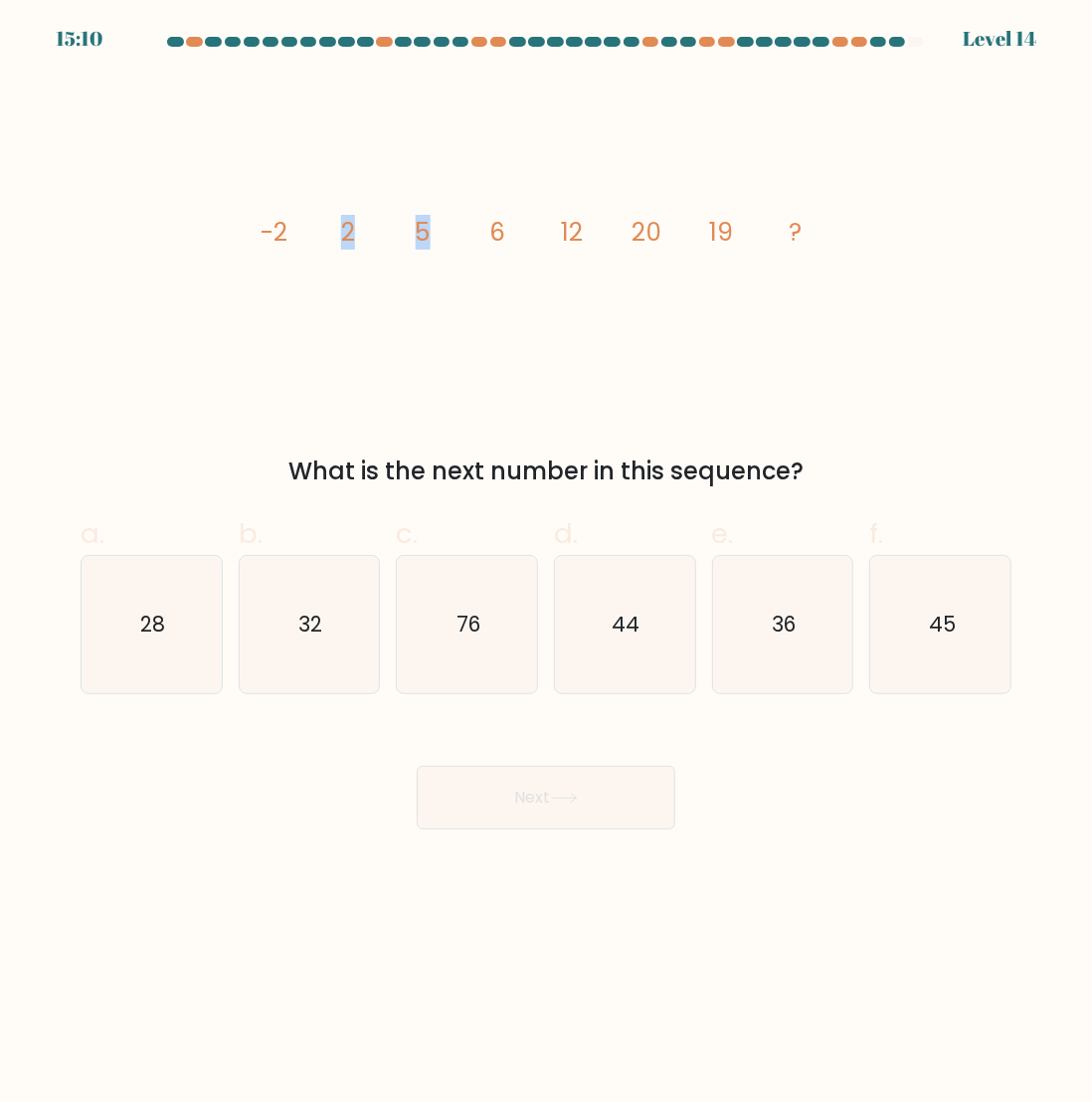 click on "image/svg+xml
-2
2
5
6
12
20
19
?" 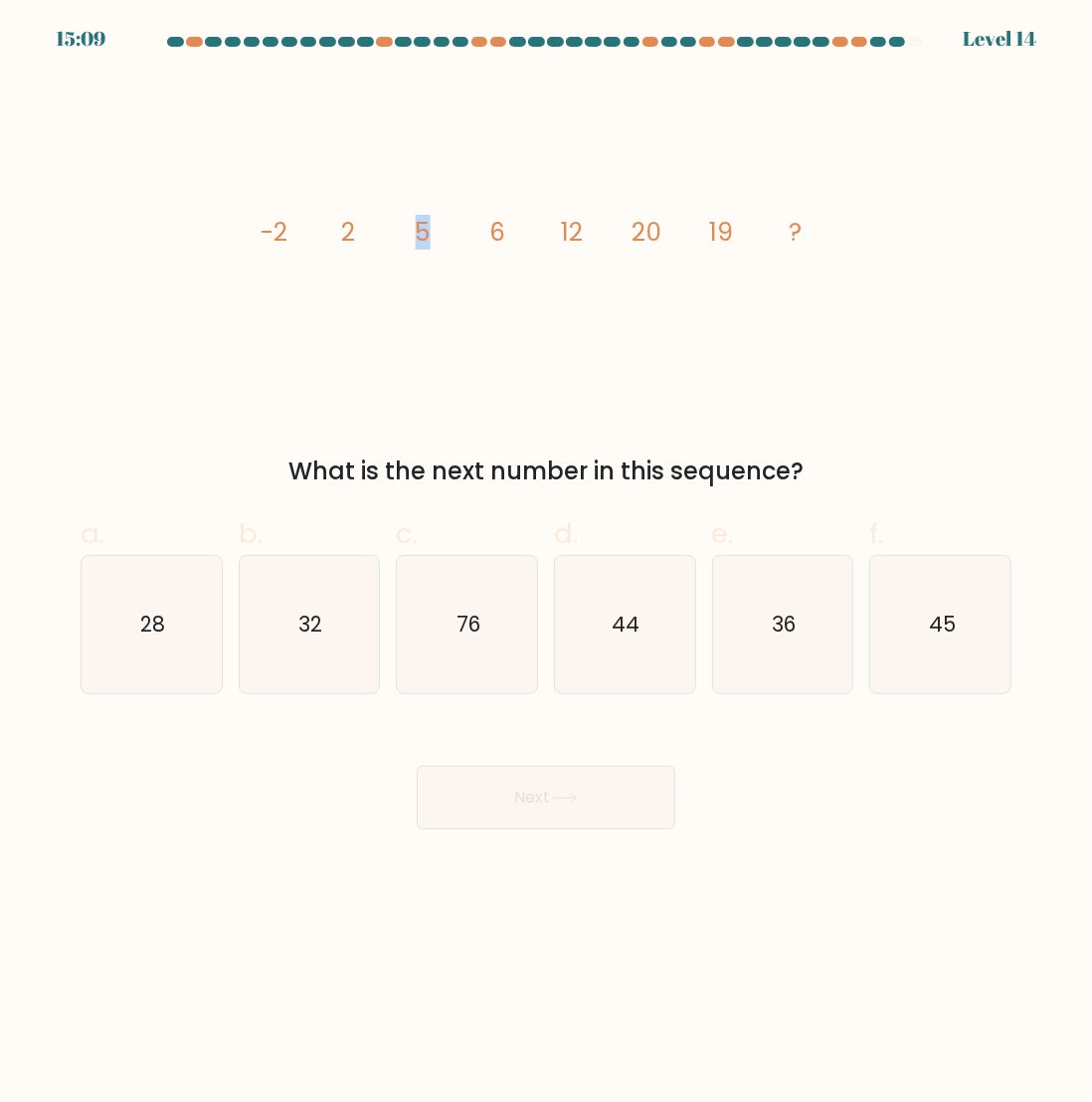 drag, startPoint x: 364, startPoint y: 226, endPoint x: 465, endPoint y: 233, distance: 101.242284 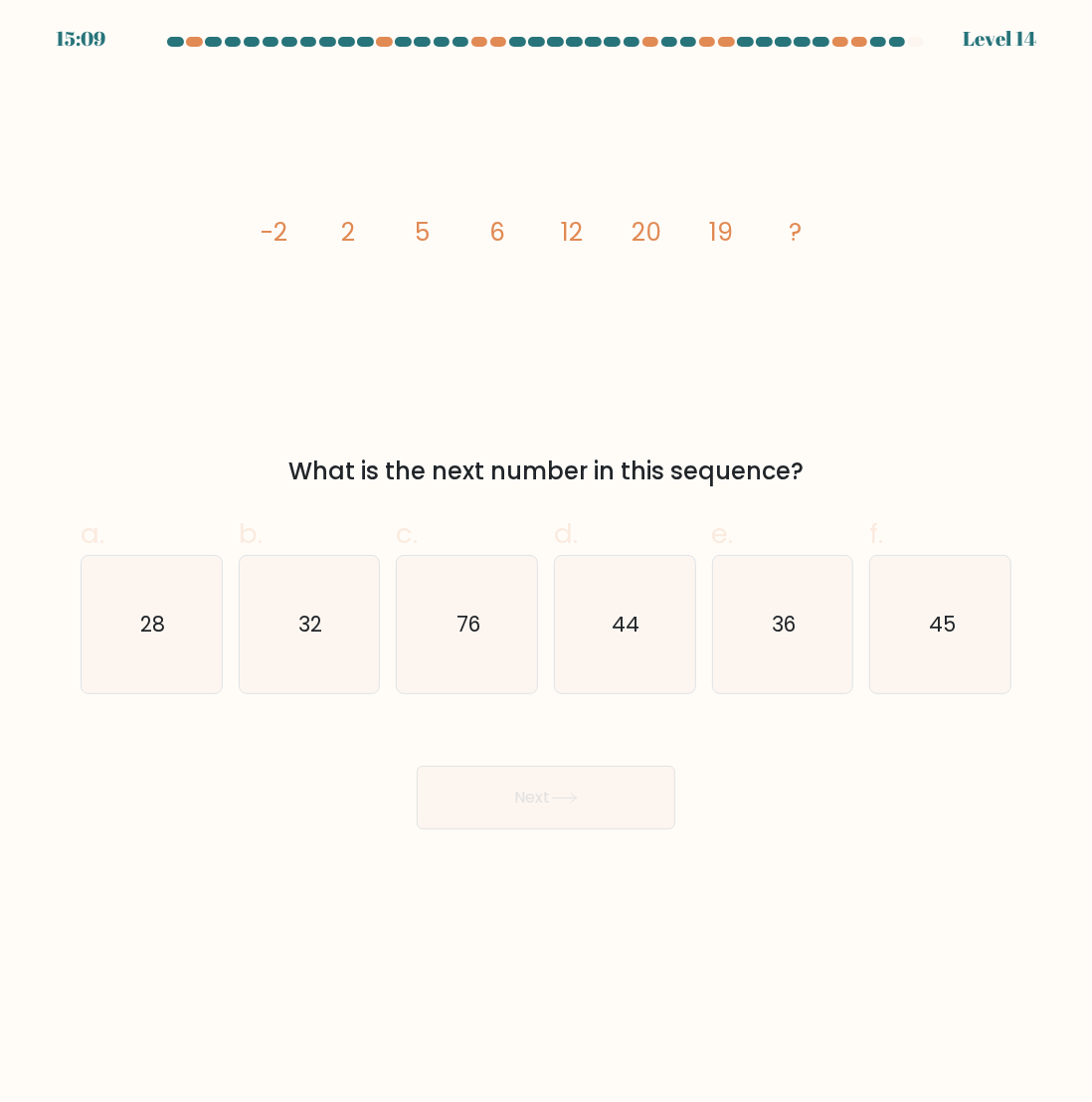 click on "6" 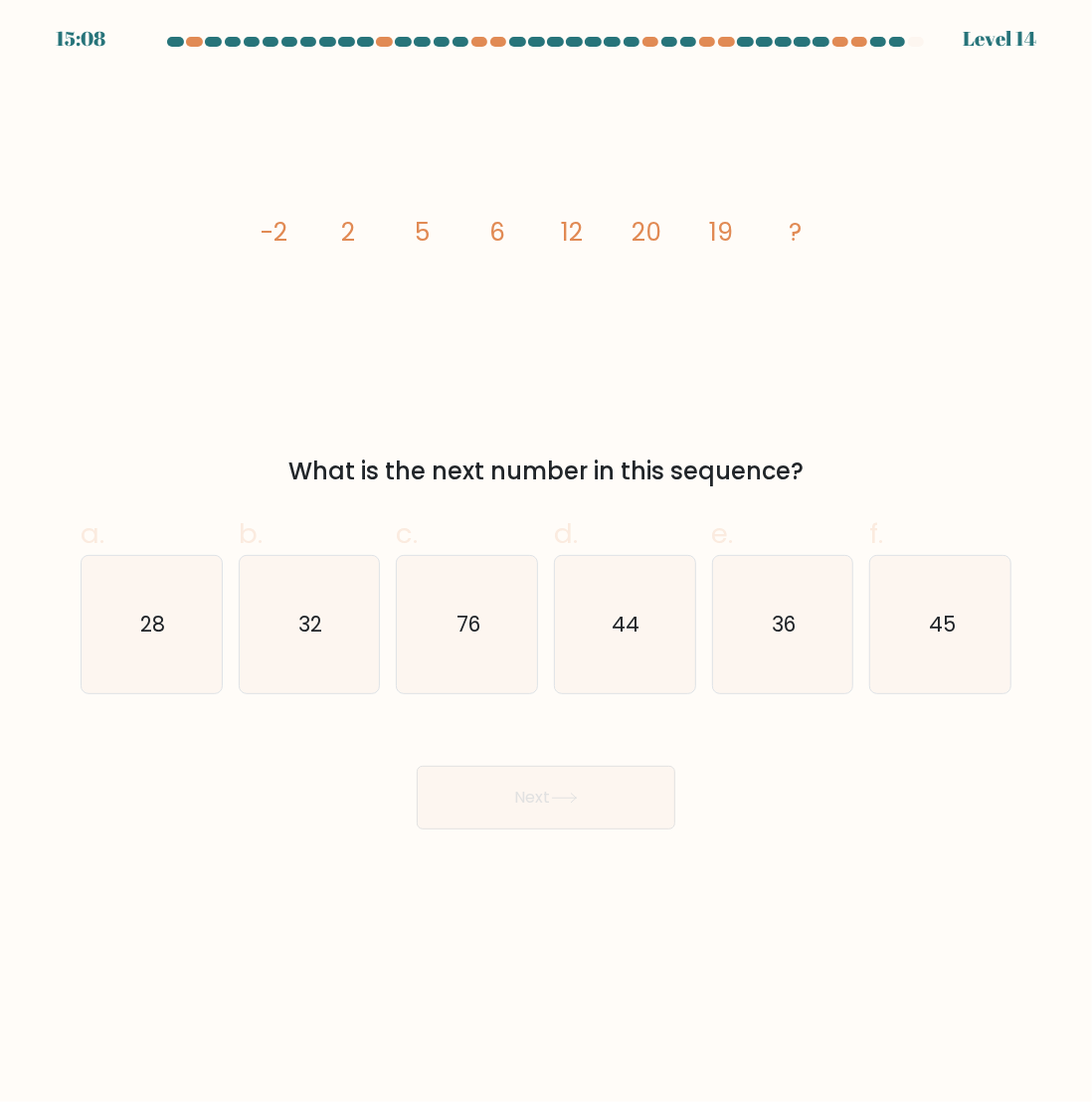 drag, startPoint x: 453, startPoint y: 229, endPoint x: 542, endPoint y: 246, distance: 90.60905 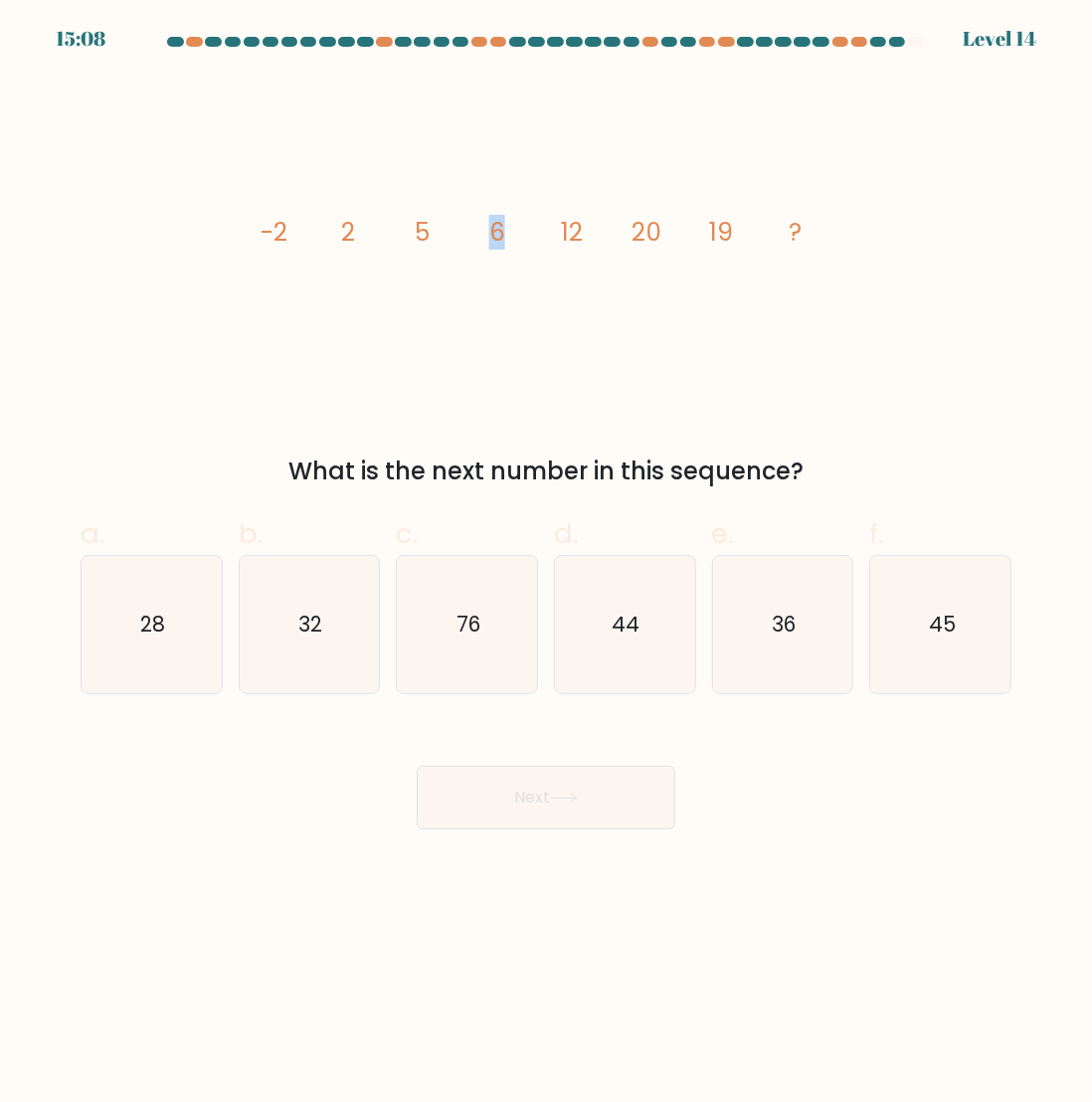 click on "image/svg+xml
-2
2
5
6
12
20
19
?" 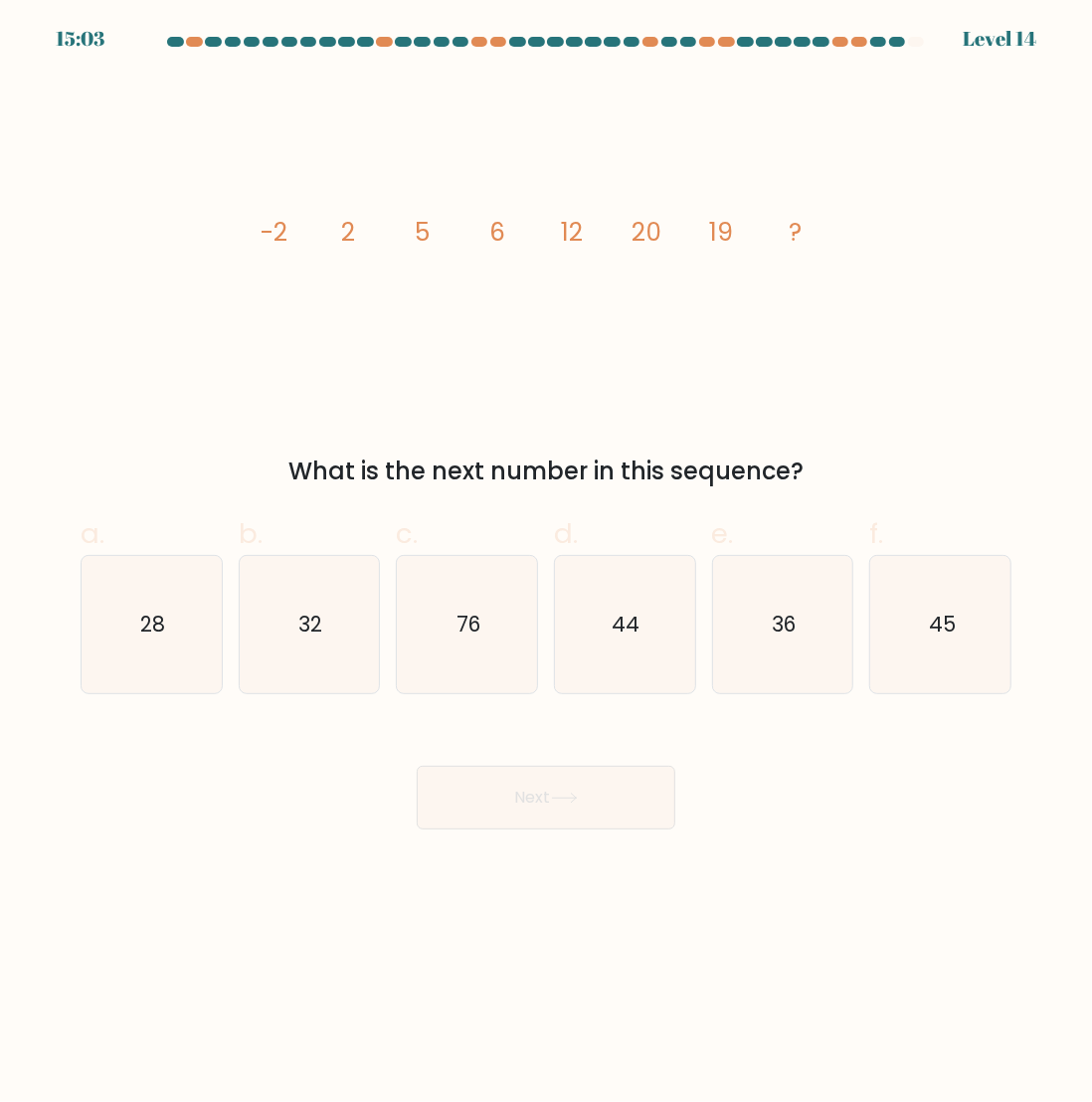 click on "image/svg+xml
-2
2
5
6
12
20
19
?" 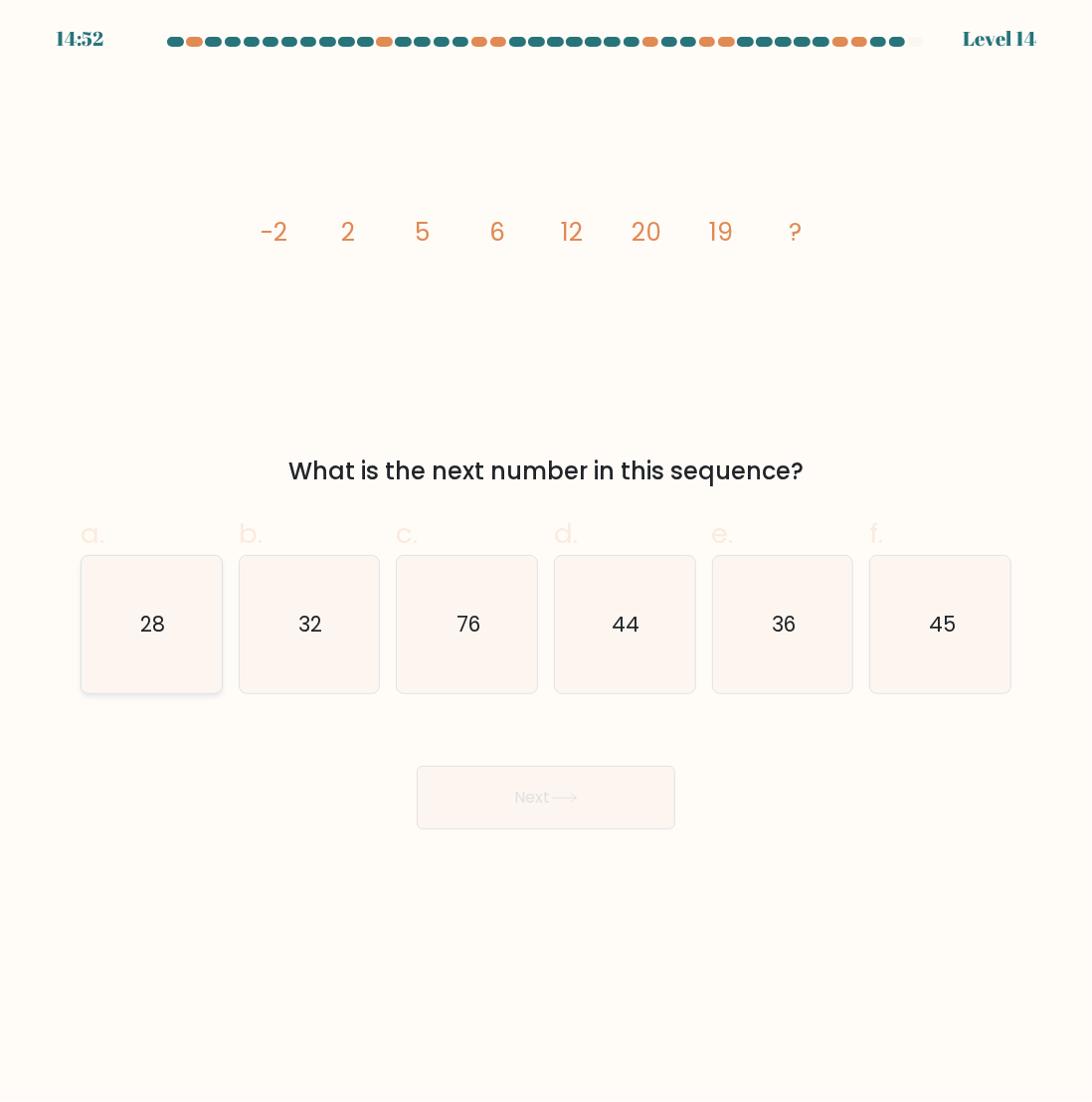 click on "28" 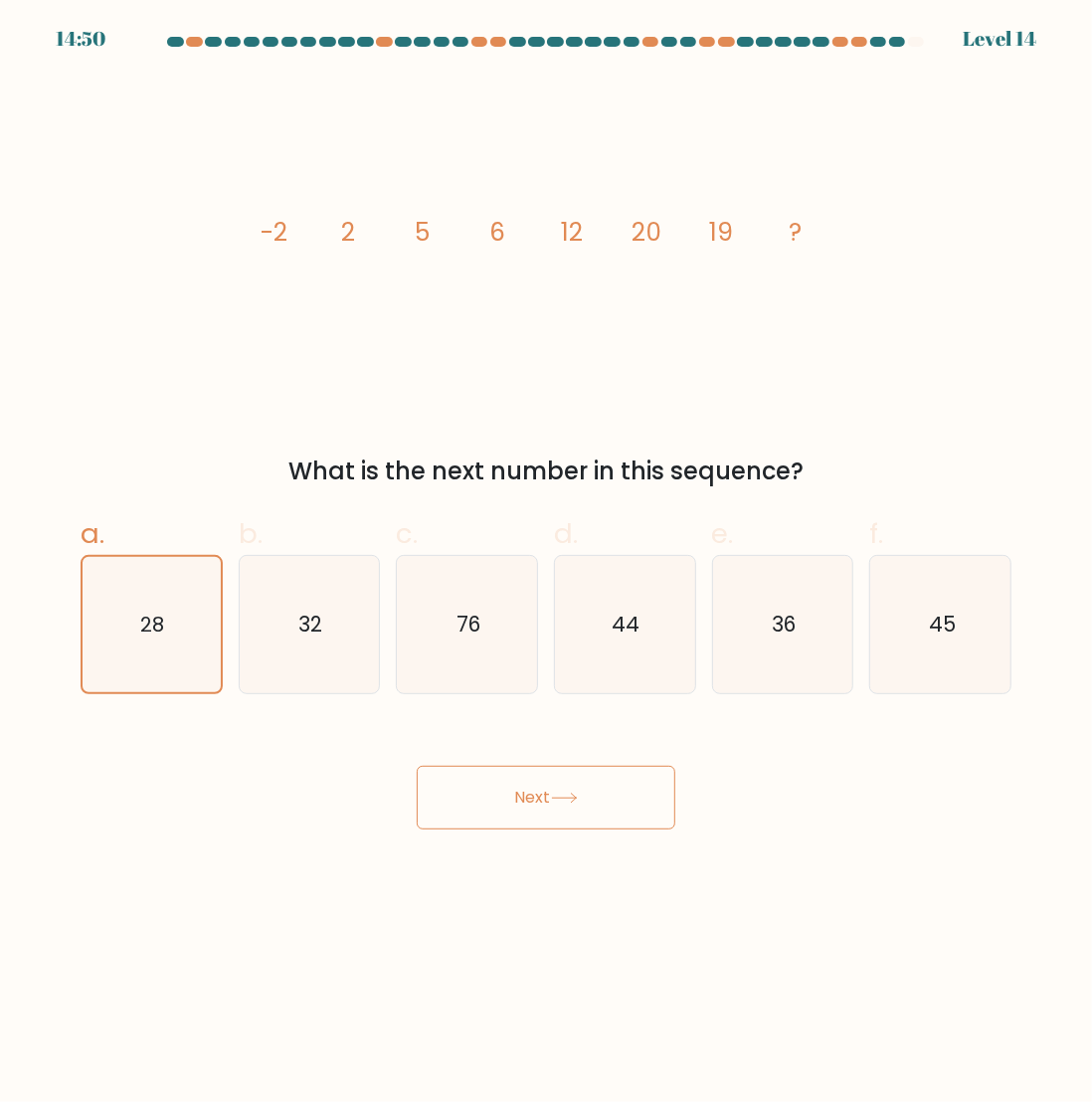 click 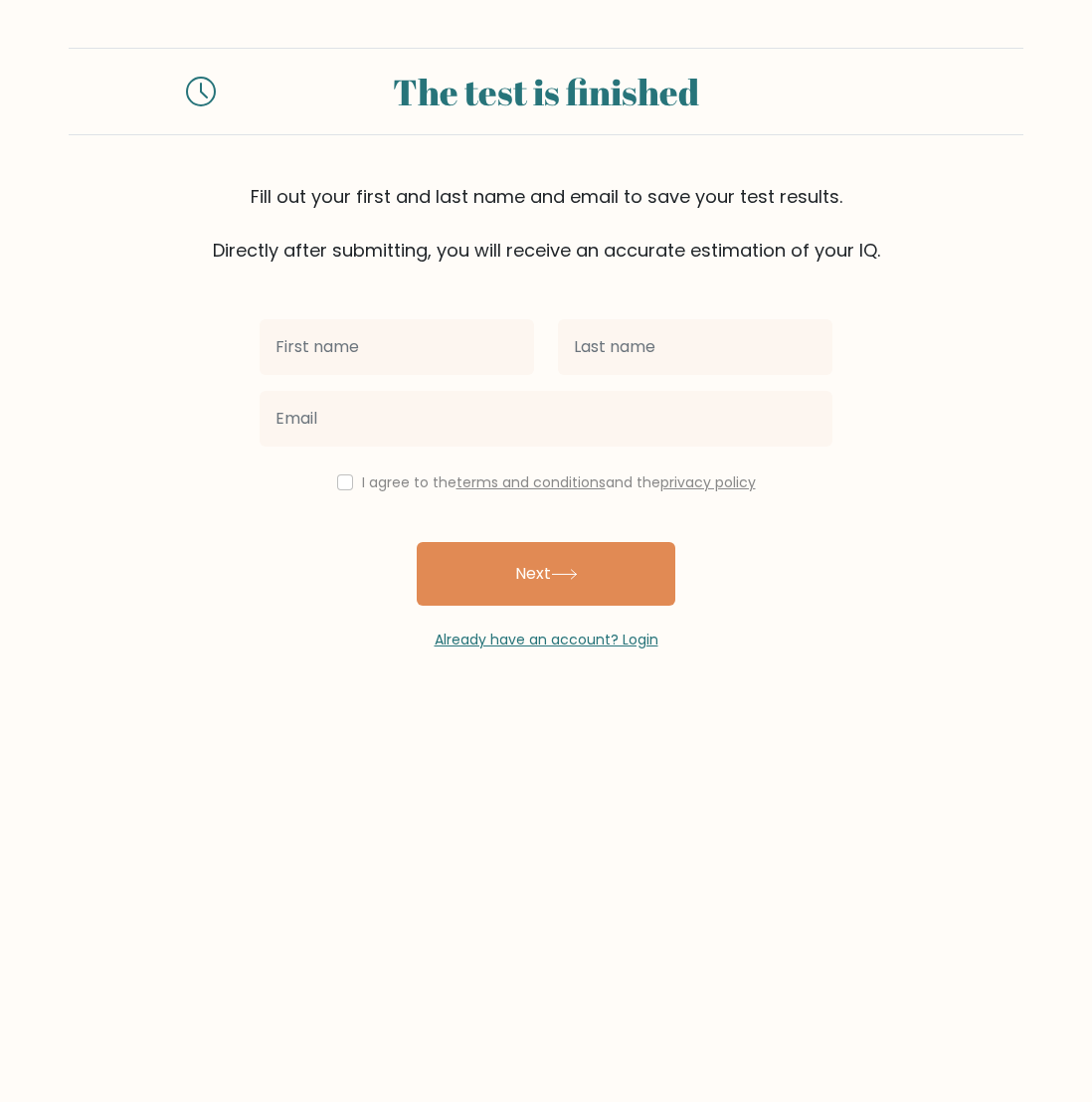 scroll, scrollTop: 0, scrollLeft: 0, axis: both 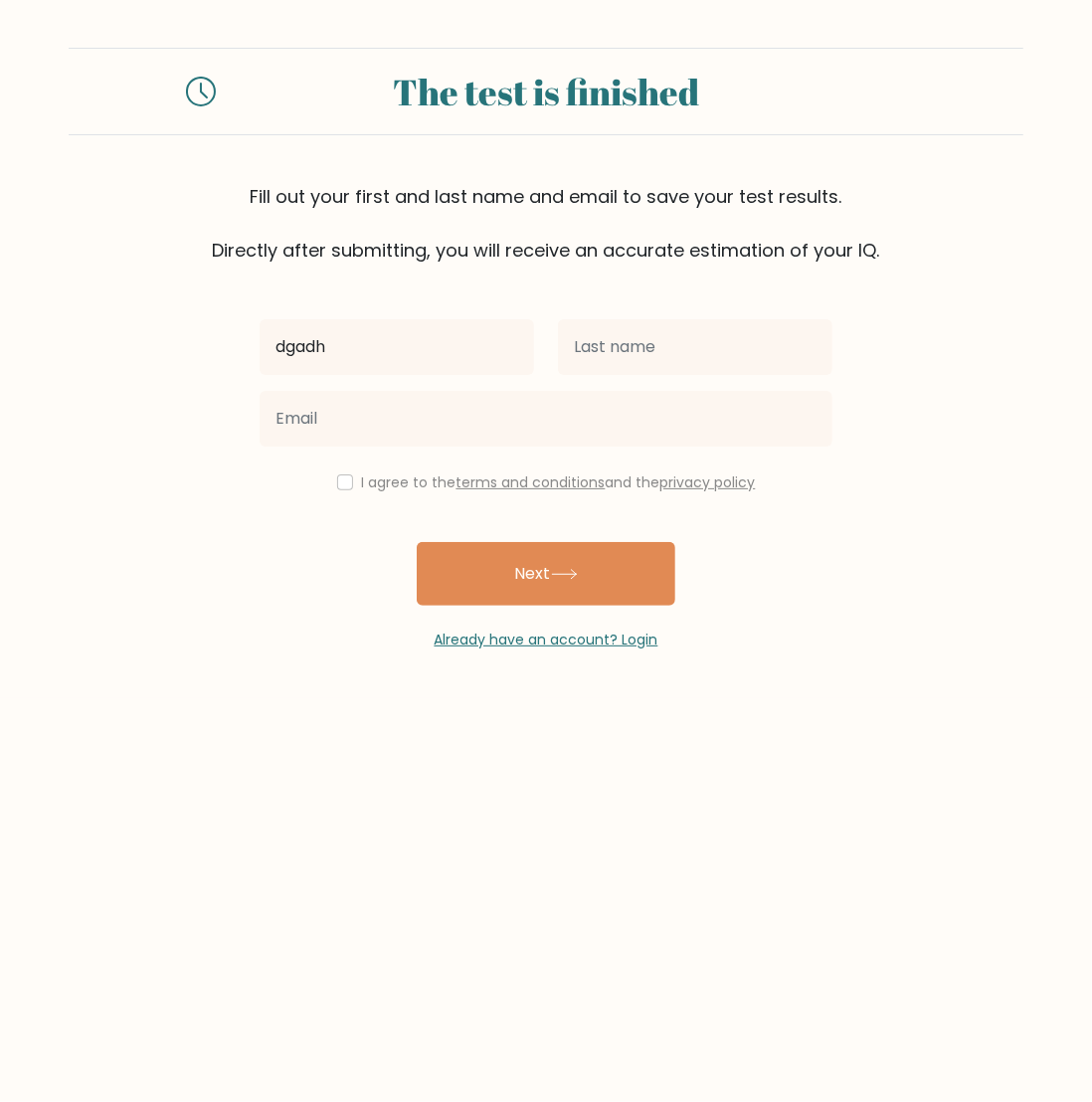 type on "dgadh" 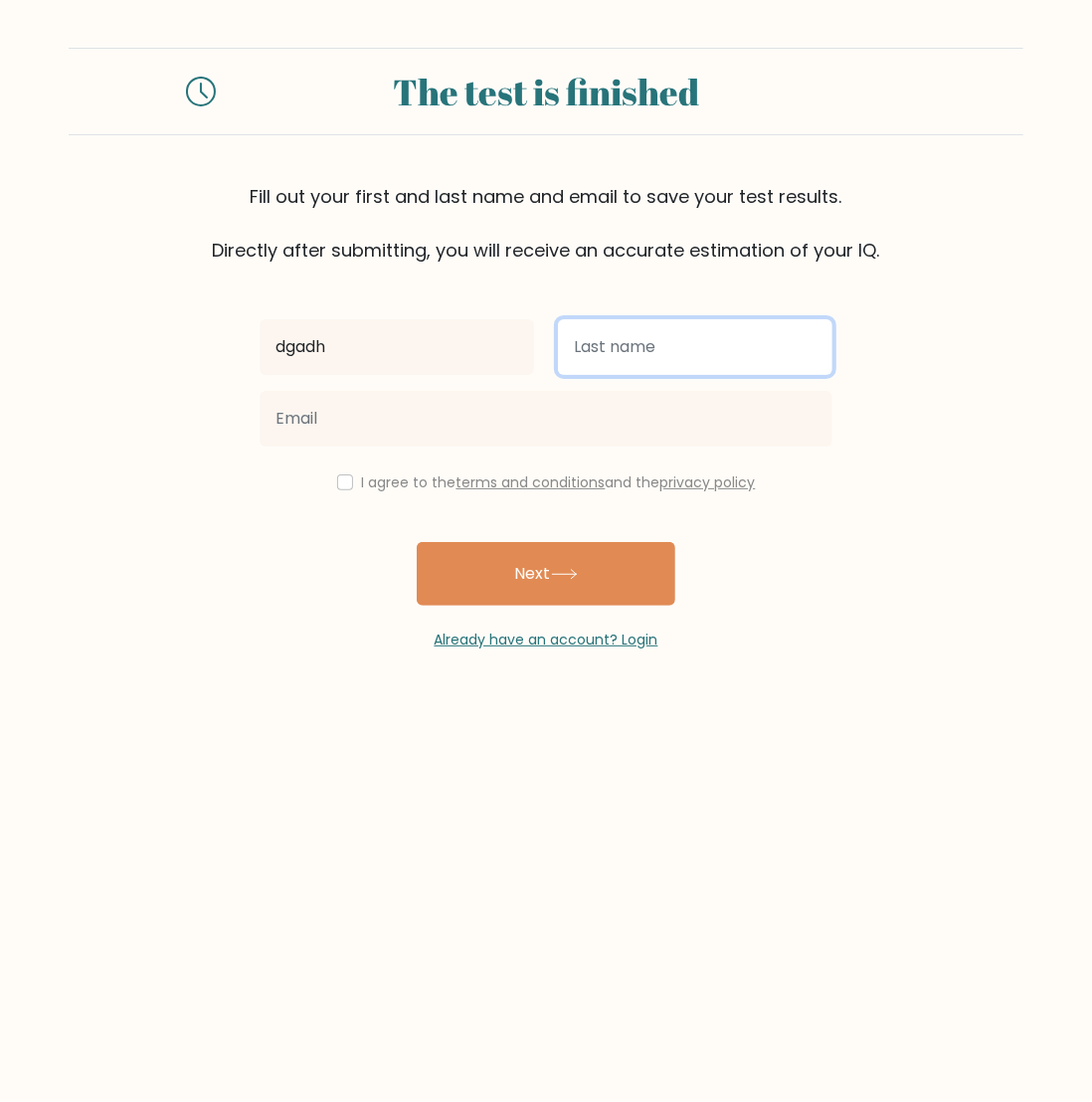 click at bounding box center (695, 347) 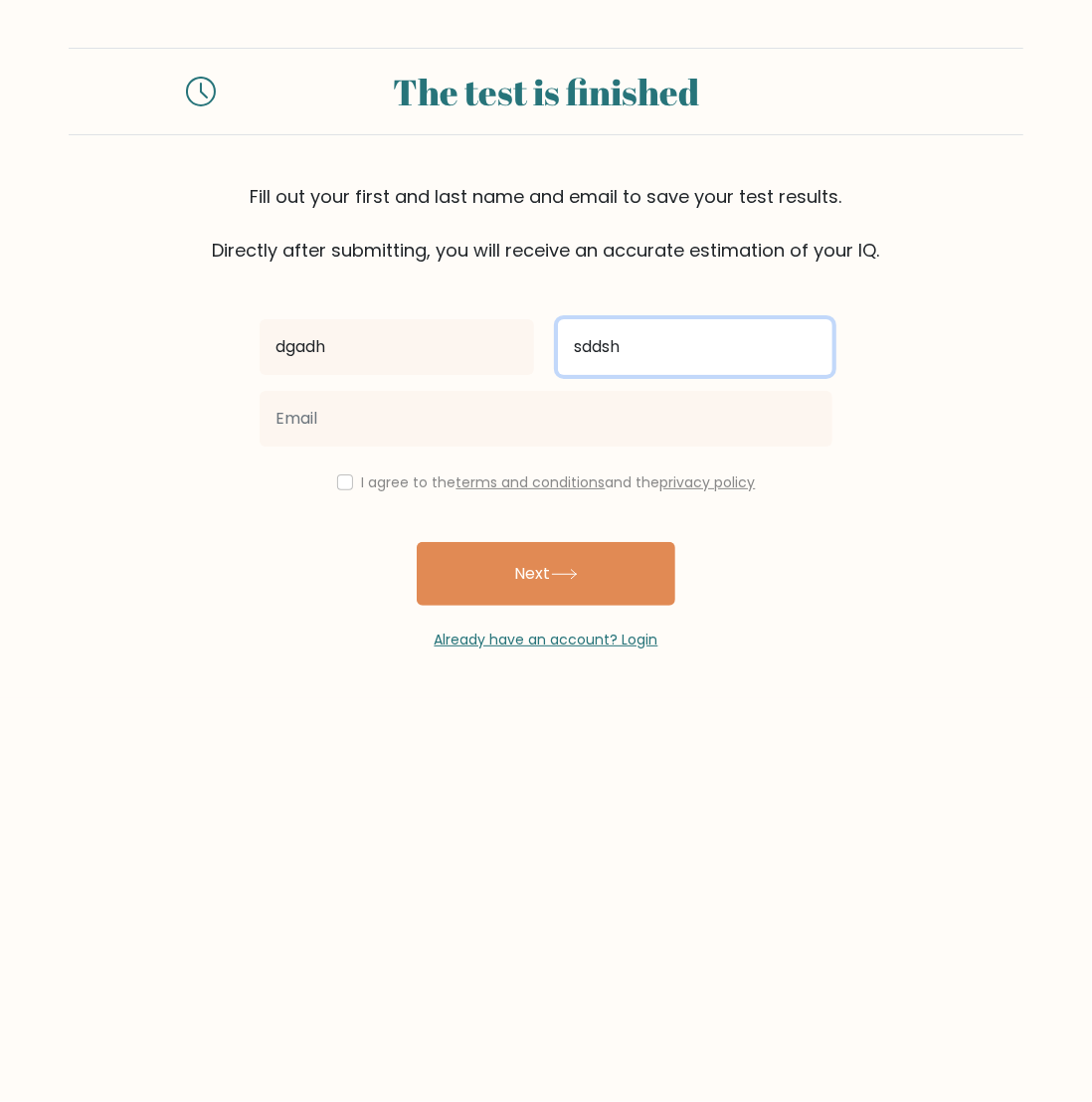 type on "sddsh" 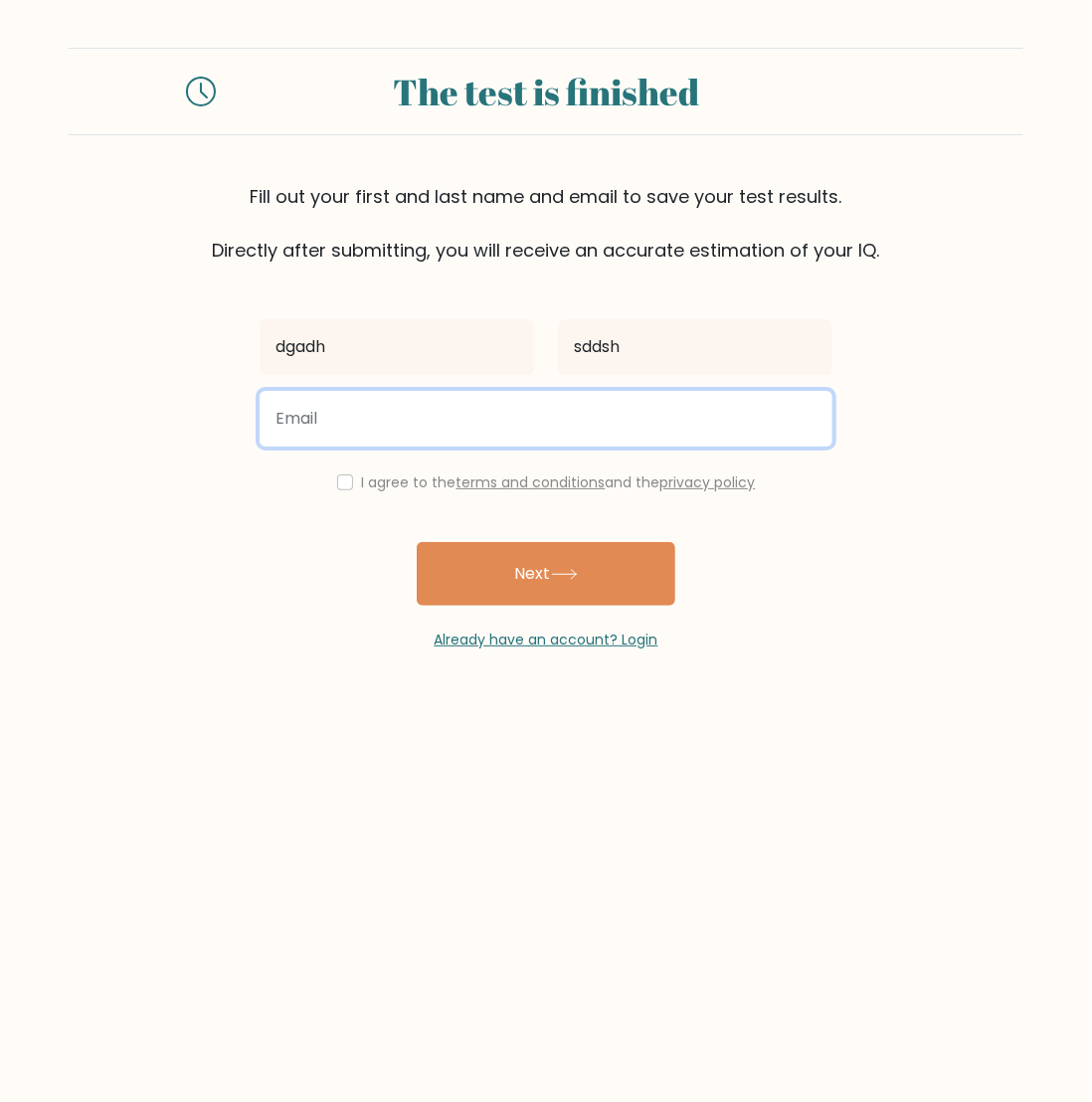 click at bounding box center (546, 419) 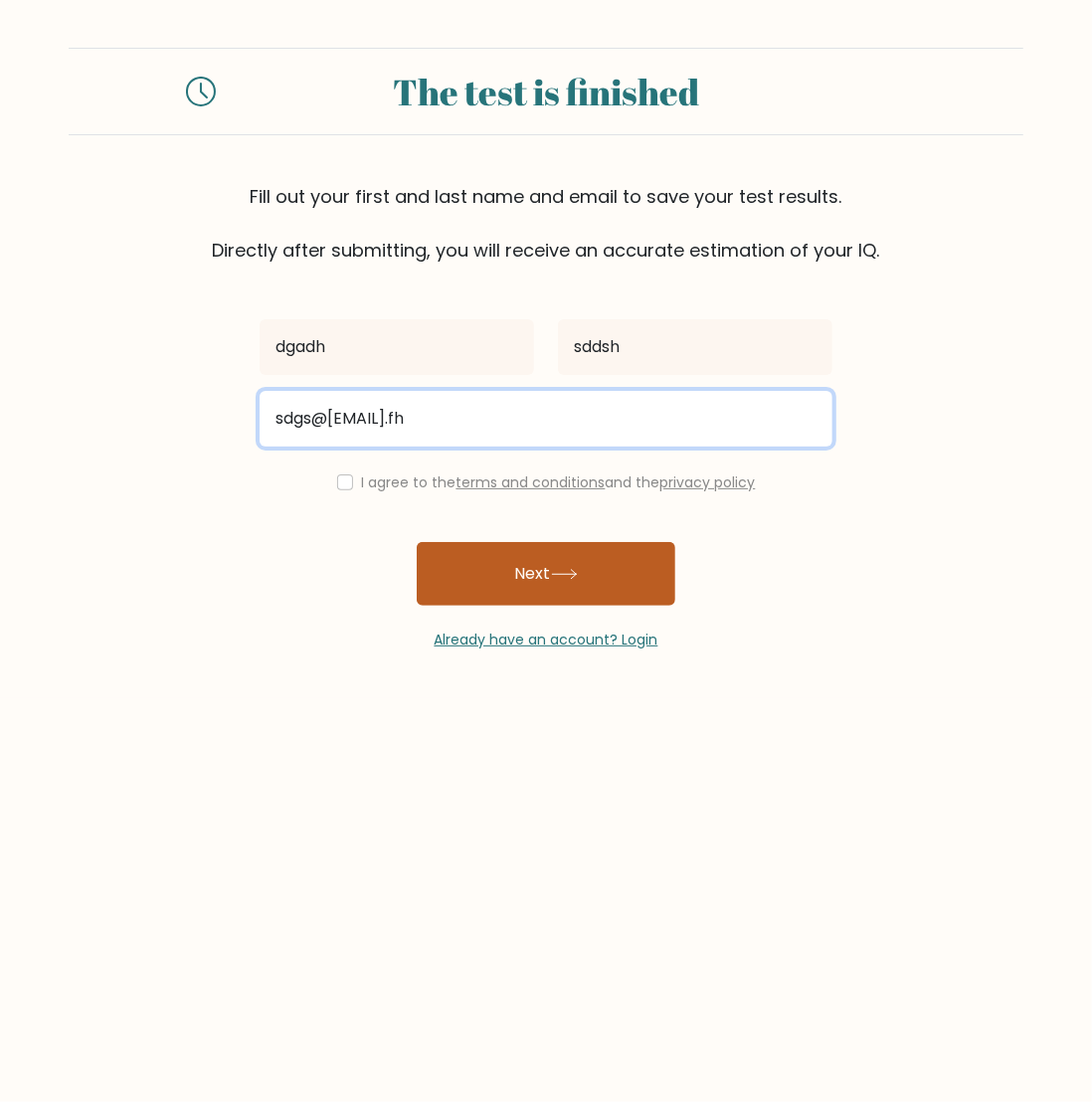 type on "sdgs@[EMAIL].fh" 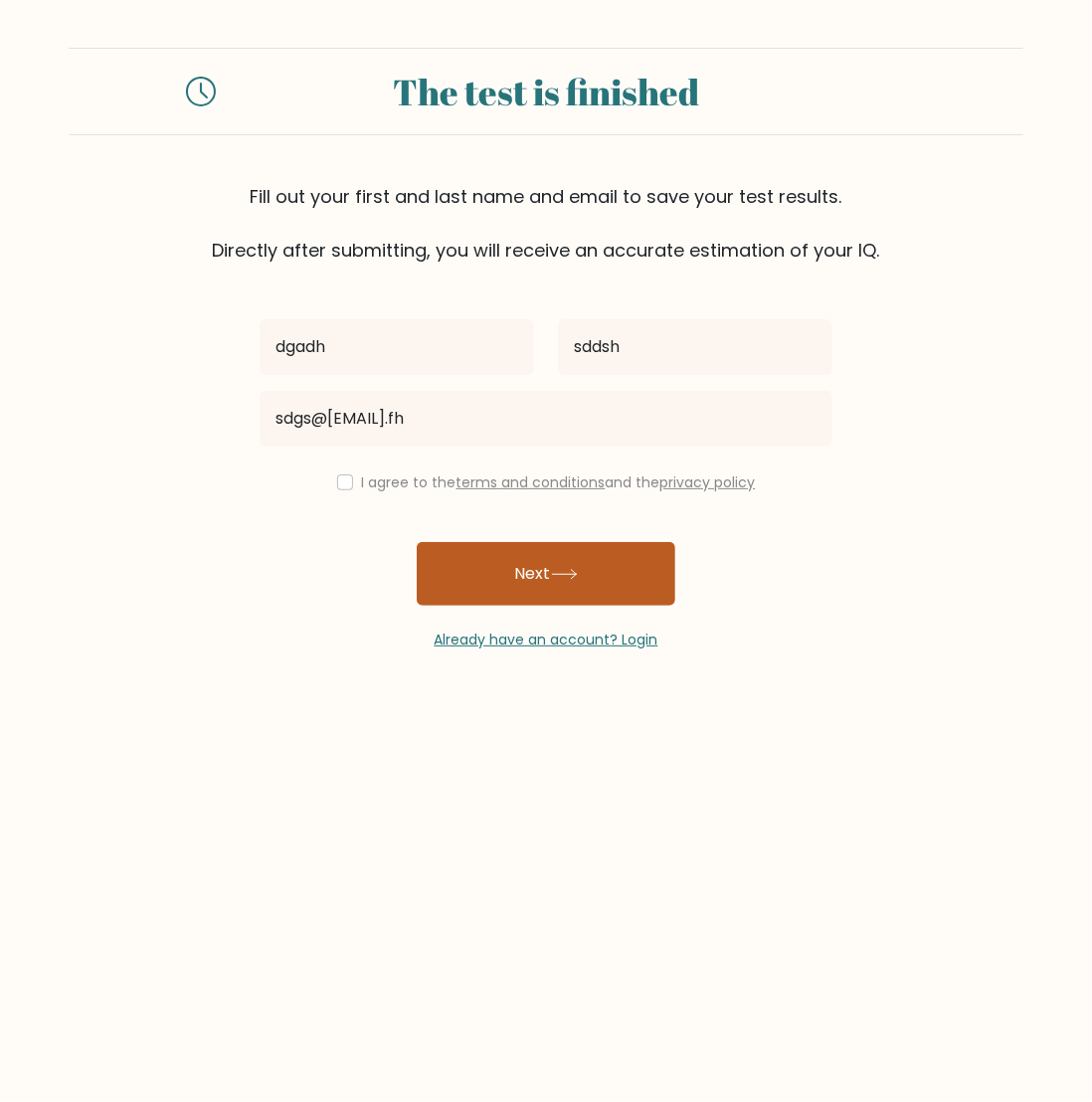 click on "Next" at bounding box center [546, 574] 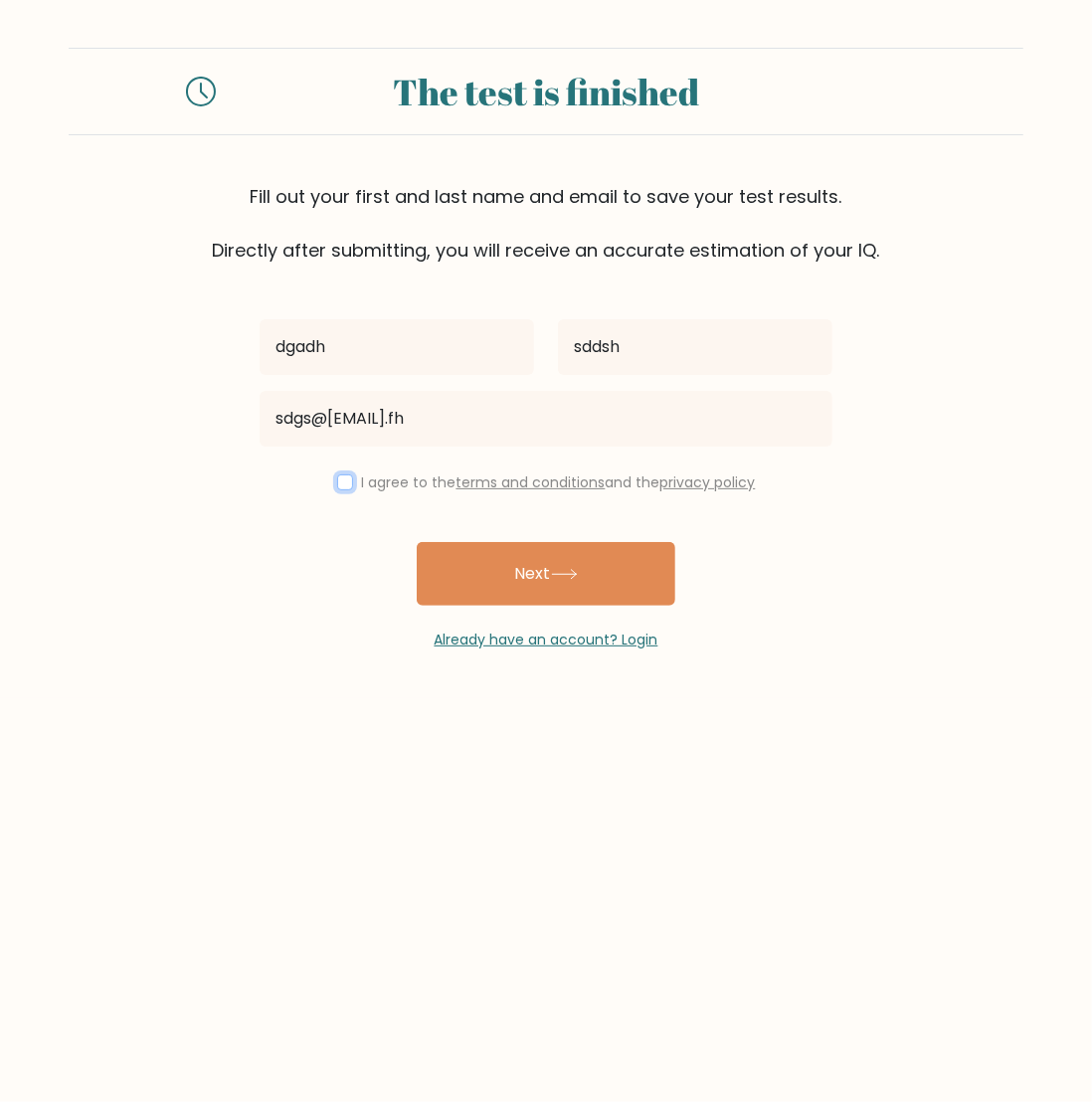 click at bounding box center (345, 482) 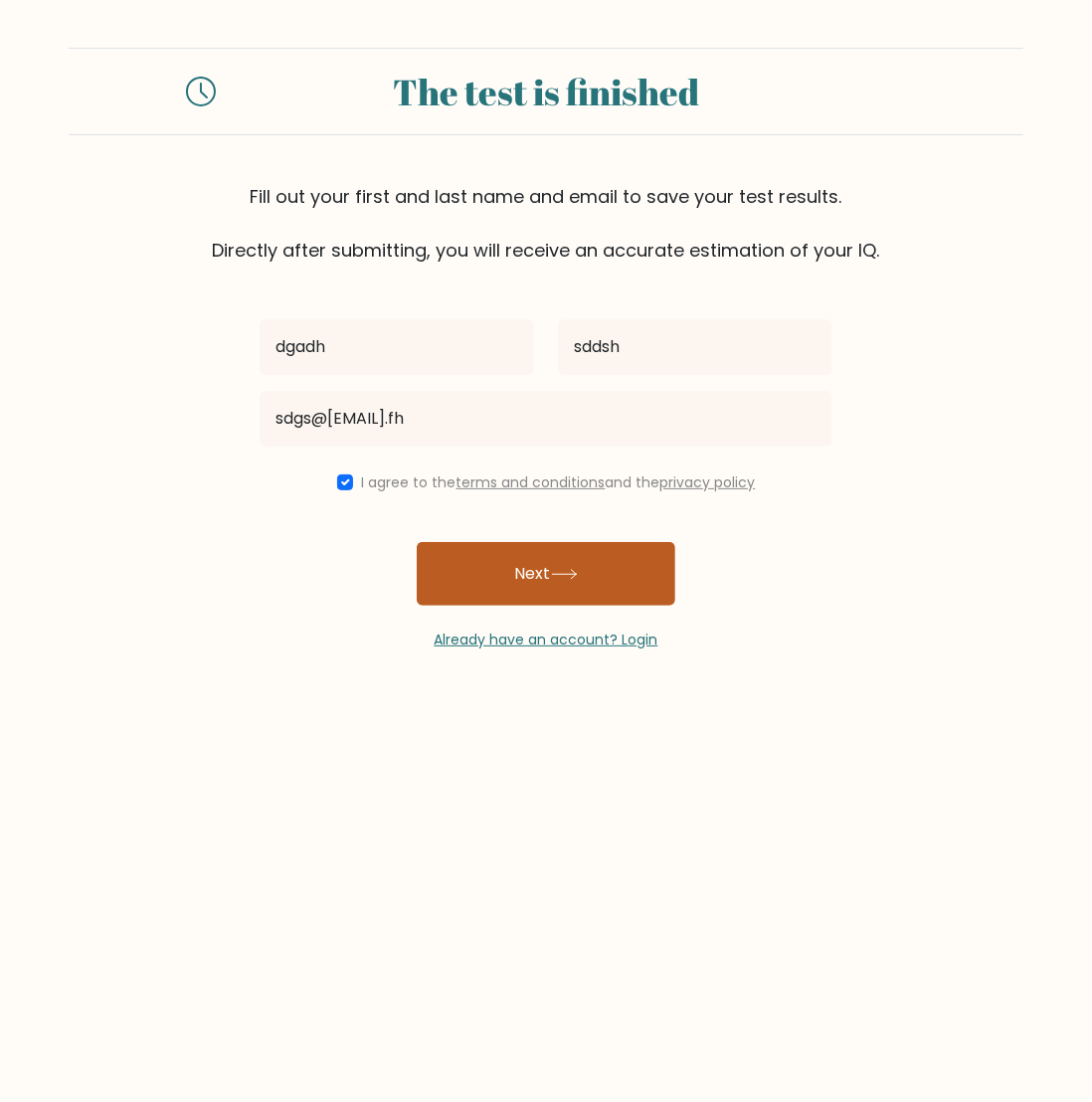 click on "Next" at bounding box center [546, 574] 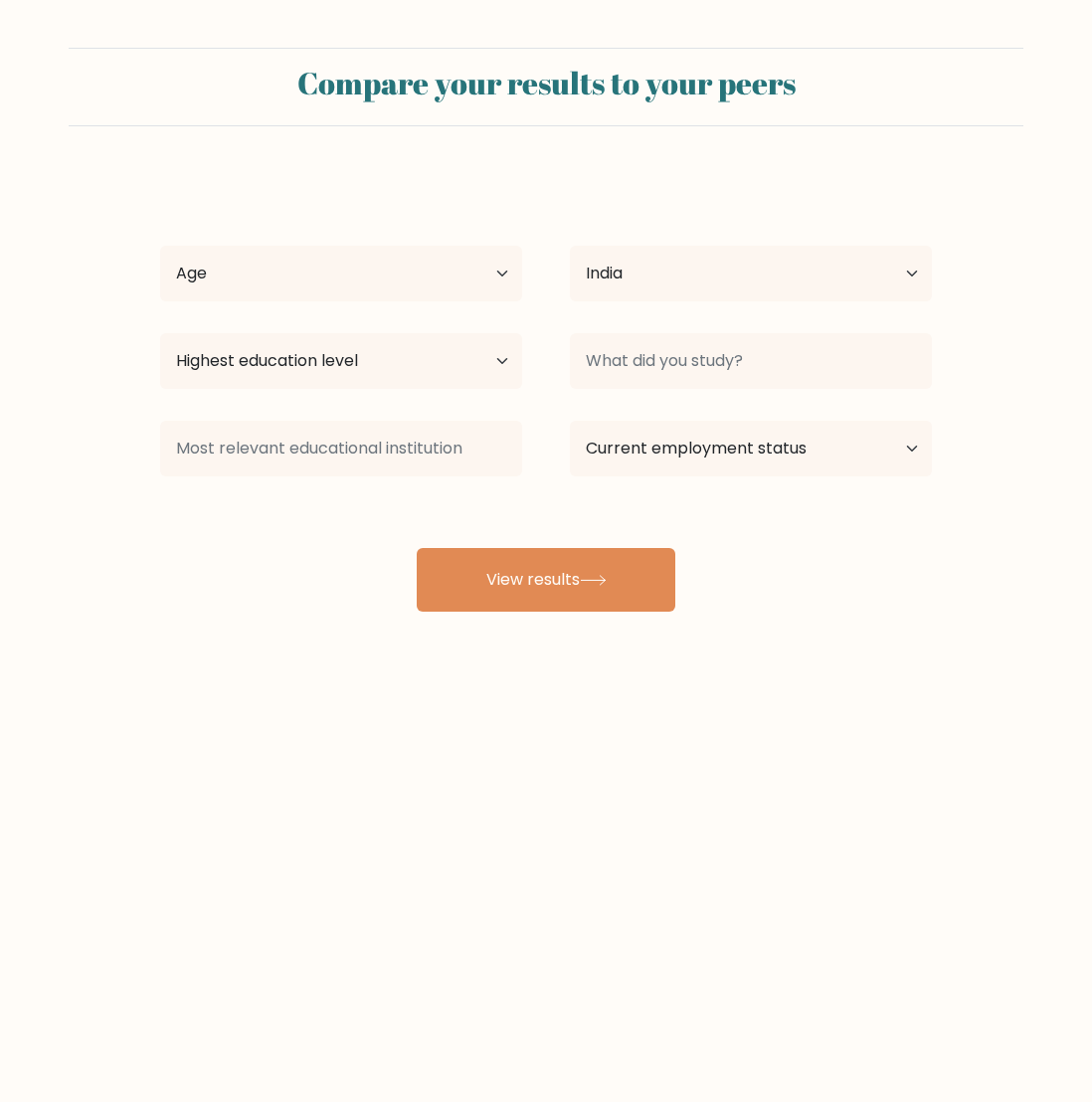 select on "IN" 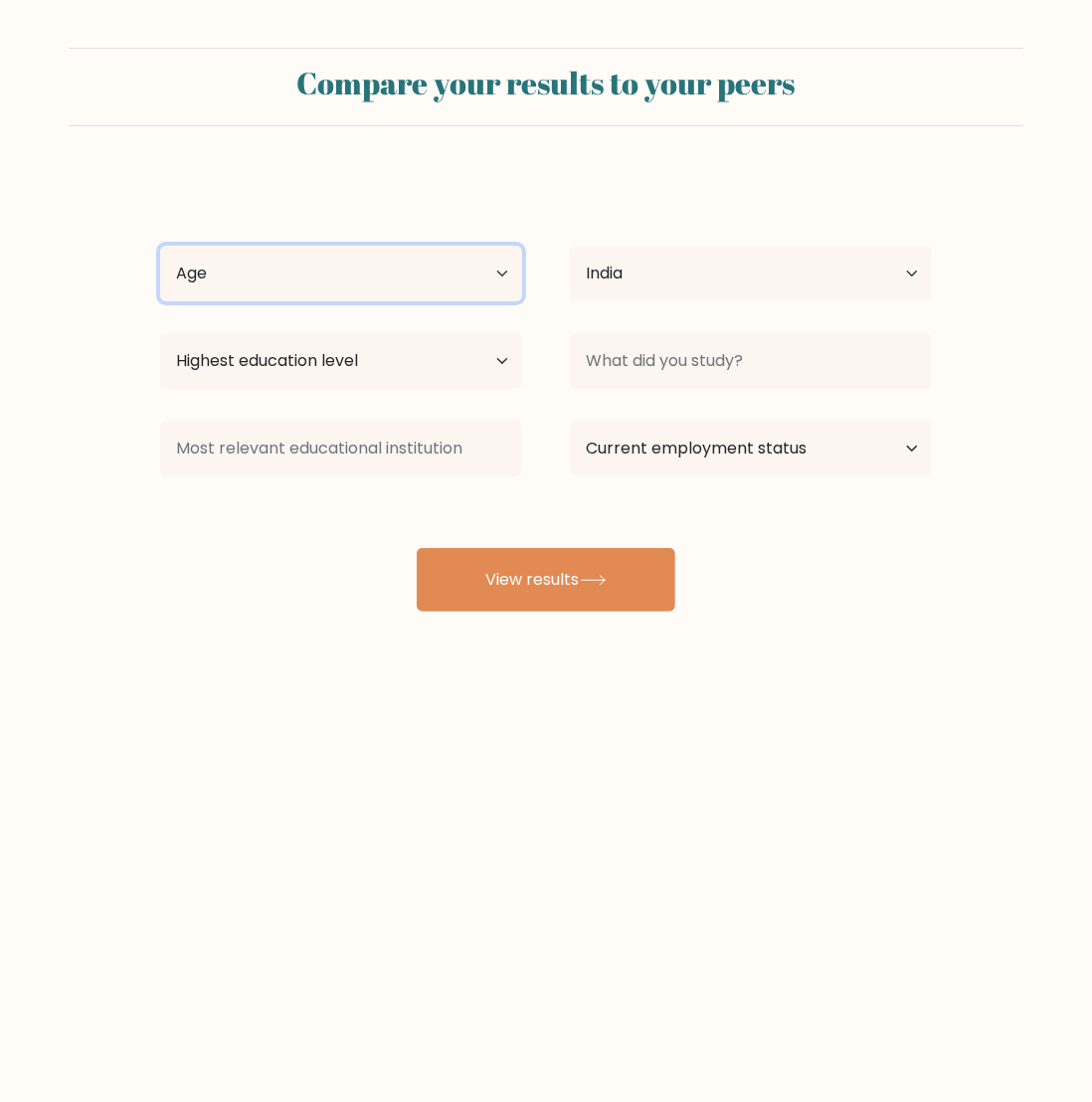 click on "Age
Under 18 years old
18-24 years old
25-34 years old
35-44 years old
45-54 years old
55-64 years old
65 years old and above" at bounding box center (341, 274) 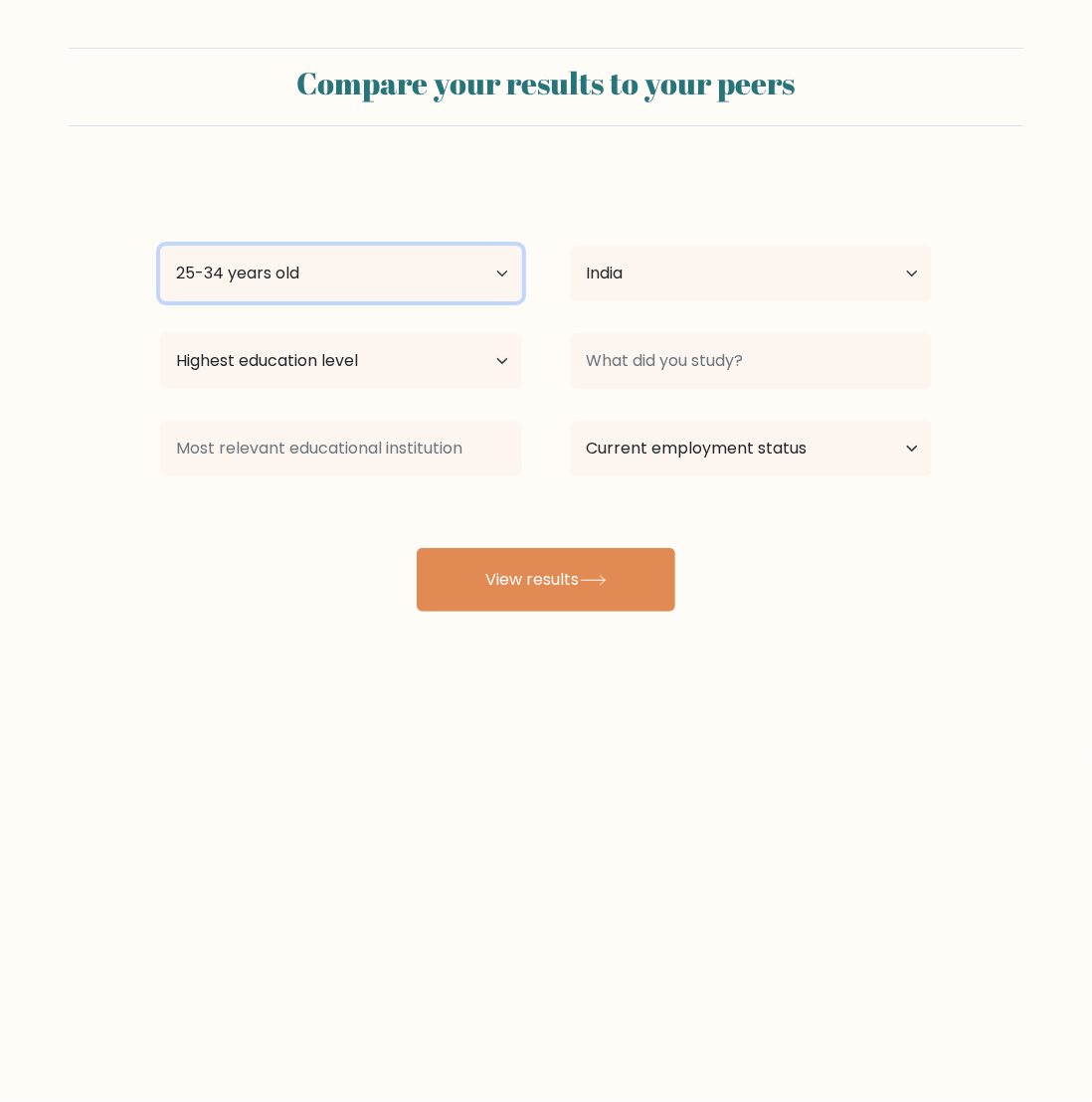 click on "Age
Under 18 years old
18-24 years old
25-34 years old
35-44 years old
45-54 years old
55-64 years old
65 years old and above" at bounding box center [341, 274] 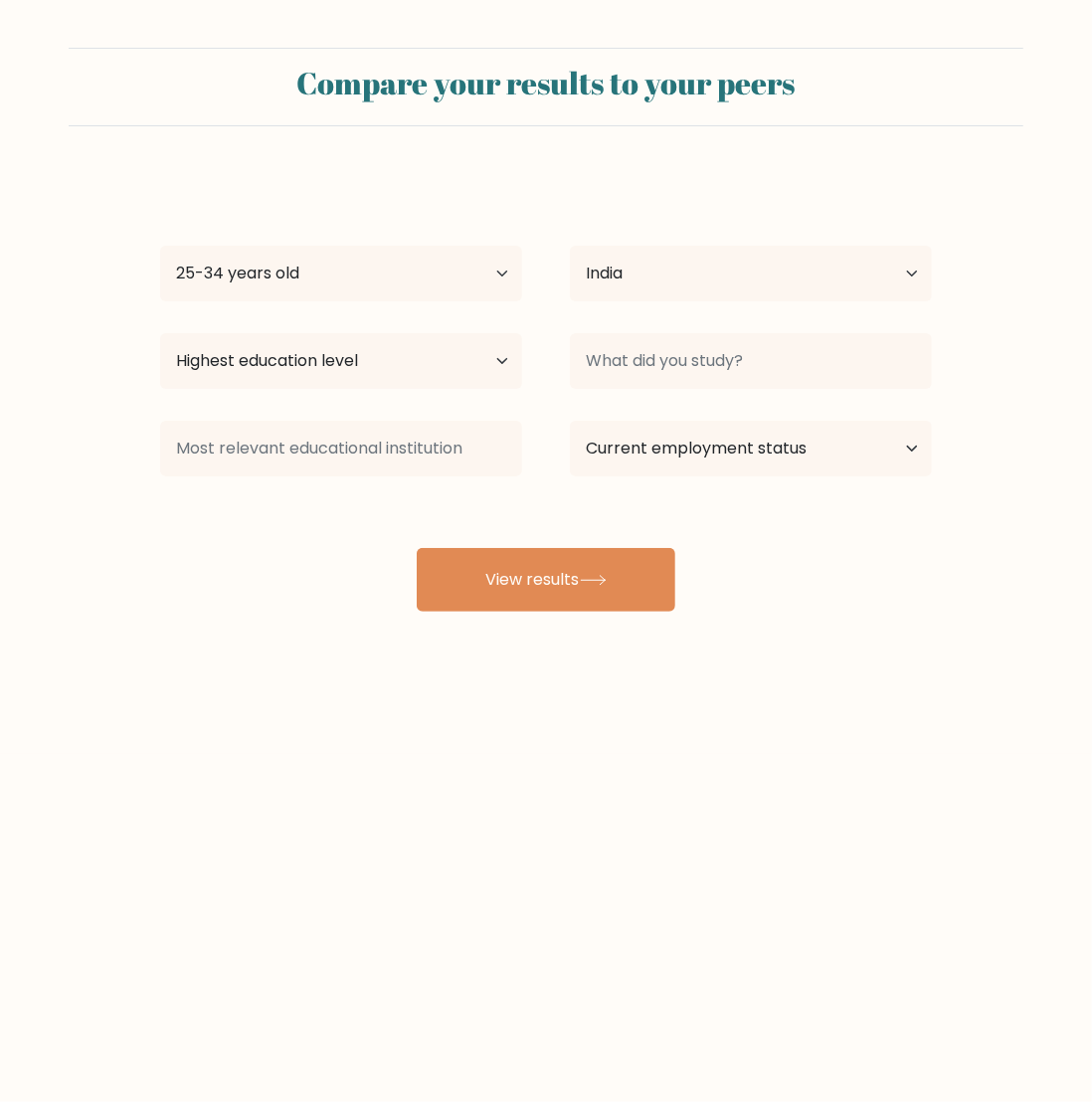 click on "Country
Afghanistan
Albania
Algeria
American Samoa
Andorra
Angola
Anguilla
Antarctica
Antigua and Barbuda
Argentina
Armenia
Aruba
Australia
Austria
Azerbaijan
Bahamas
Bahrain
Bangladesh
Barbados
Belarus
Belgium
Belize
Benin
Bermuda
Bhutan
Bolivia
Bonaire, Sint Eustatius and Saba
Bosnia and Herzegovina
Botswana
Bouvet Island
Brazil
British Indian Ocean Territory
Brunei
Bulgaria
Burkina Faso
Burundi
Cabo Verde
Cambodia
Cameroon
Canada
Cayman Islands
Central African Republic
Chad
Chile
China
Christmas Island
Cocos (Keeling) Islands
Colombia
Comoros
Congo
Congo (the Democratic Republic of the)
Cook Islands
Costa Rica
Côte d'Ivoire Cuba" at bounding box center [751, 274] 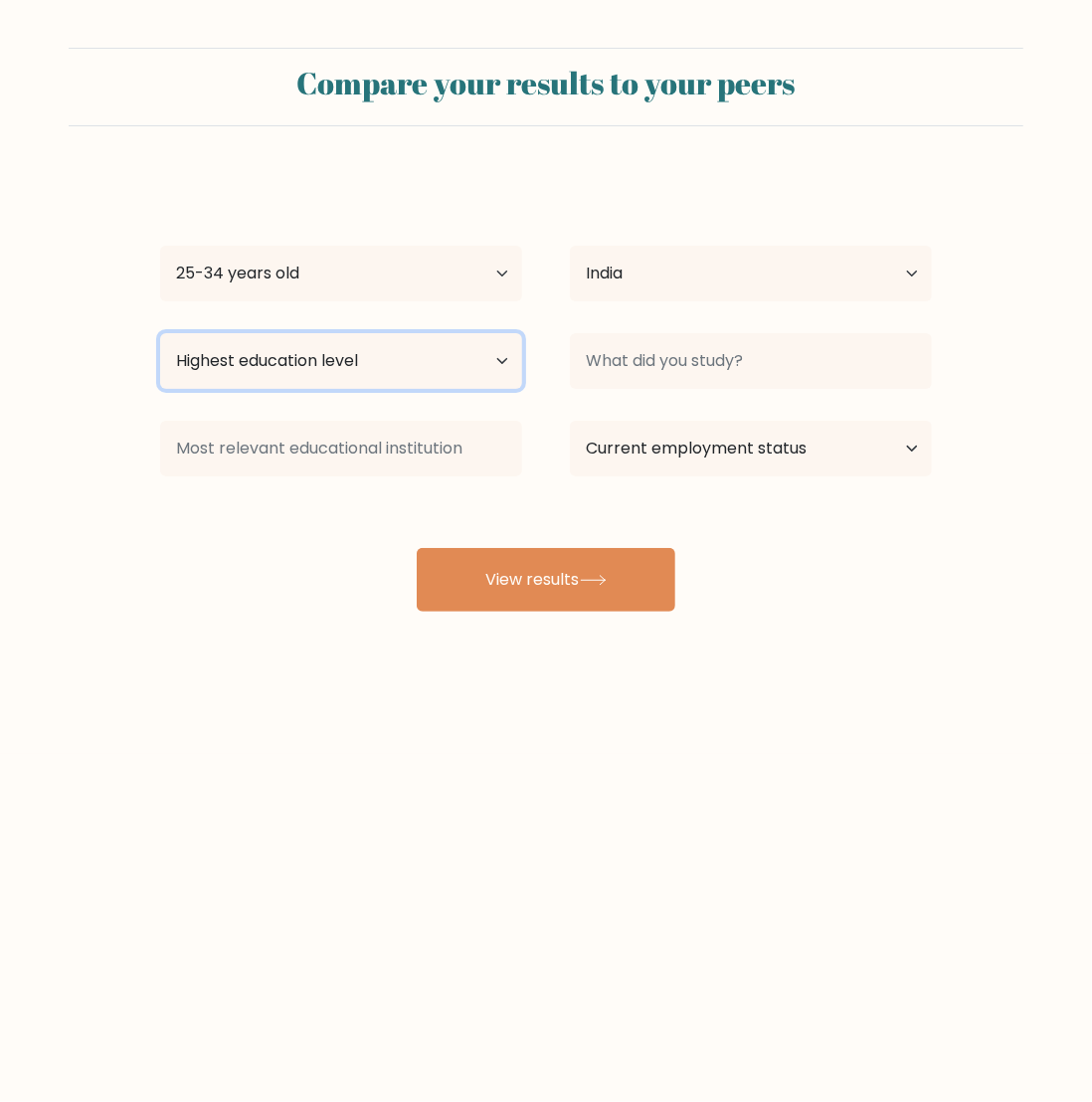 click on "Highest education level
No schooling
Primary
Lower Secondary
Upper Secondary
Occupation Specific
Bachelor's degree
Master's degree
Doctoral degree" at bounding box center (341, 361) 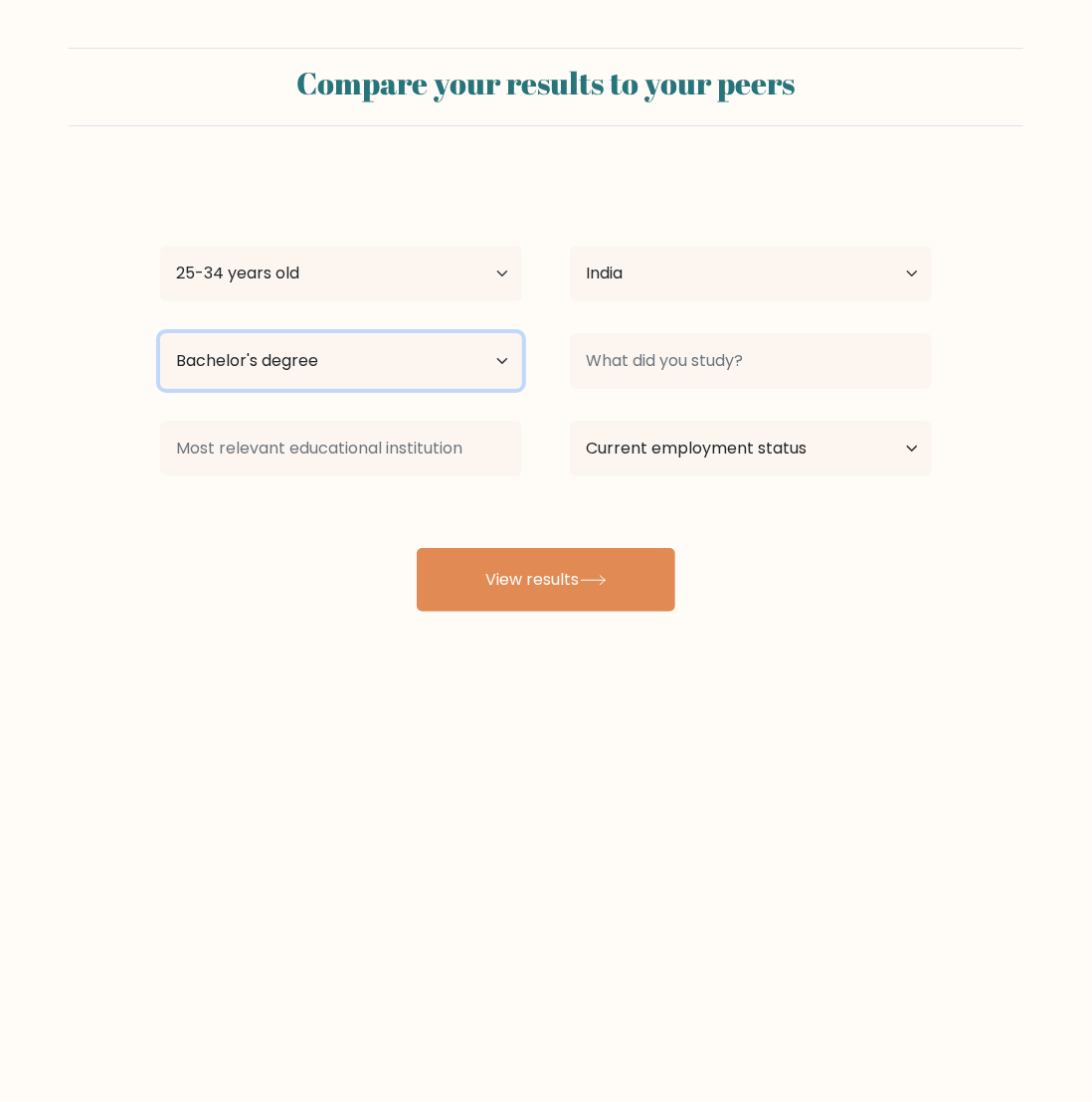 click on "Highest education level
No schooling
Primary
Lower Secondary
Upper Secondary
Occupation Specific
Bachelor's degree
Master's degree
Doctoral degree" at bounding box center (341, 361) 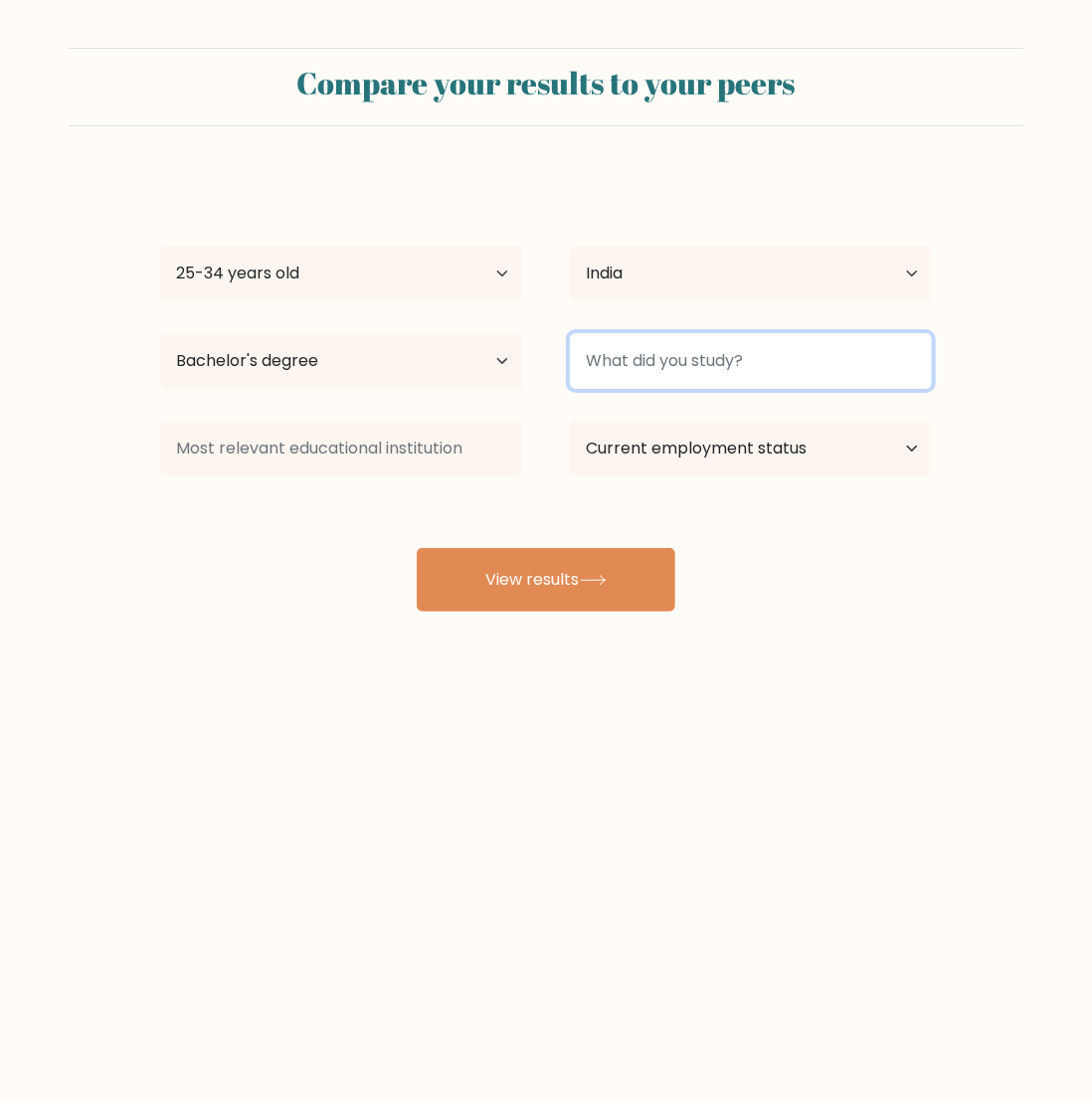 click at bounding box center [751, 361] 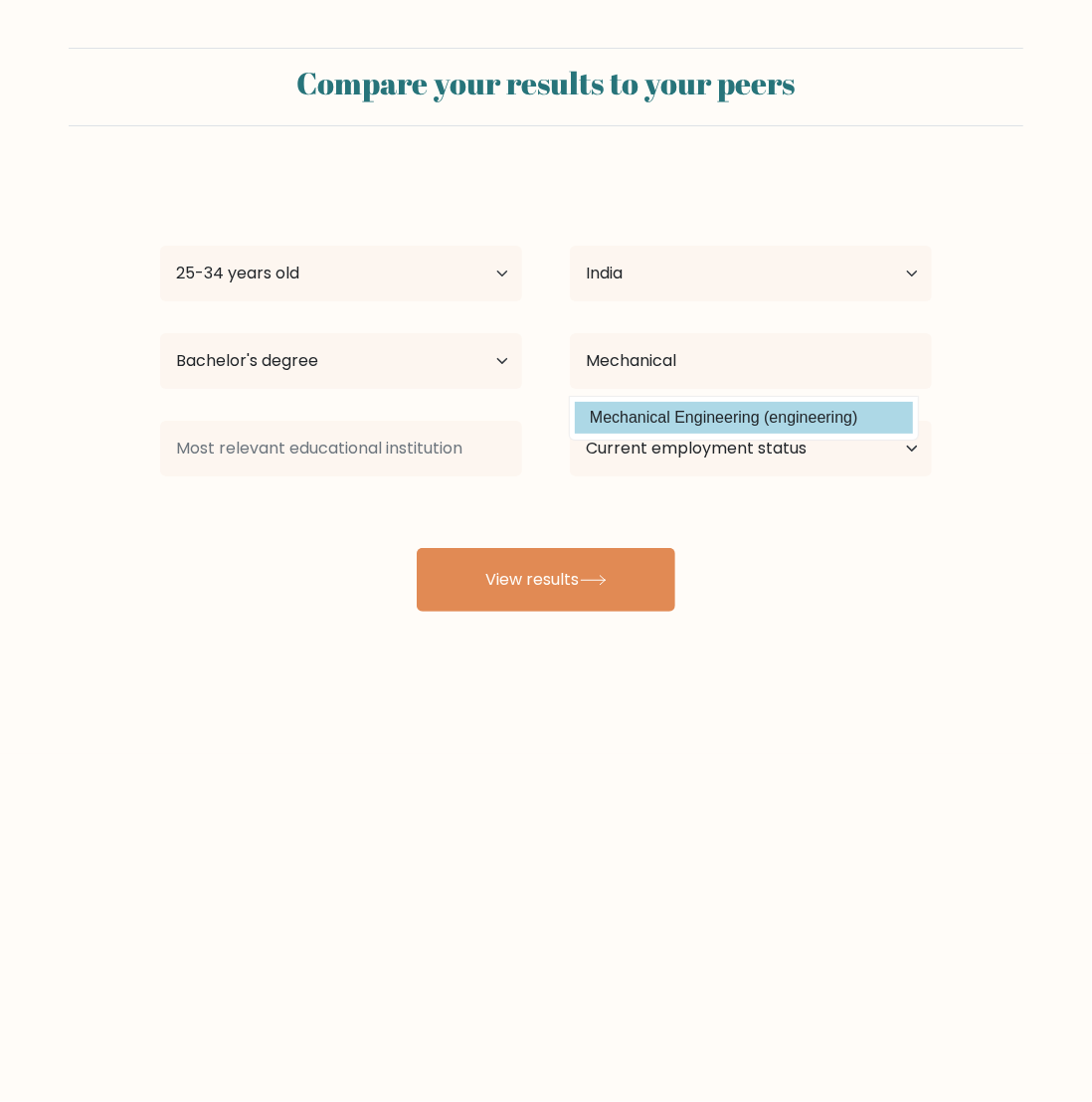 click on "Mechanical Engineering (engineering)" at bounding box center (744, 418) 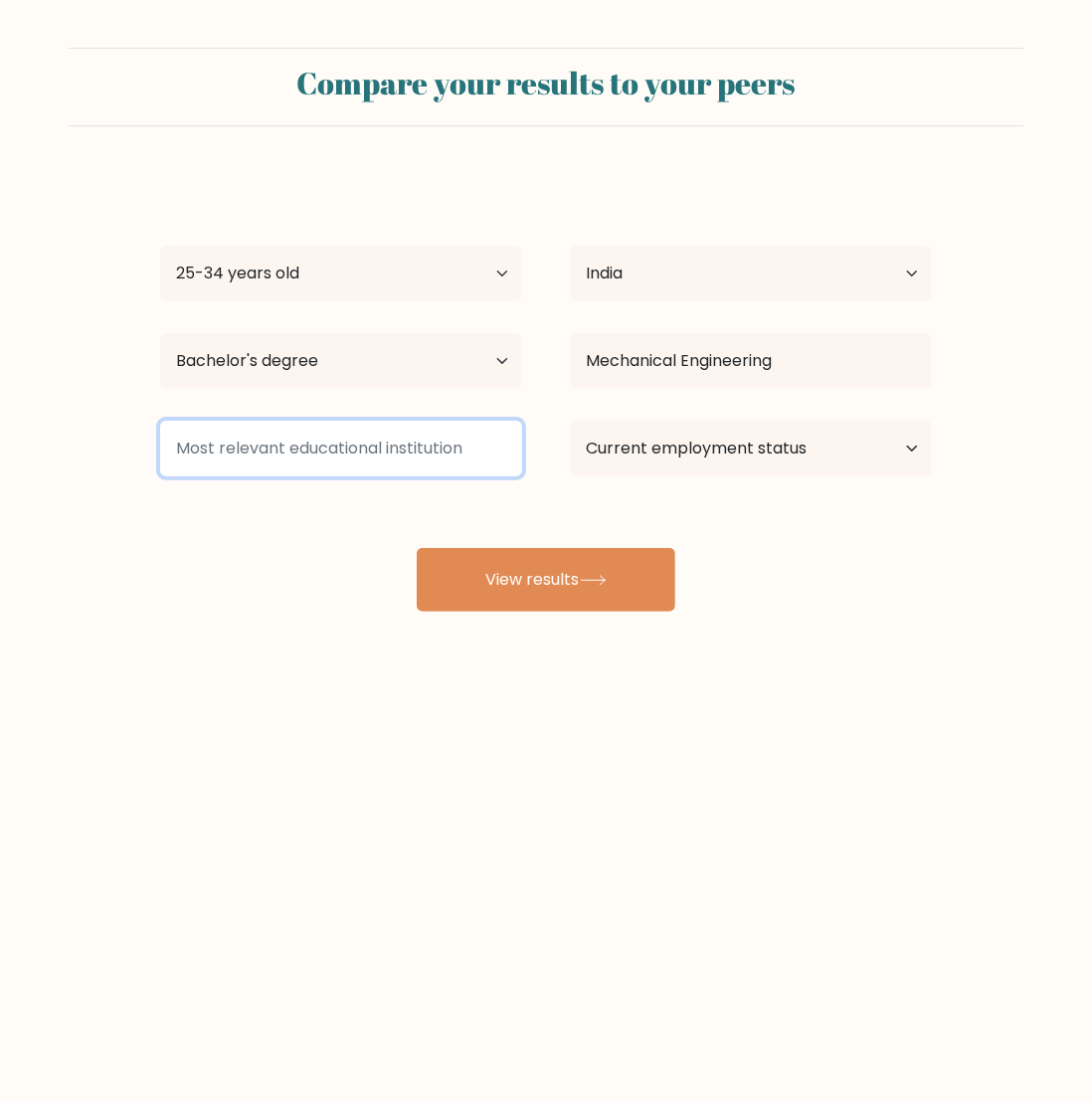 click at bounding box center [341, 449] 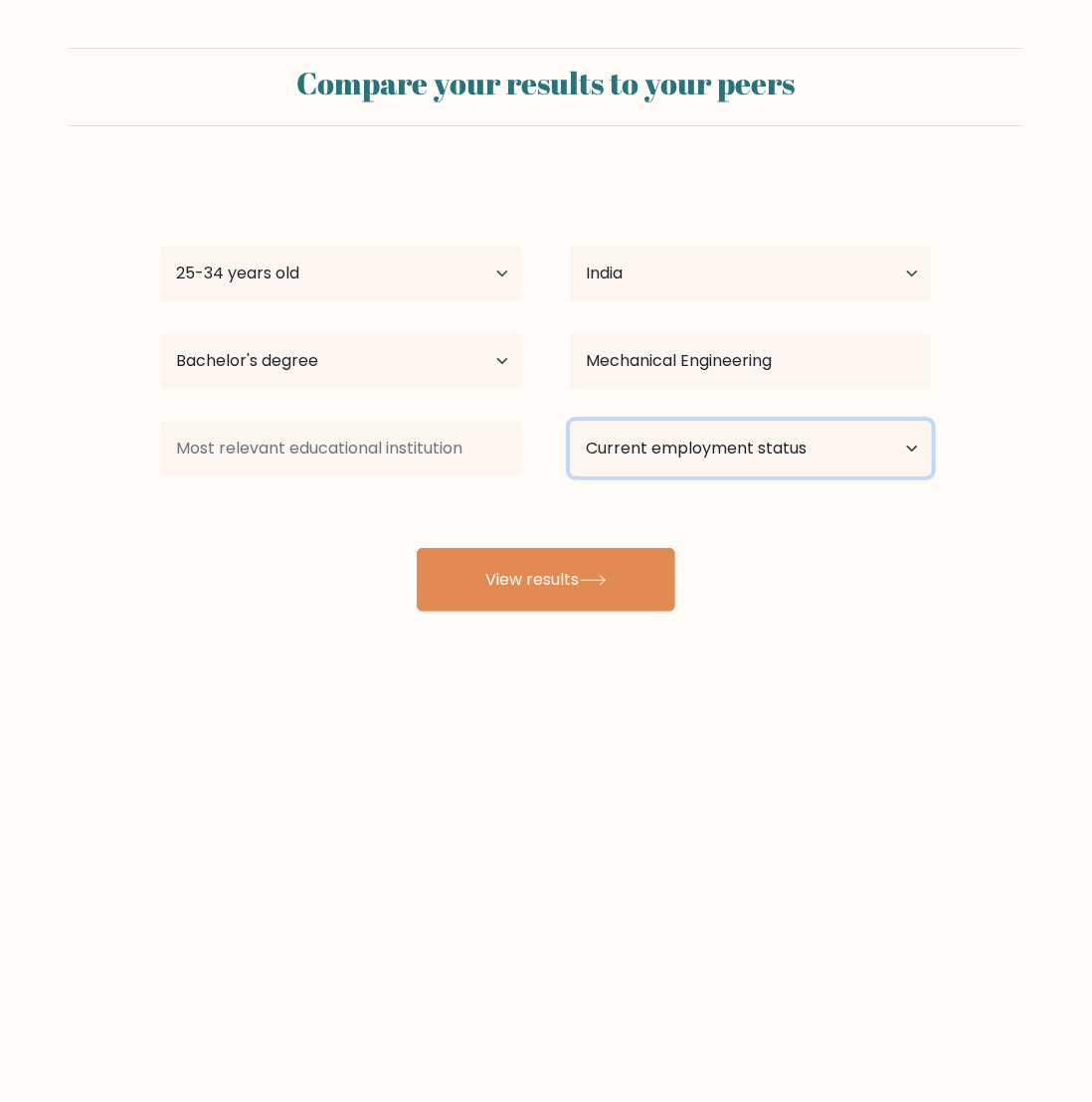 click on "Current employment status
Employed
Student
Retired
Other / prefer not to answer" at bounding box center [751, 449] 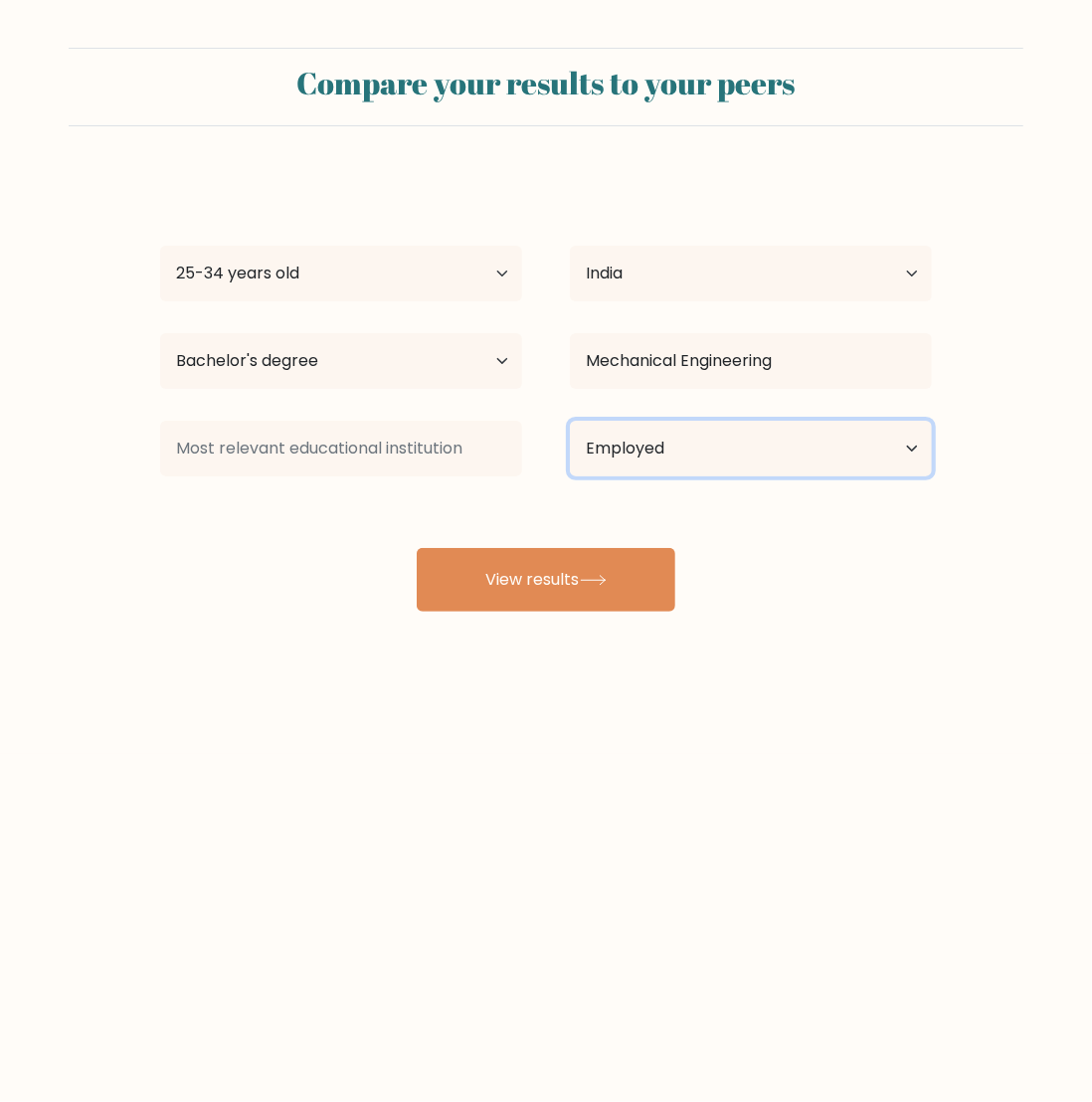 click on "Current employment status
Employed
Student
Retired
Other / prefer not to answer" at bounding box center [751, 449] 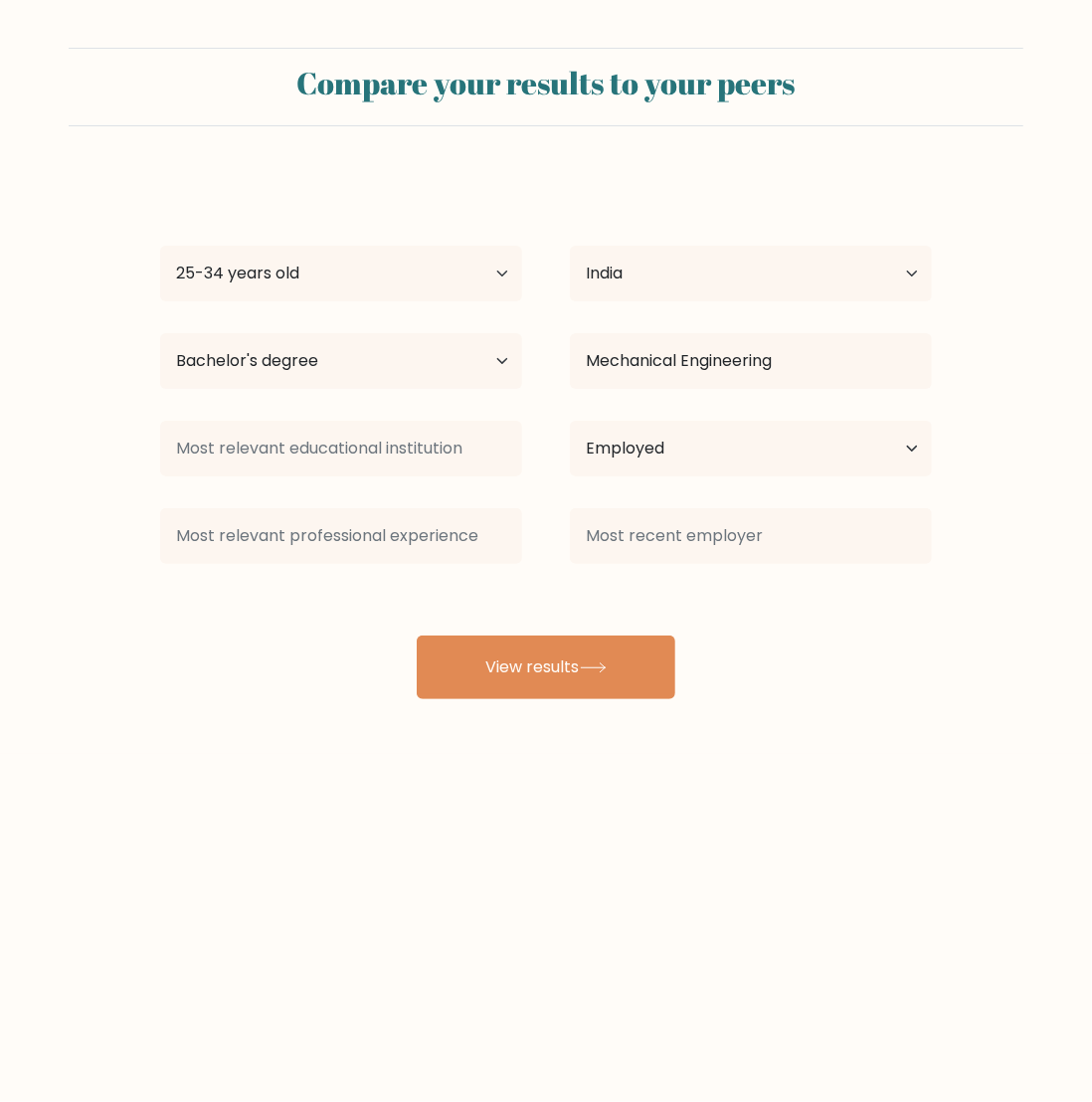click at bounding box center (751, 536) 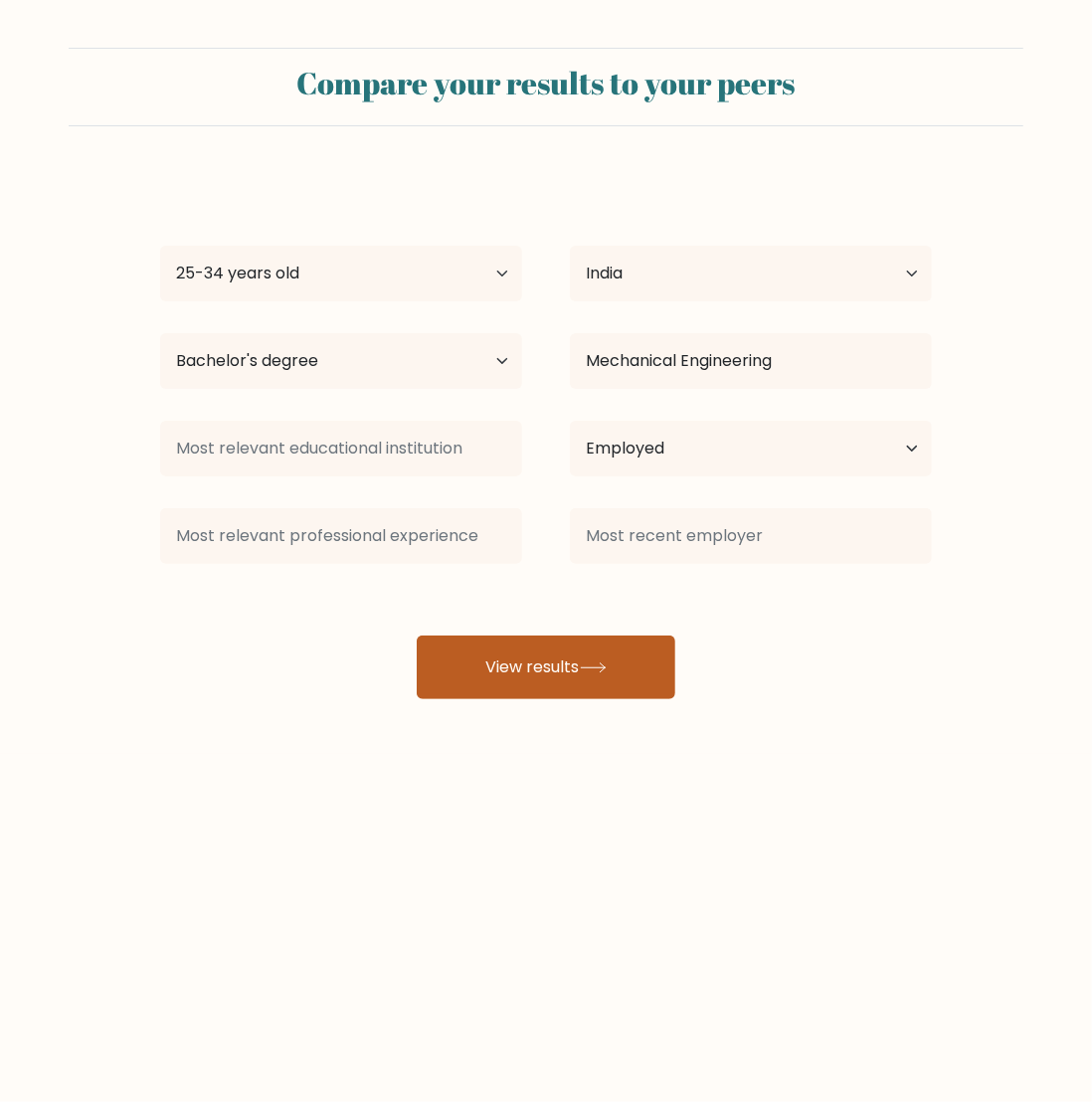 click on "View results" at bounding box center [546, 667] 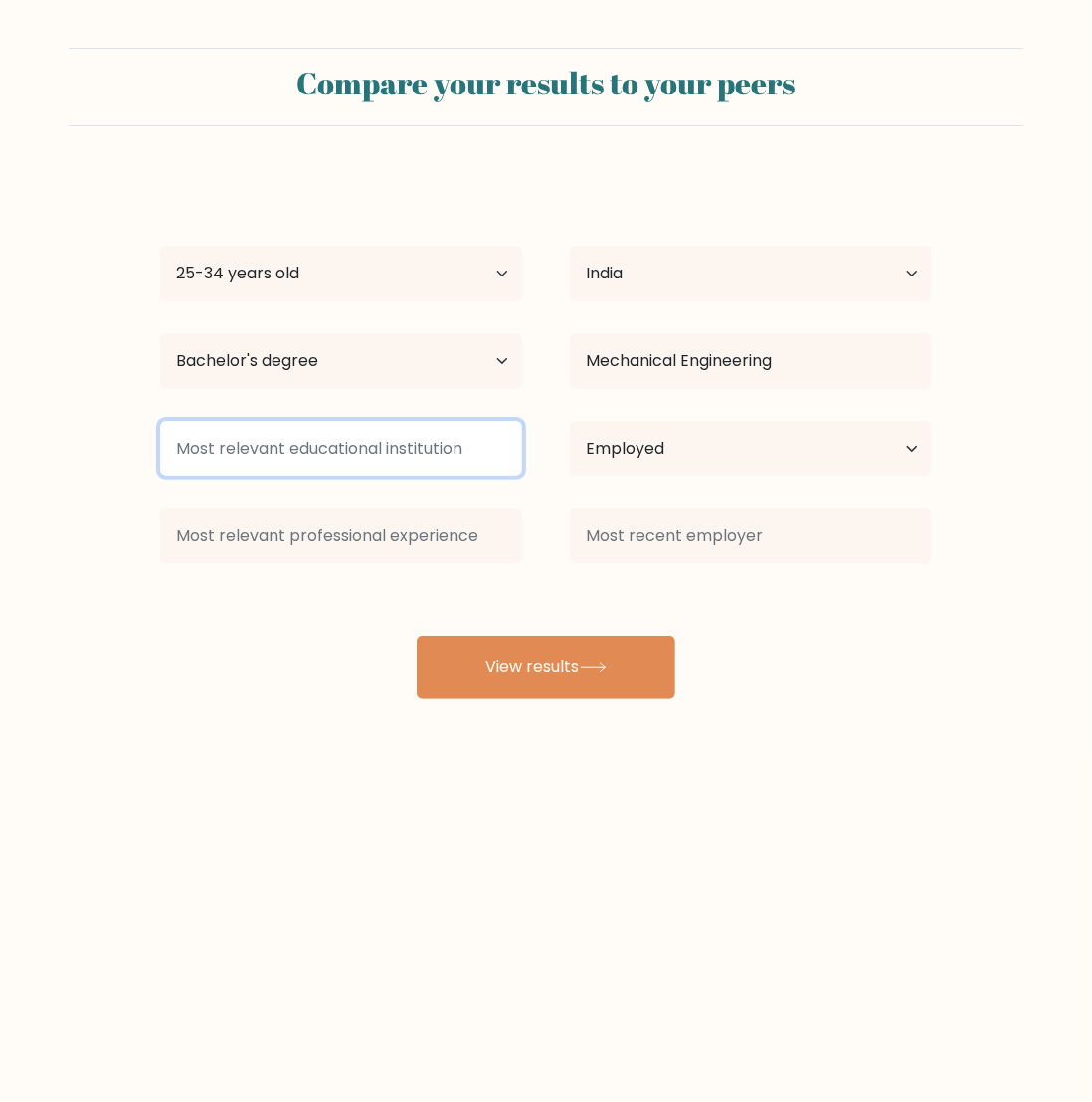 click at bounding box center [341, 449] 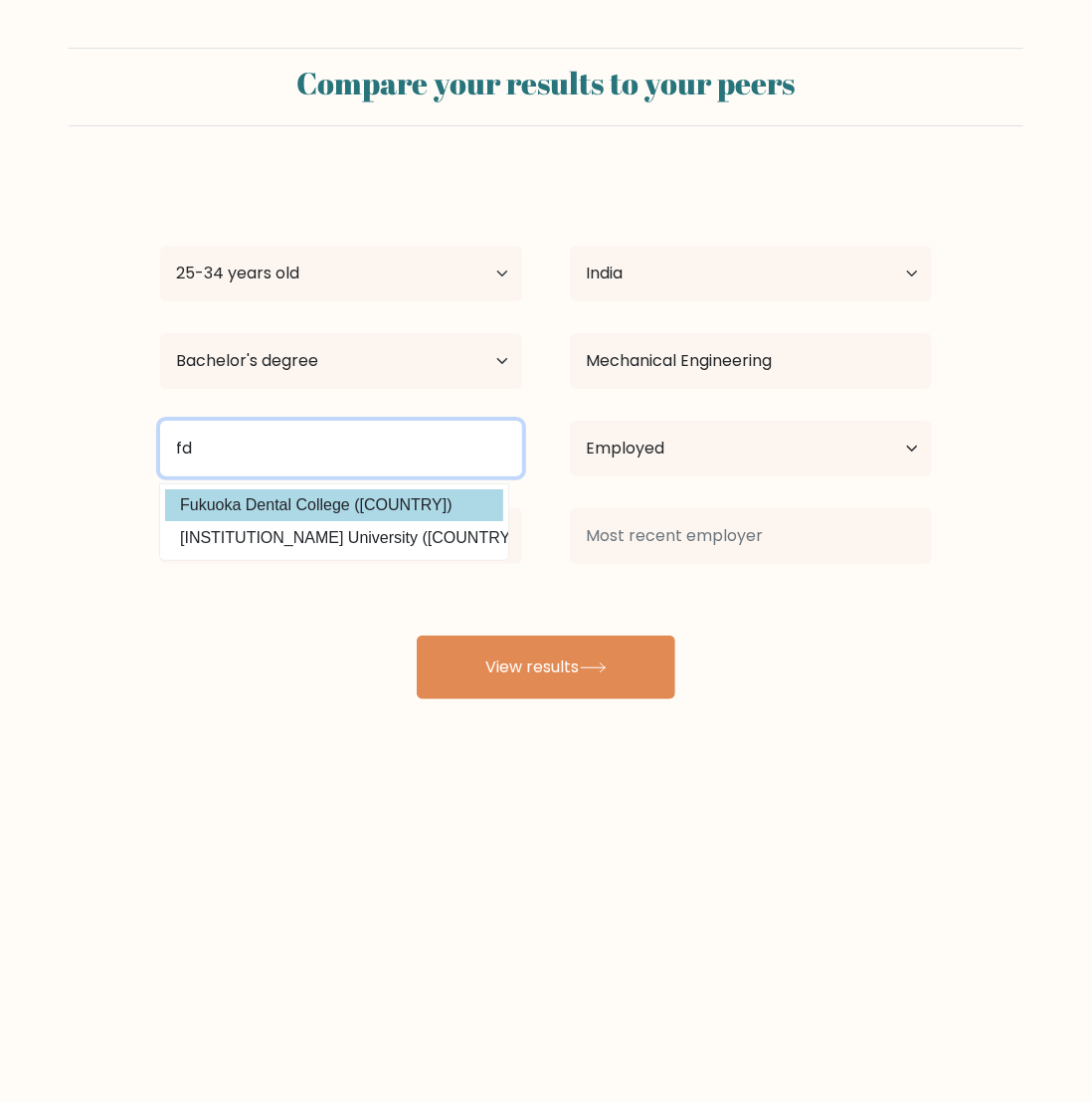 type on "f" 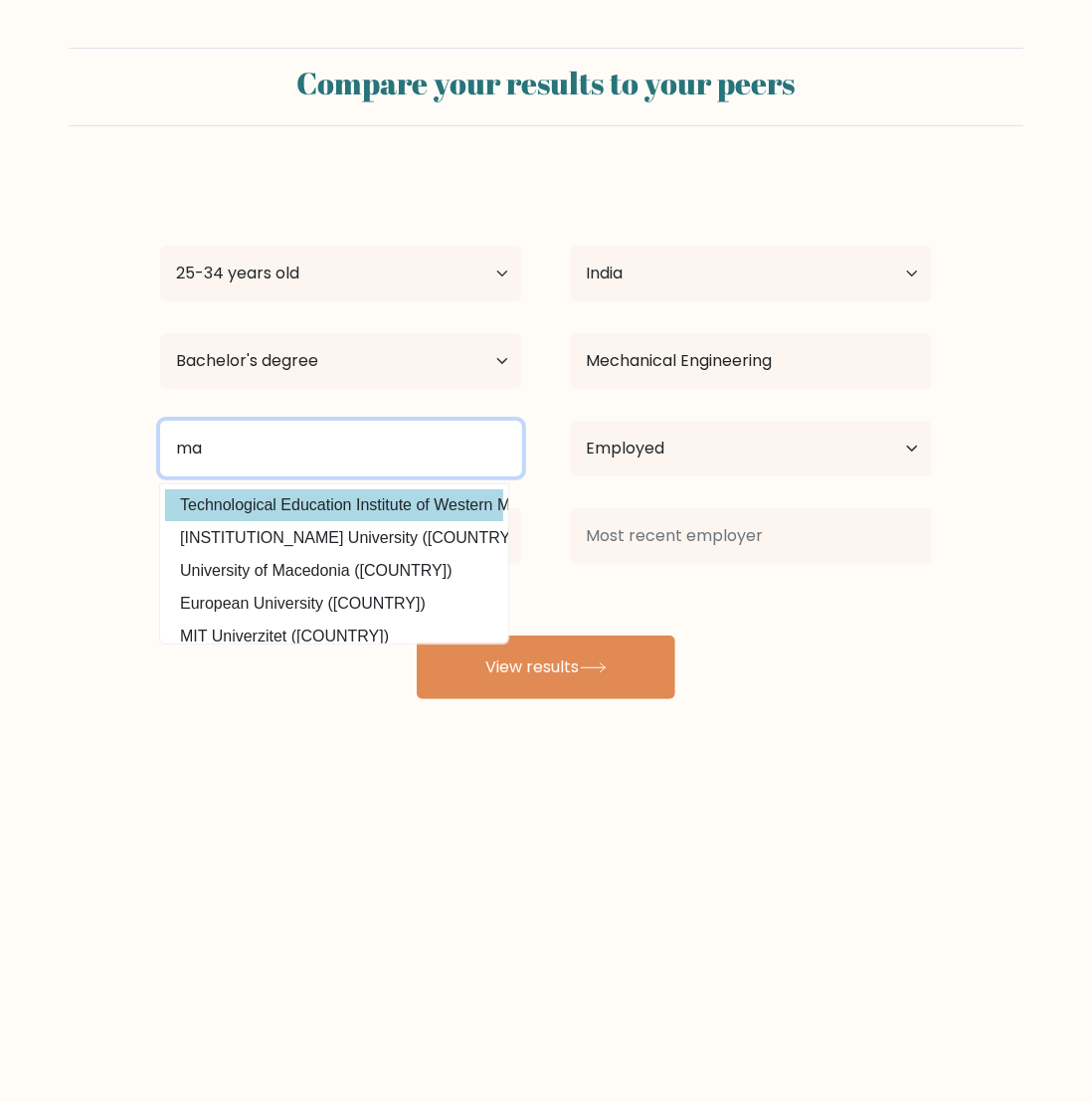 type on "m" 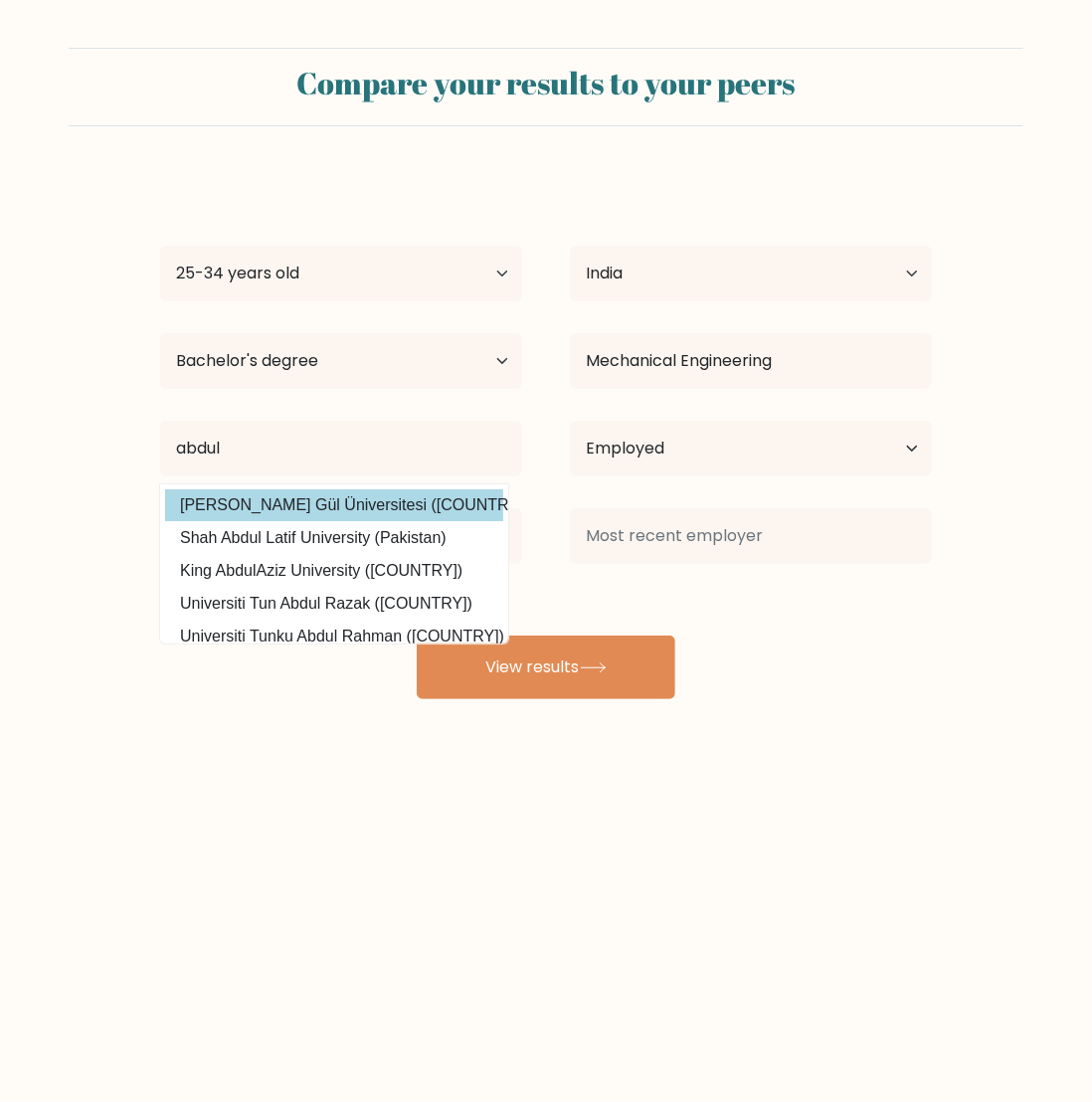 click on "Abdullah Gül Üniversitesi (Turkey)" at bounding box center [334, 505] 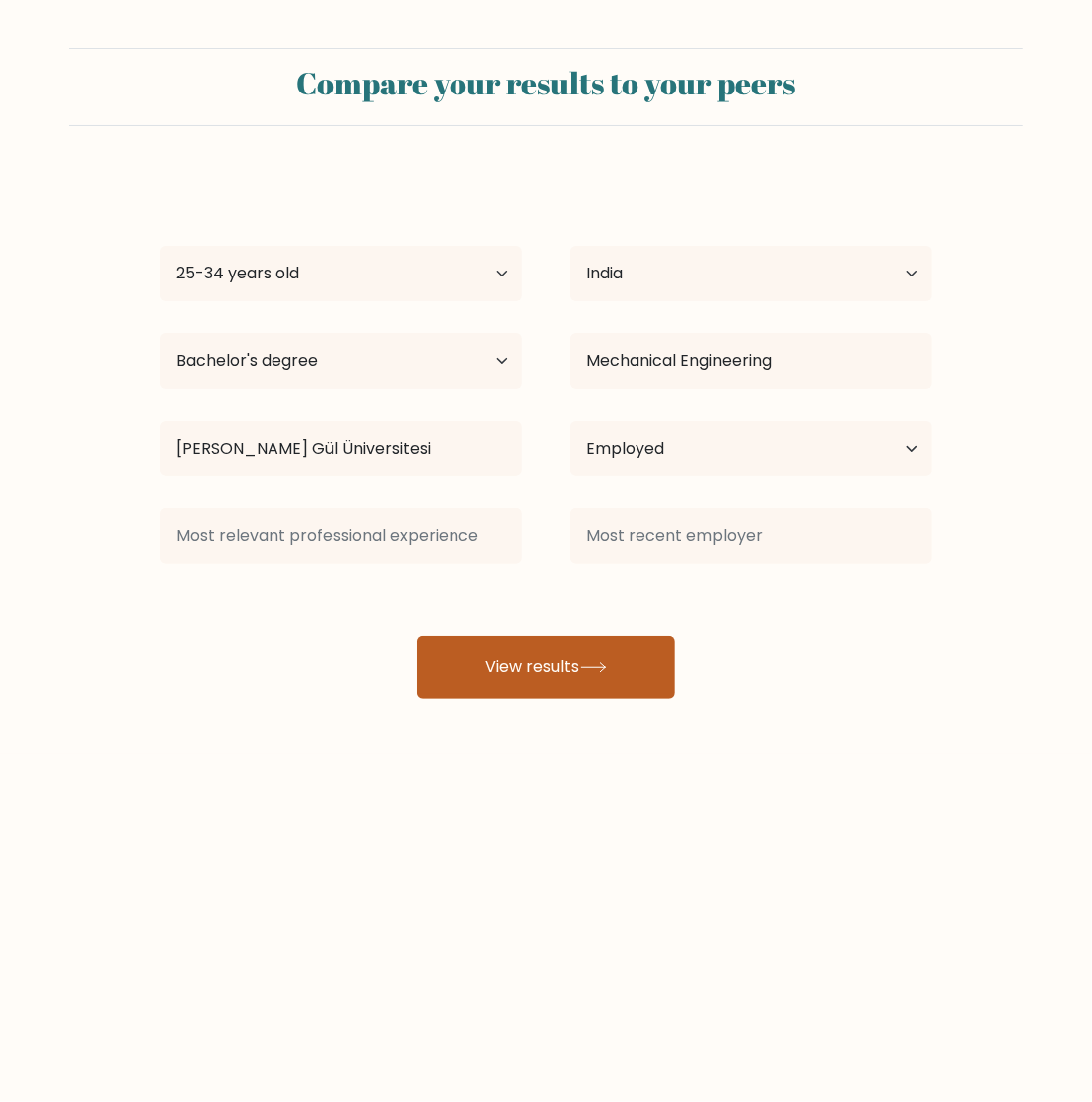 click on "View results" at bounding box center (546, 667) 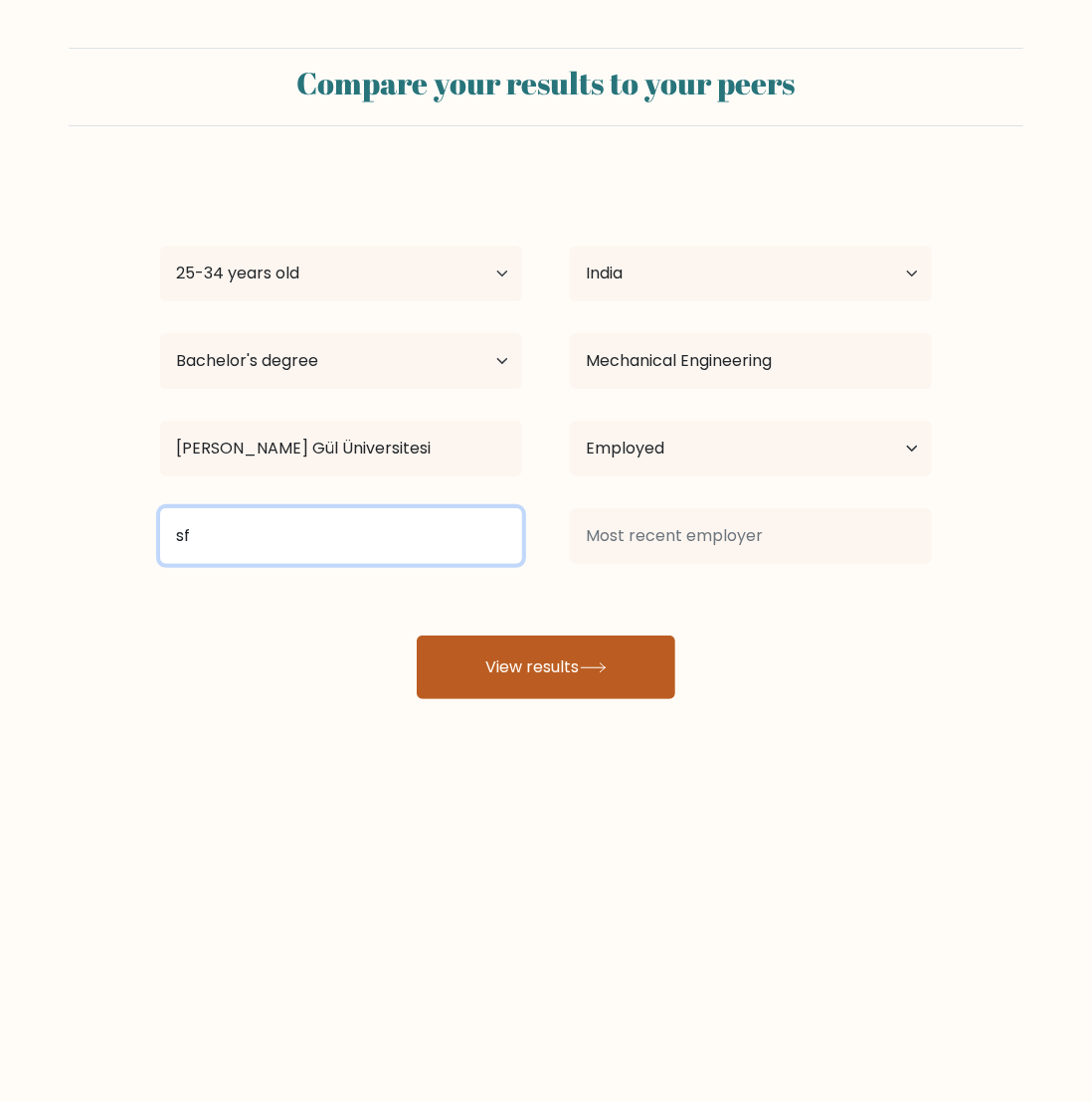 type on "sf" 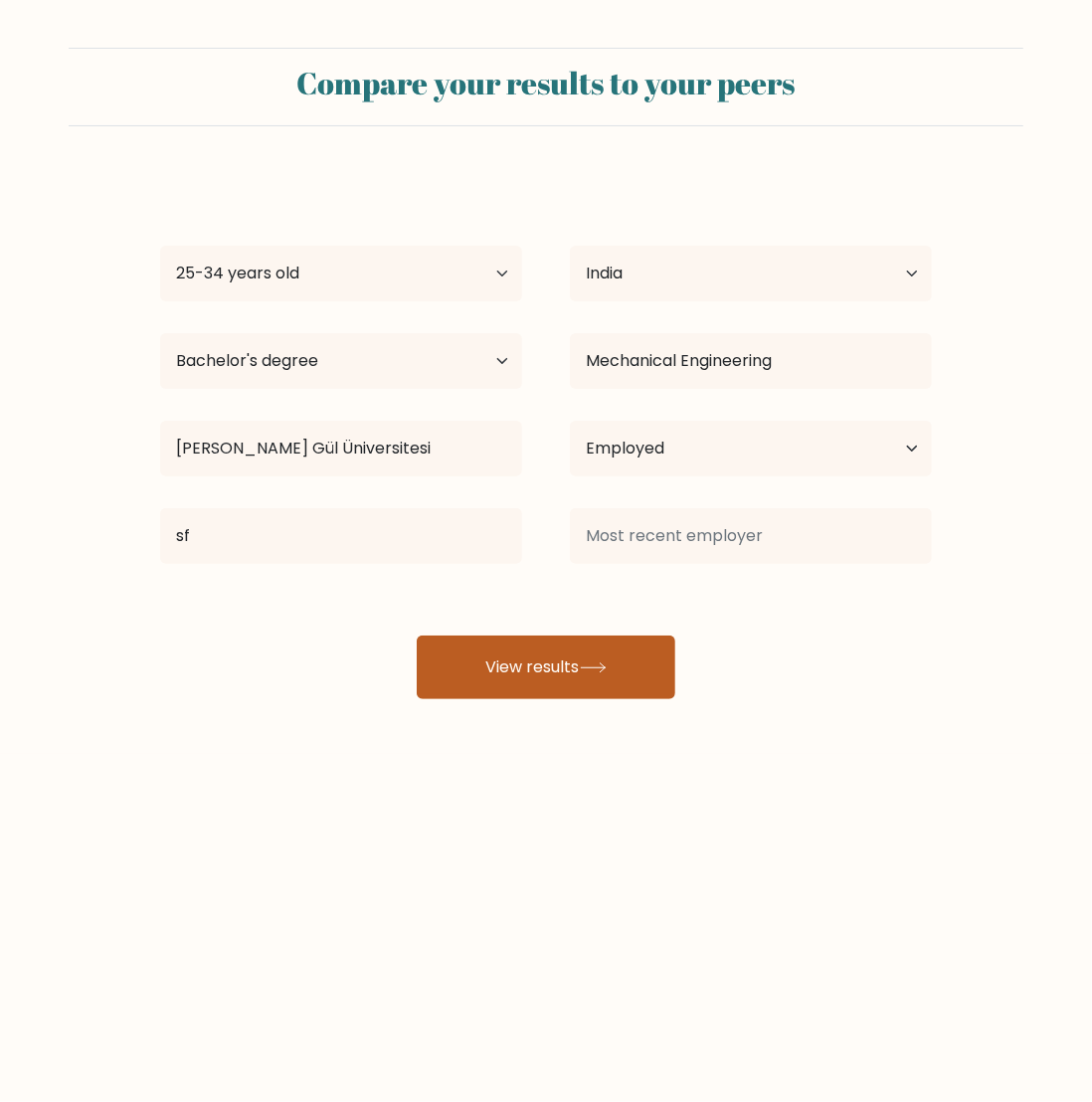 click on "View results" at bounding box center (546, 667) 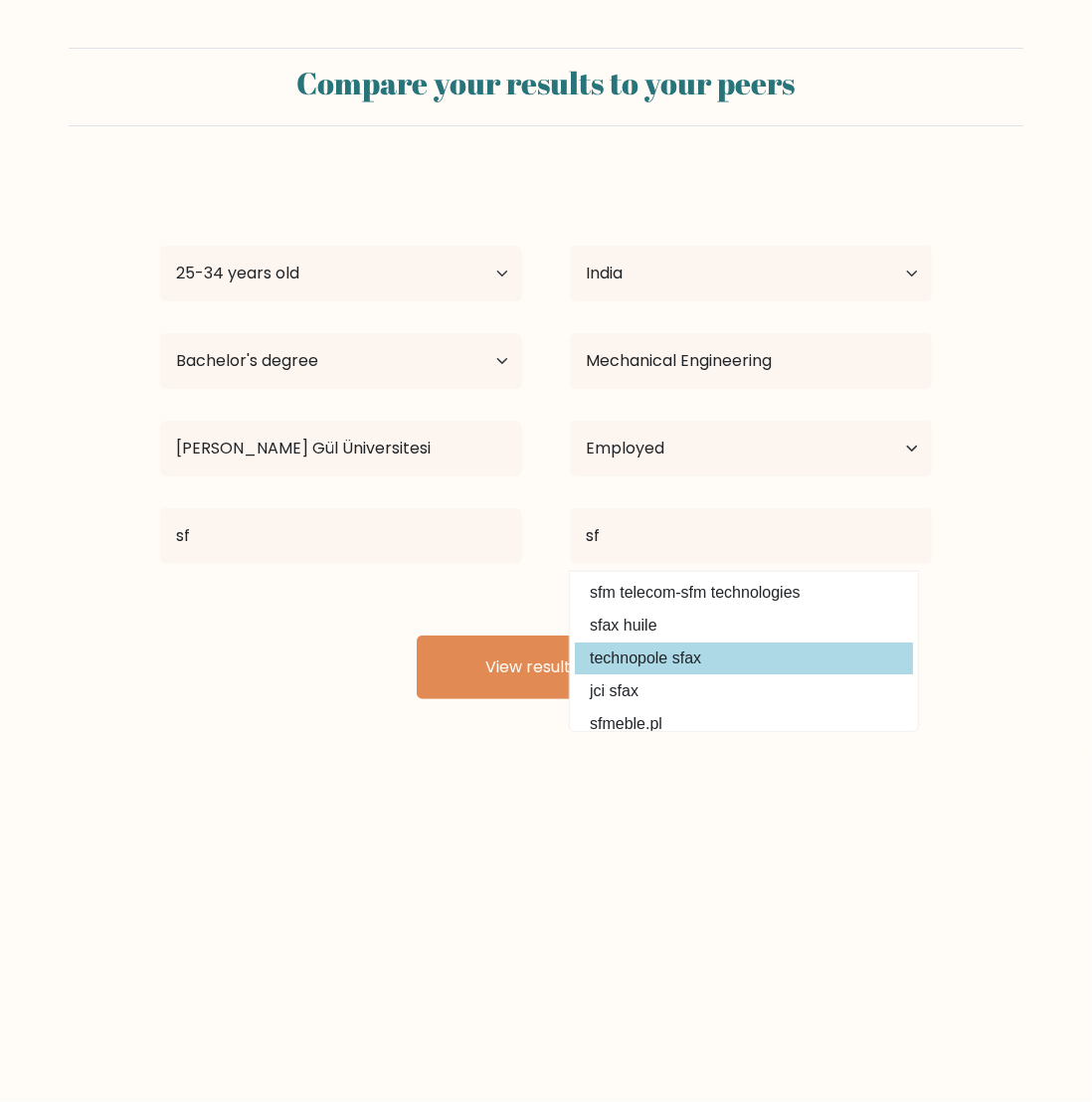 click on "technopole sfax" at bounding box center [744, 658] 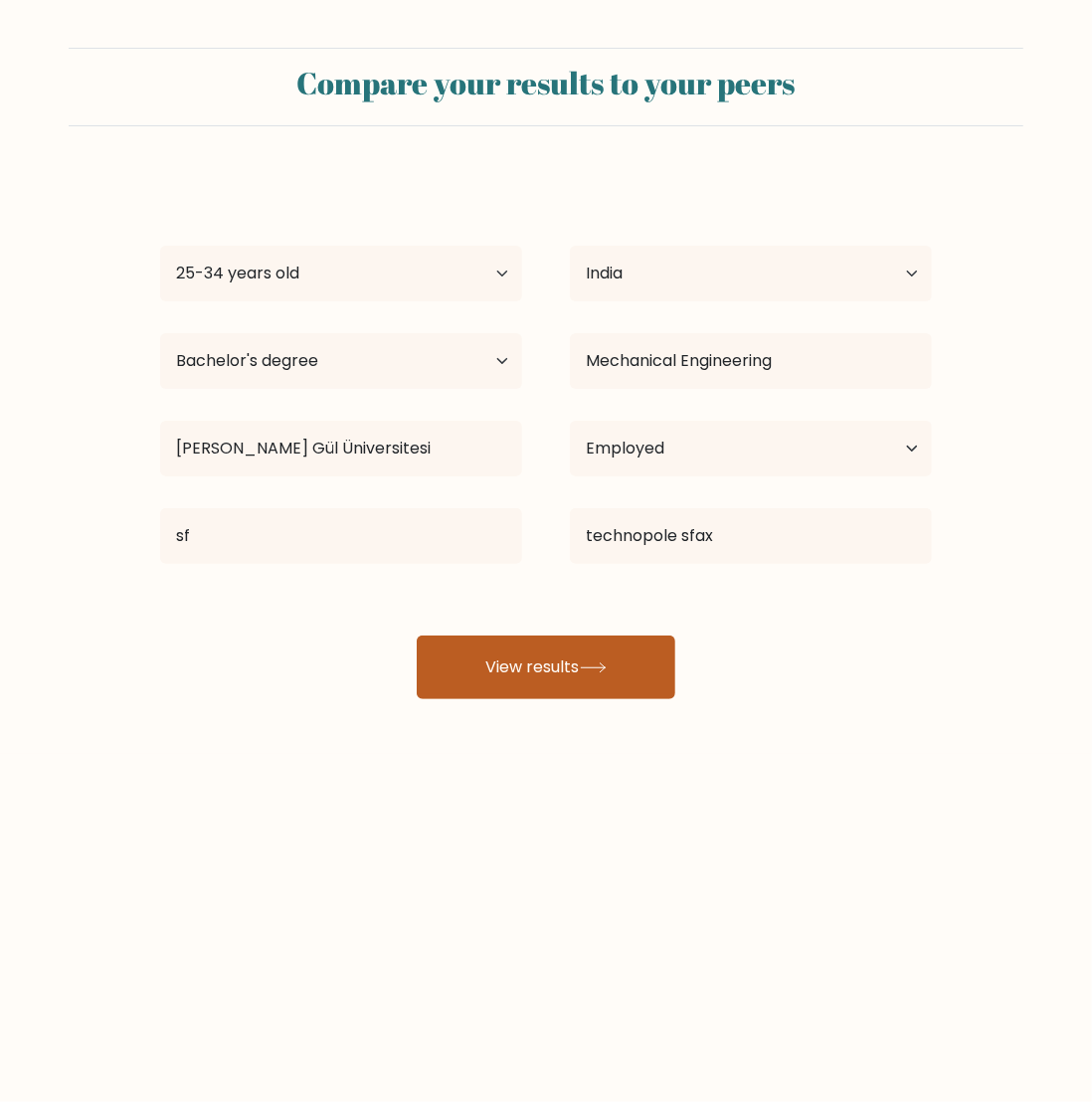 click on "View results" at bounding box center (546, 667) 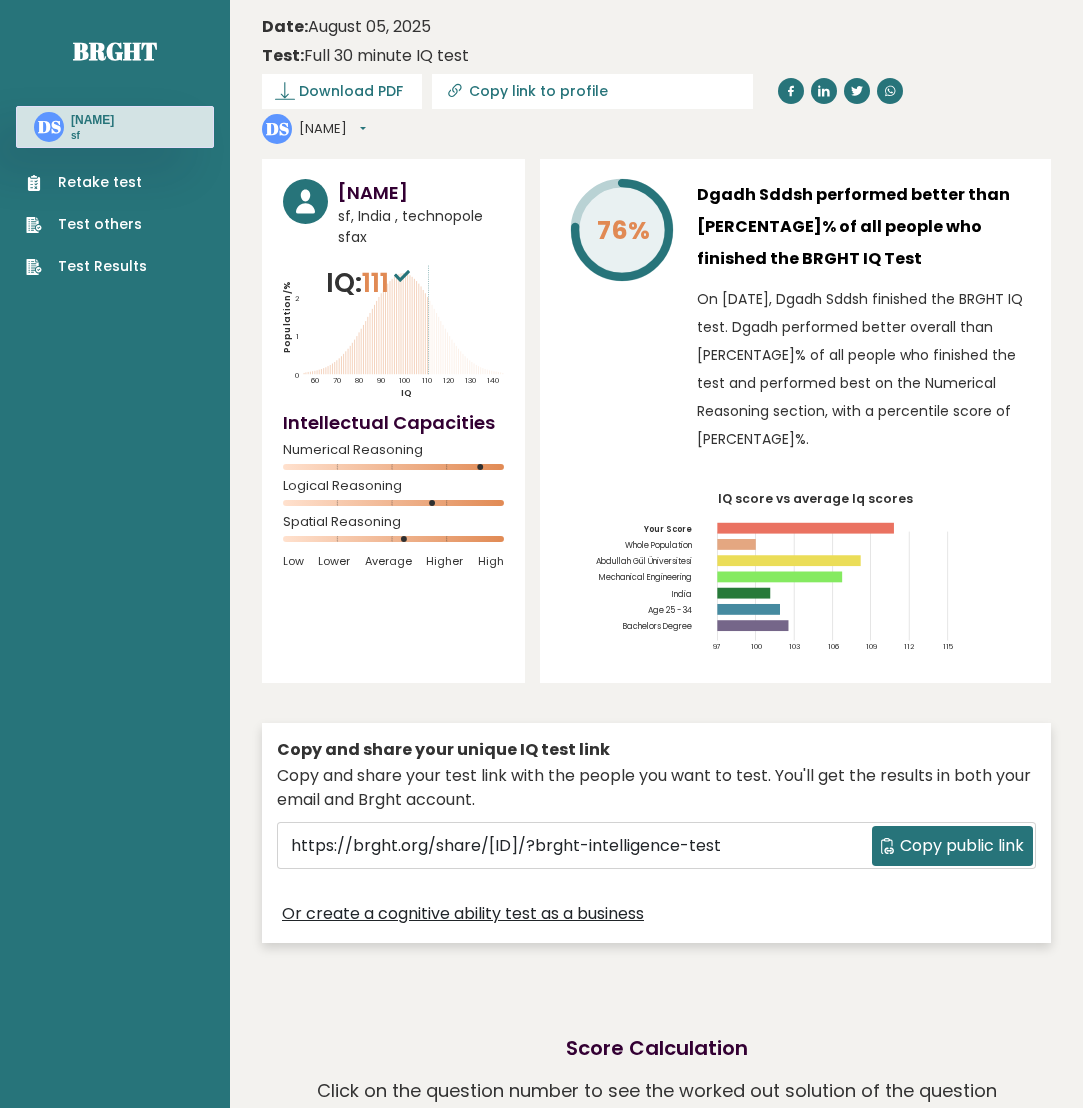 scroll, scrollTop: 0, scrollLeft: 0, axis: both 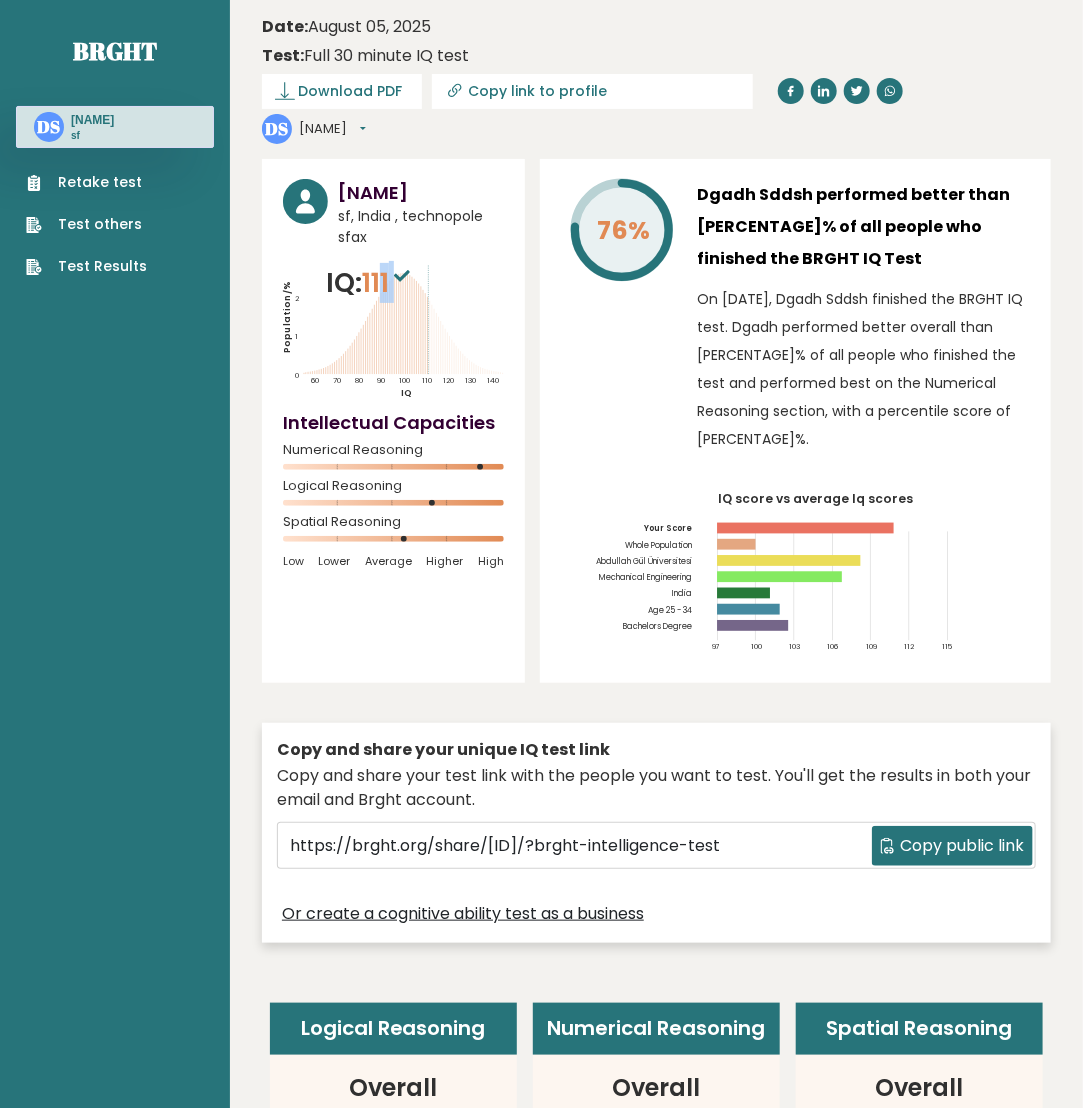 drag, startPoint x: 413, startPoint y: 262, endPoint x: 456, endPoint y: 292, distance: 52.43091 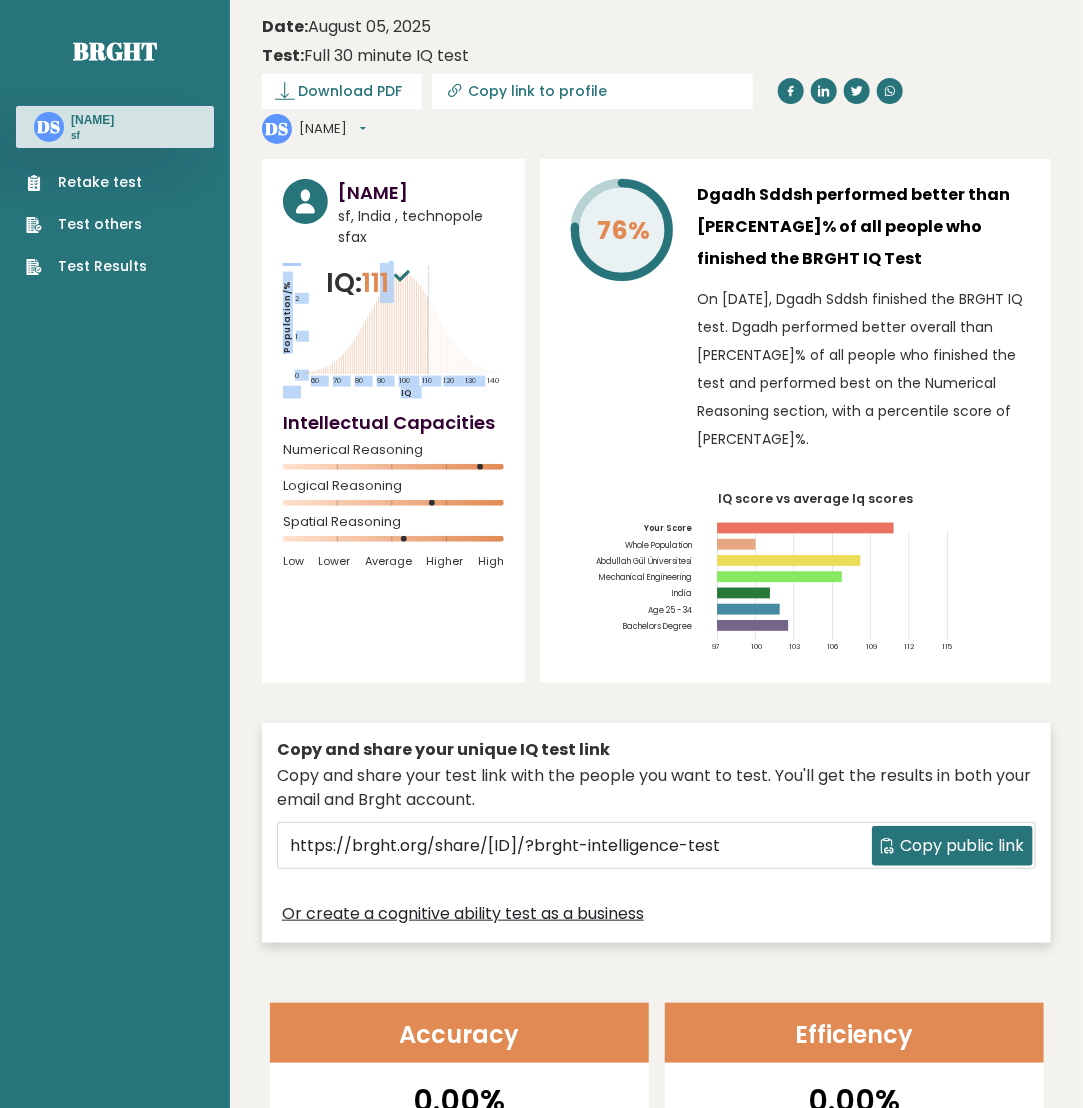 click on "Population/%
IQ
0
1
2
60
70
80
90
100
110
120
130
140" 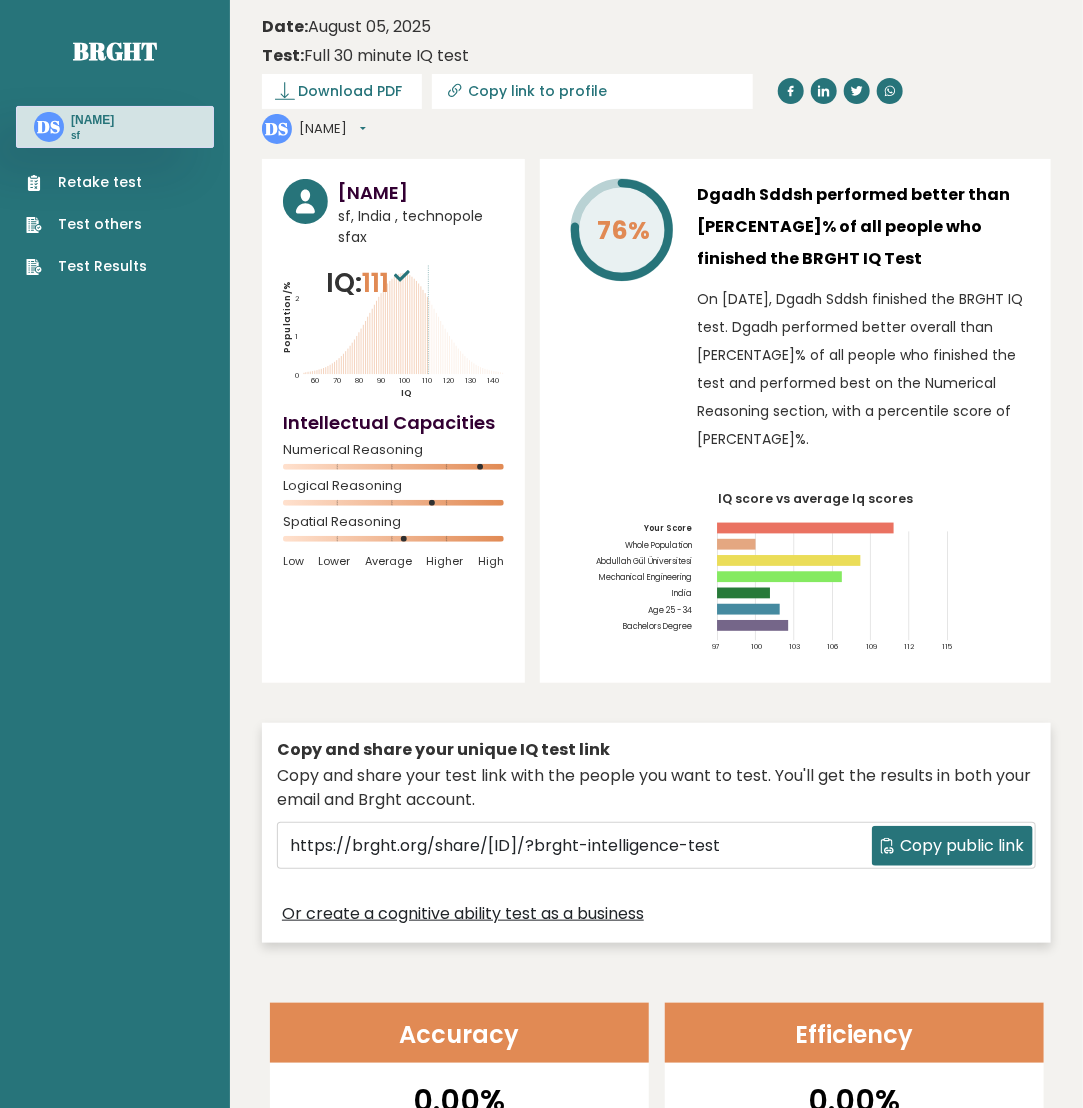 drag, startPoint x: 672, startPoint y: 219, endPoint x: 724, endPoint y: 254, distance: 62.681736 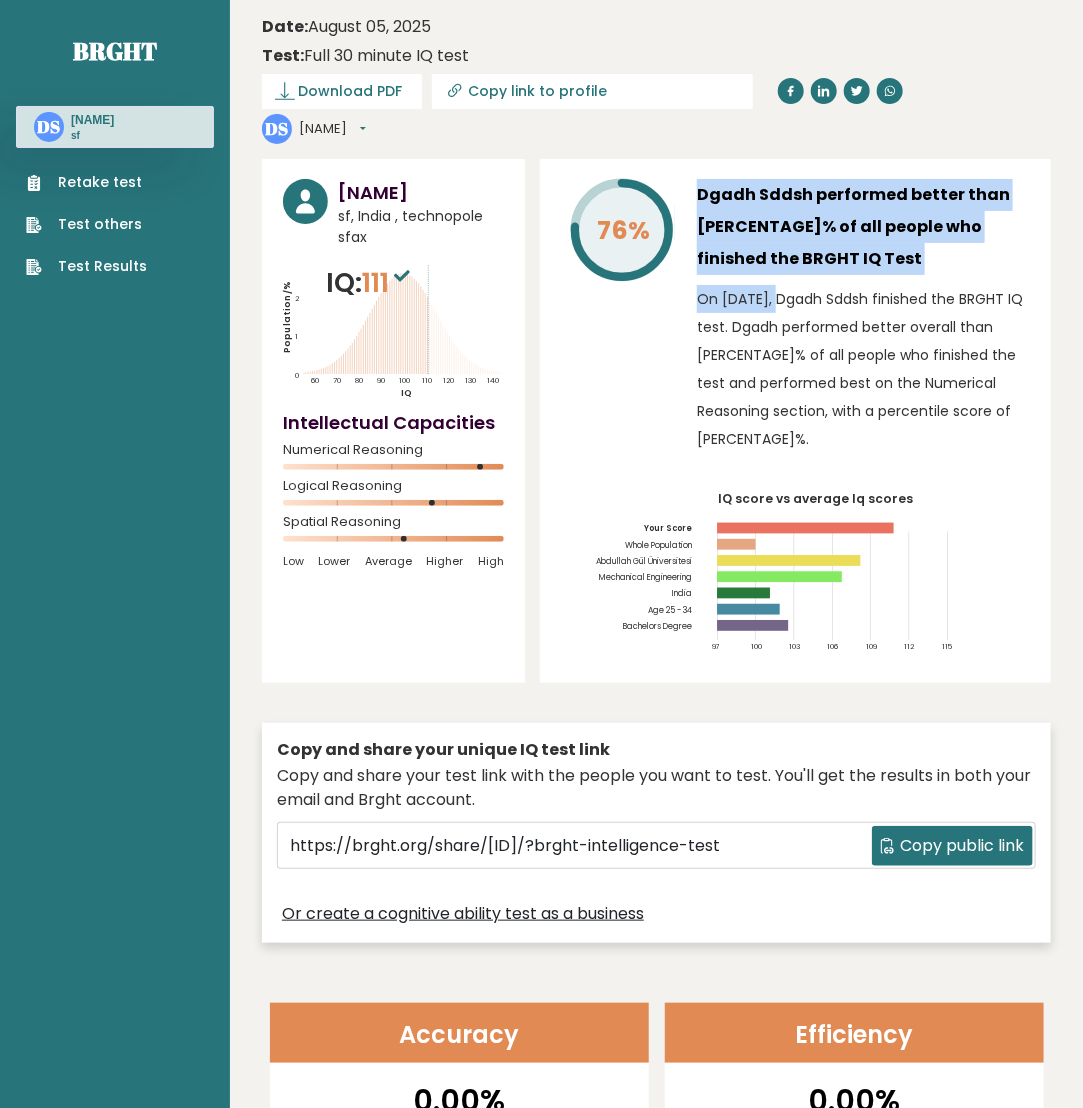 click on "On [DATE], Dgadh
Sddsh finished the BRGHT IQ test. Dgadh performed better overall than
[PERCENTAGE]% of all people who finished the test and
performed best on the
Numerical Reasoning section, with
a percentile score of [PERCENTAGE]%." at bounding box center (863, 369) 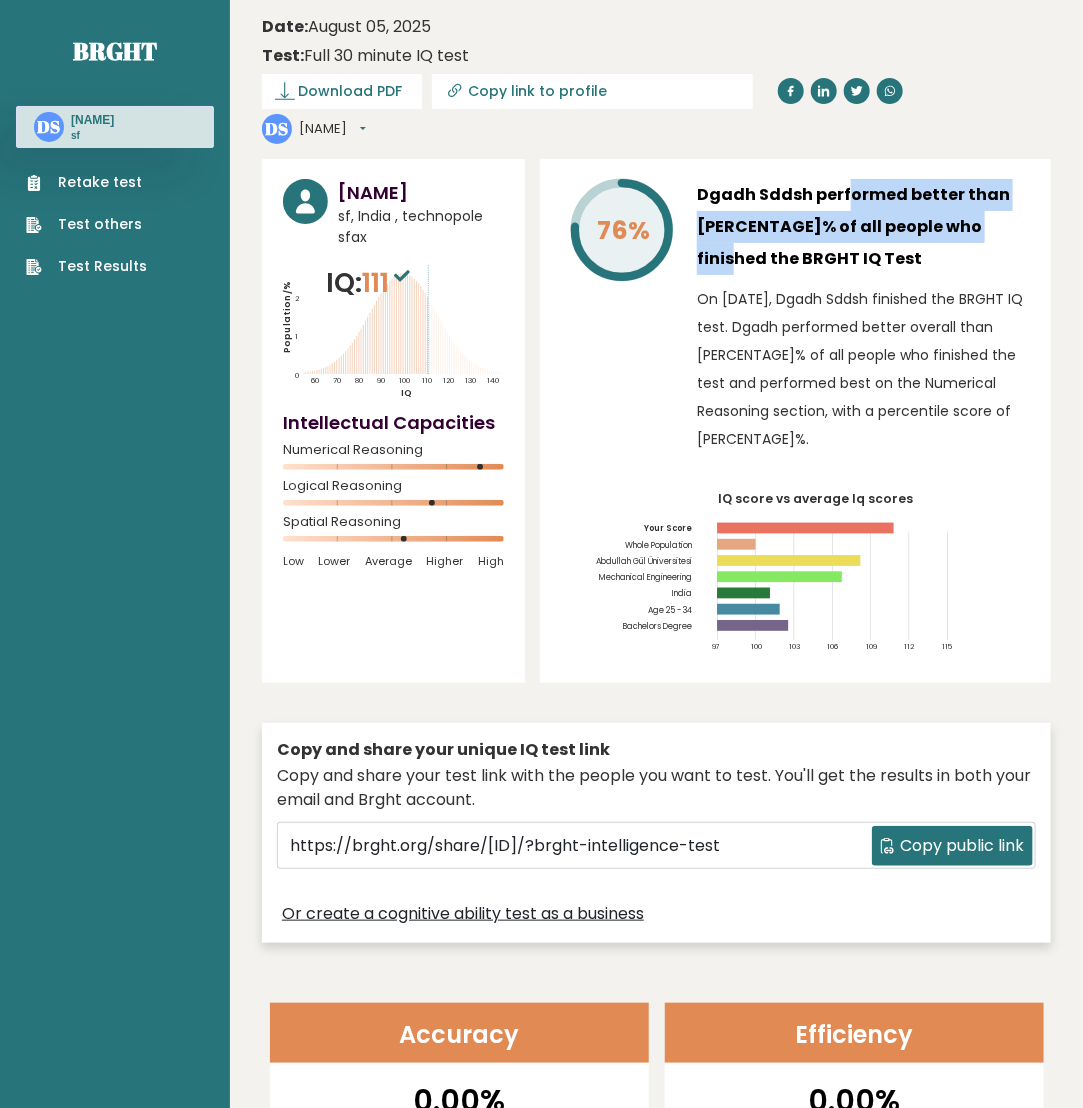 drag, startPoint x: 774, startPoint y: 151, endPoint x: 935, endPoint y: 187, distance: 164.97575 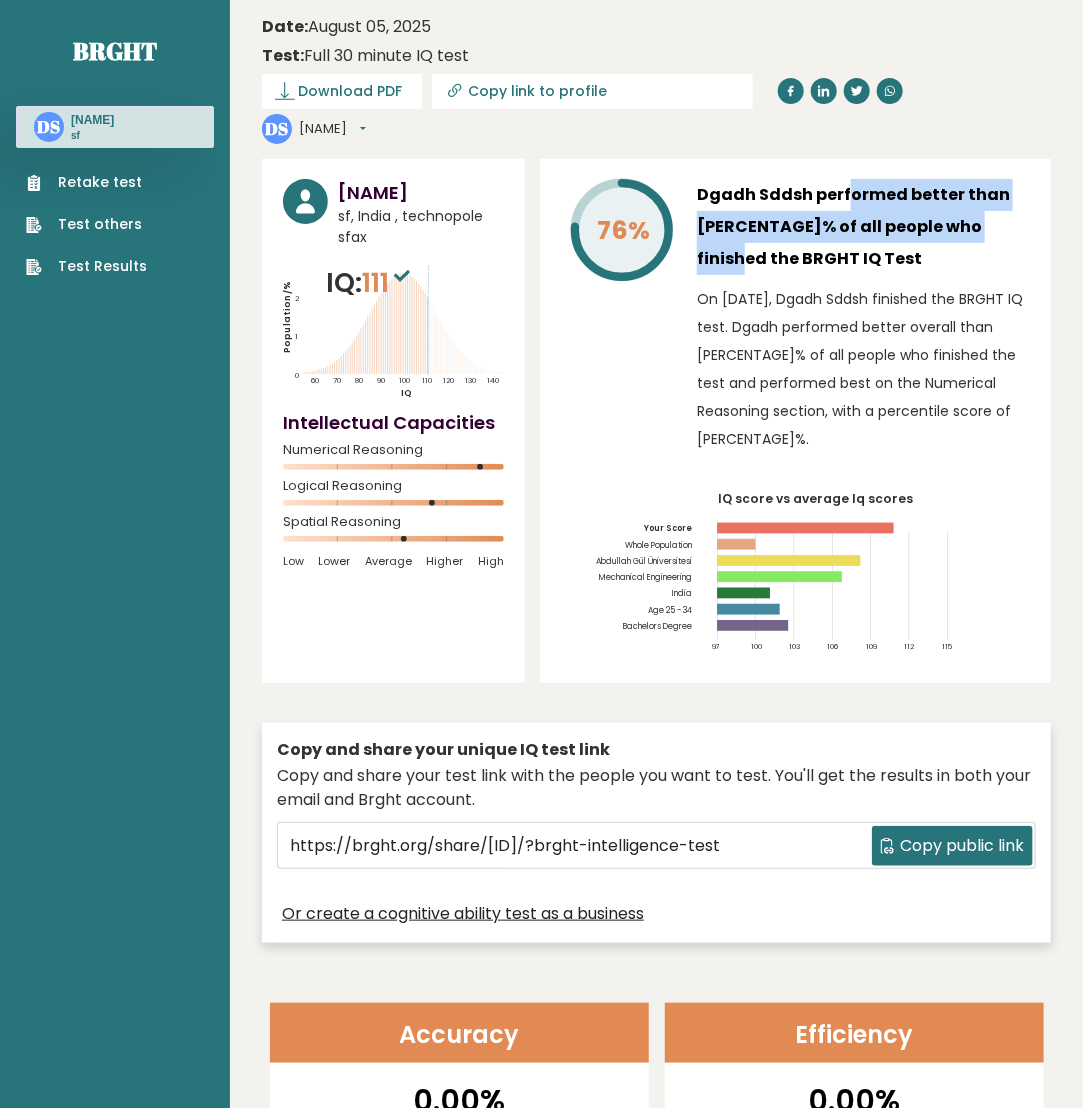 click on "Dgadh Sddsh performed better than
76% of all
people who finished the BRGHT IQ Test" at bounding box center [863, 227] 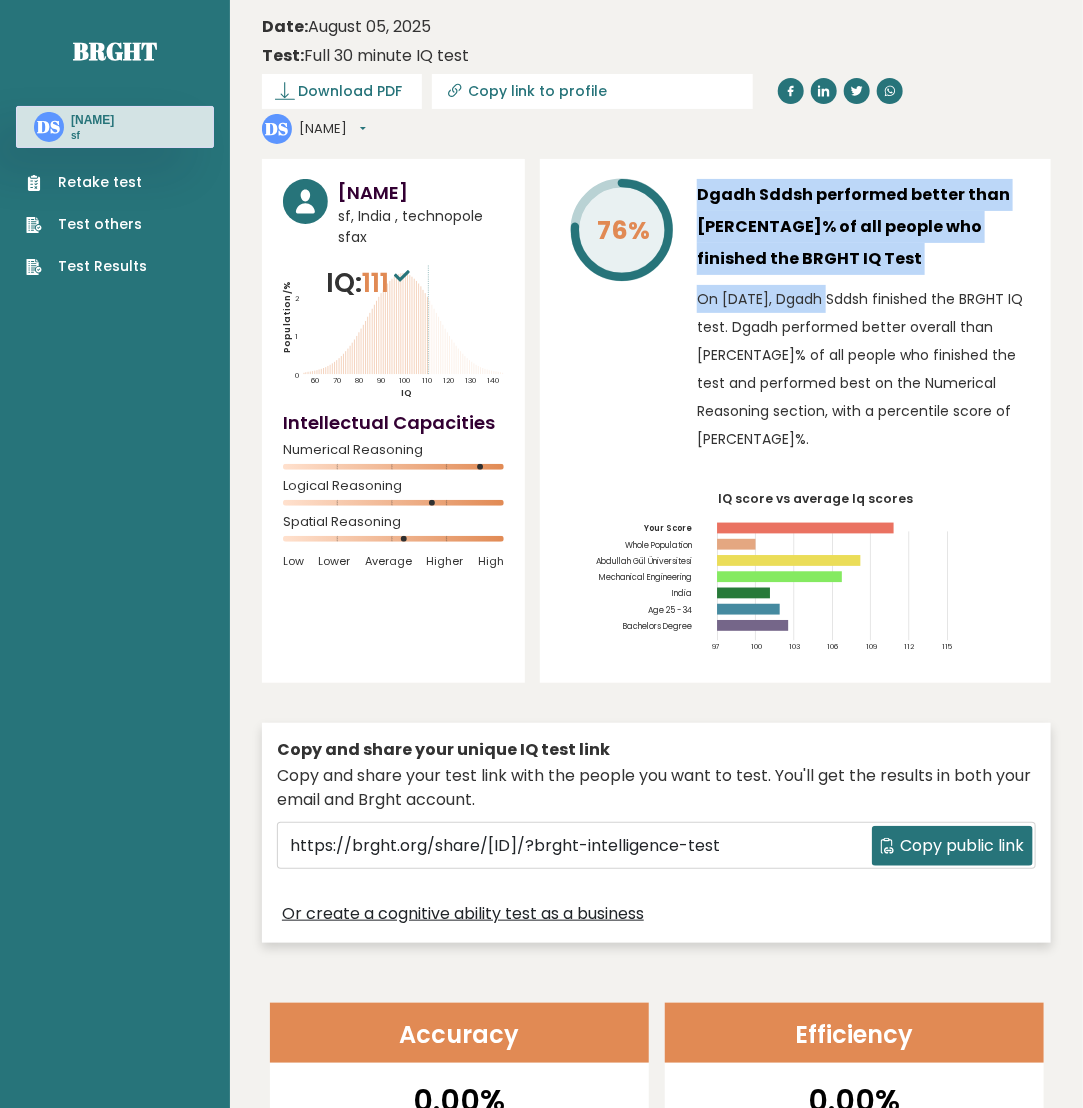 drag, startPoint x: 768, startPoint y: 256, endPoint x: 680, endPoint y: 153, distance: 135.47325 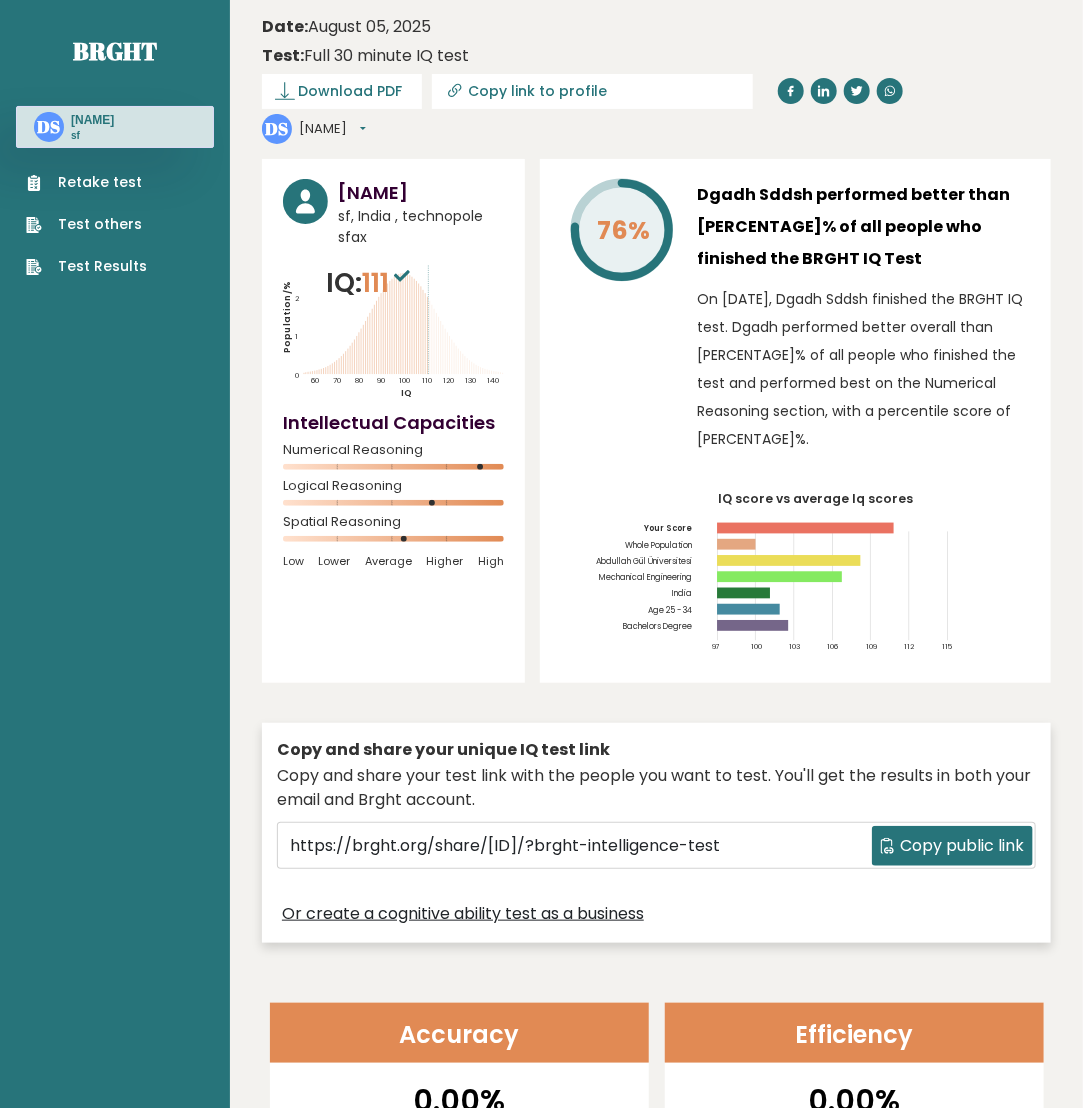 drag, startPoint x: 756, startPoint y: 460, endPoint x: 886, endPoint y: 469, distance: 130.31117 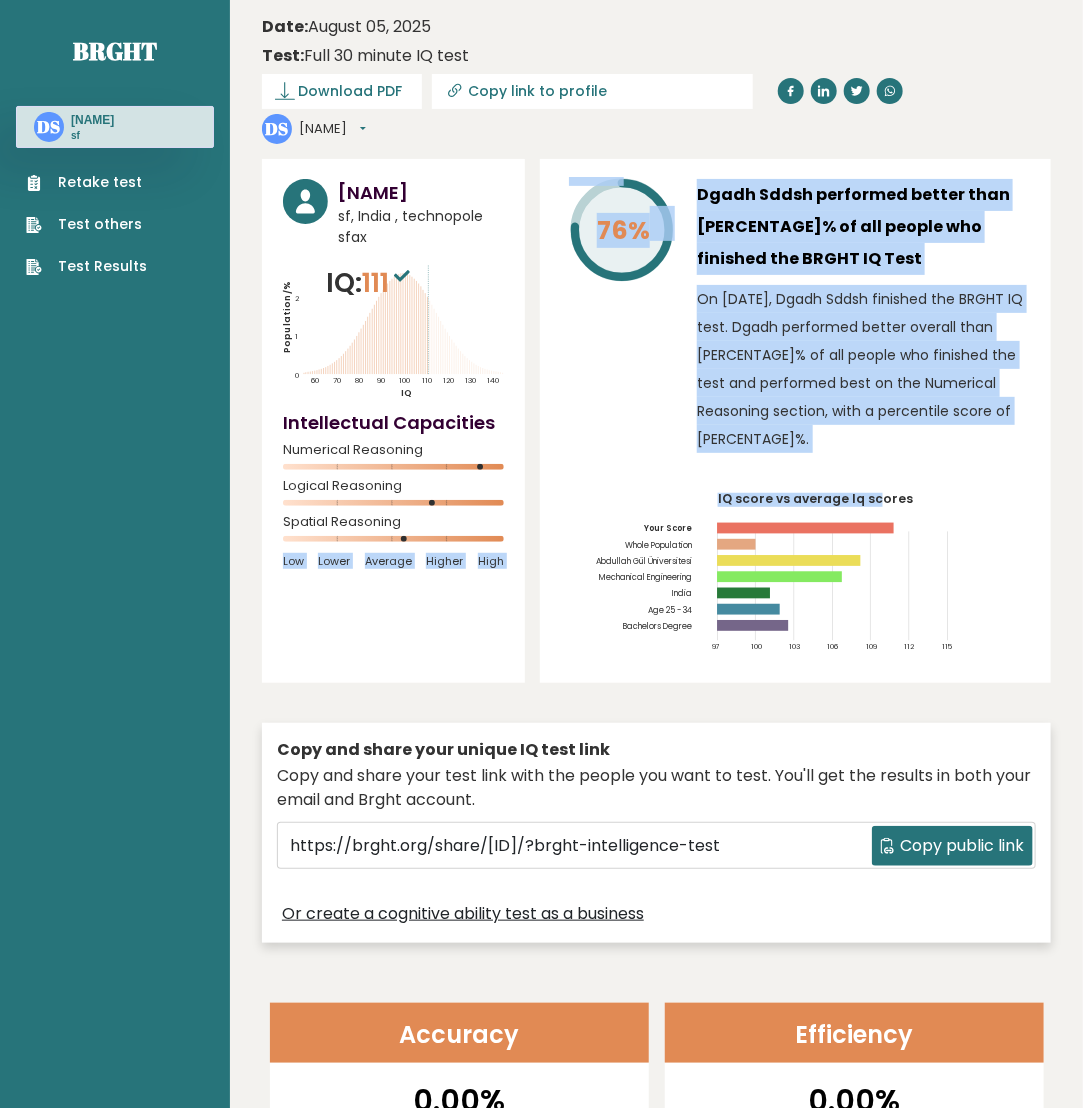 drag, startPoint x: 832, startPoint y: 492, endPoint x: 489, endPoint y: 501, distance: 343.11804 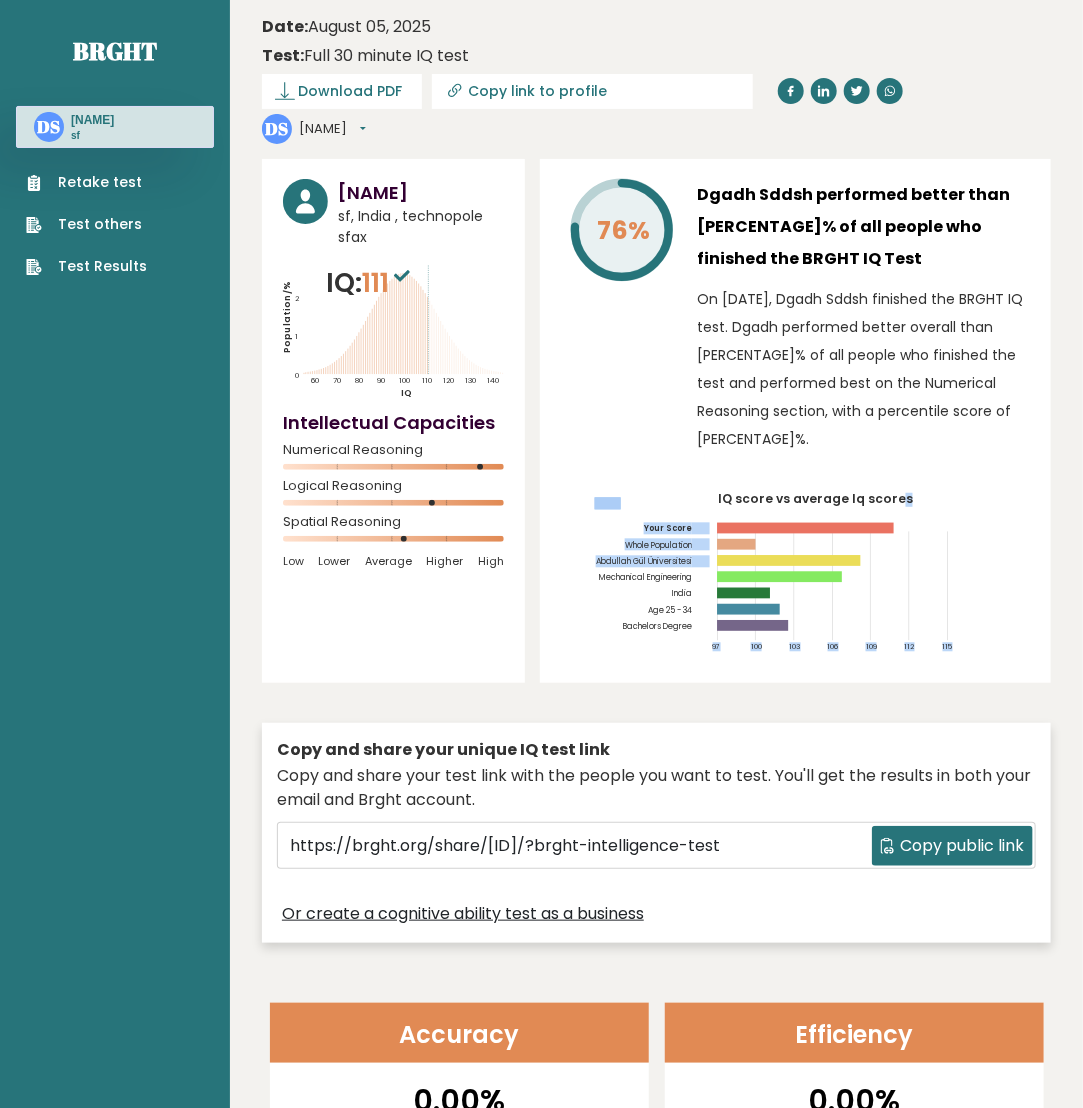 drag, startPoint x: 871, startPoint y: 501, endPoint x: 902, endPoint y: 502, distance: 31.016125 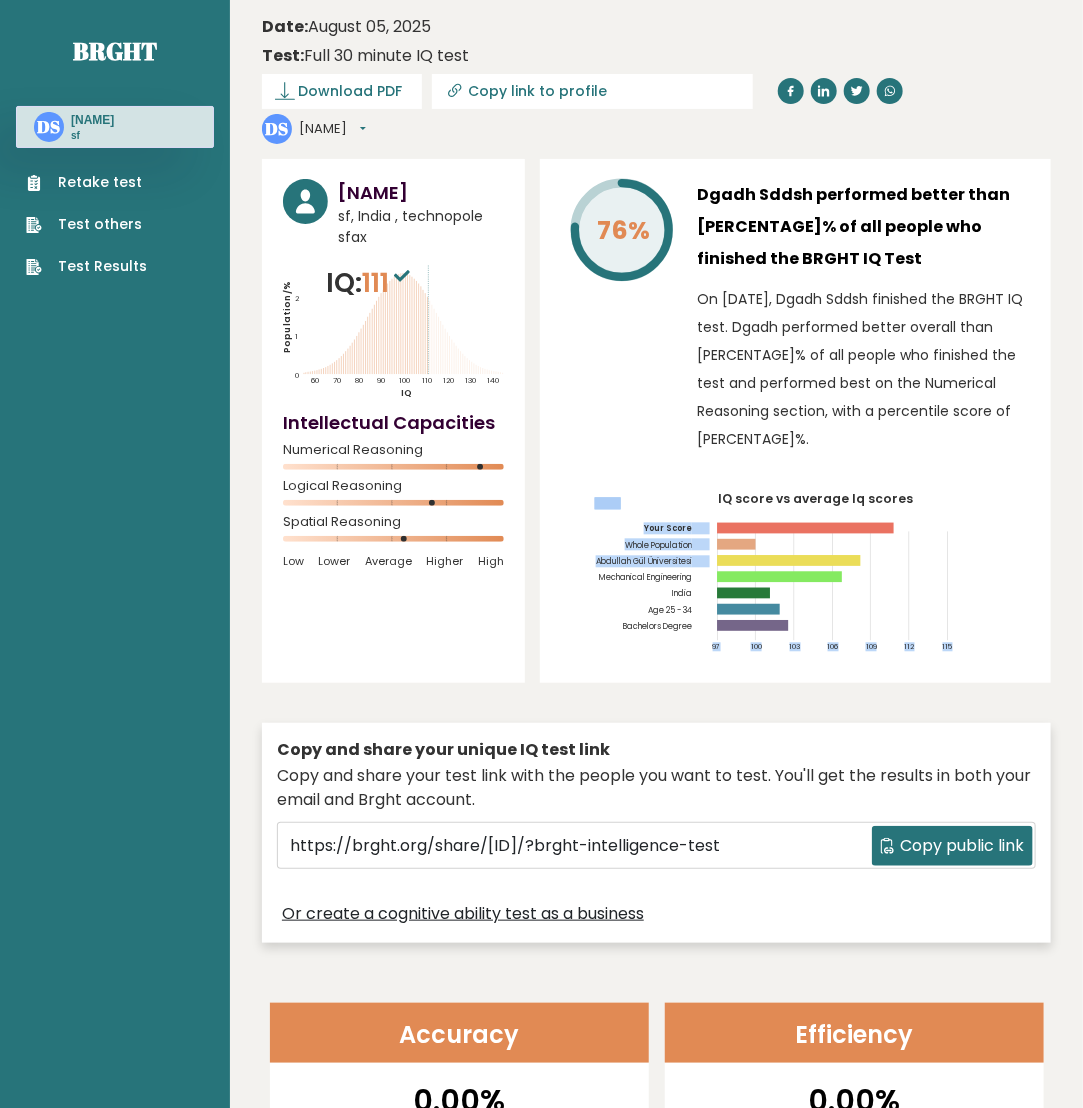 click on "IQ score vs average Iq scores
97
100
103
106
109
112
115
Your Score
Whole Population
Abdullah Gül Üniversitesi
Mechanical Engineering
India
Age 25 - 34
Bachelors Degree" 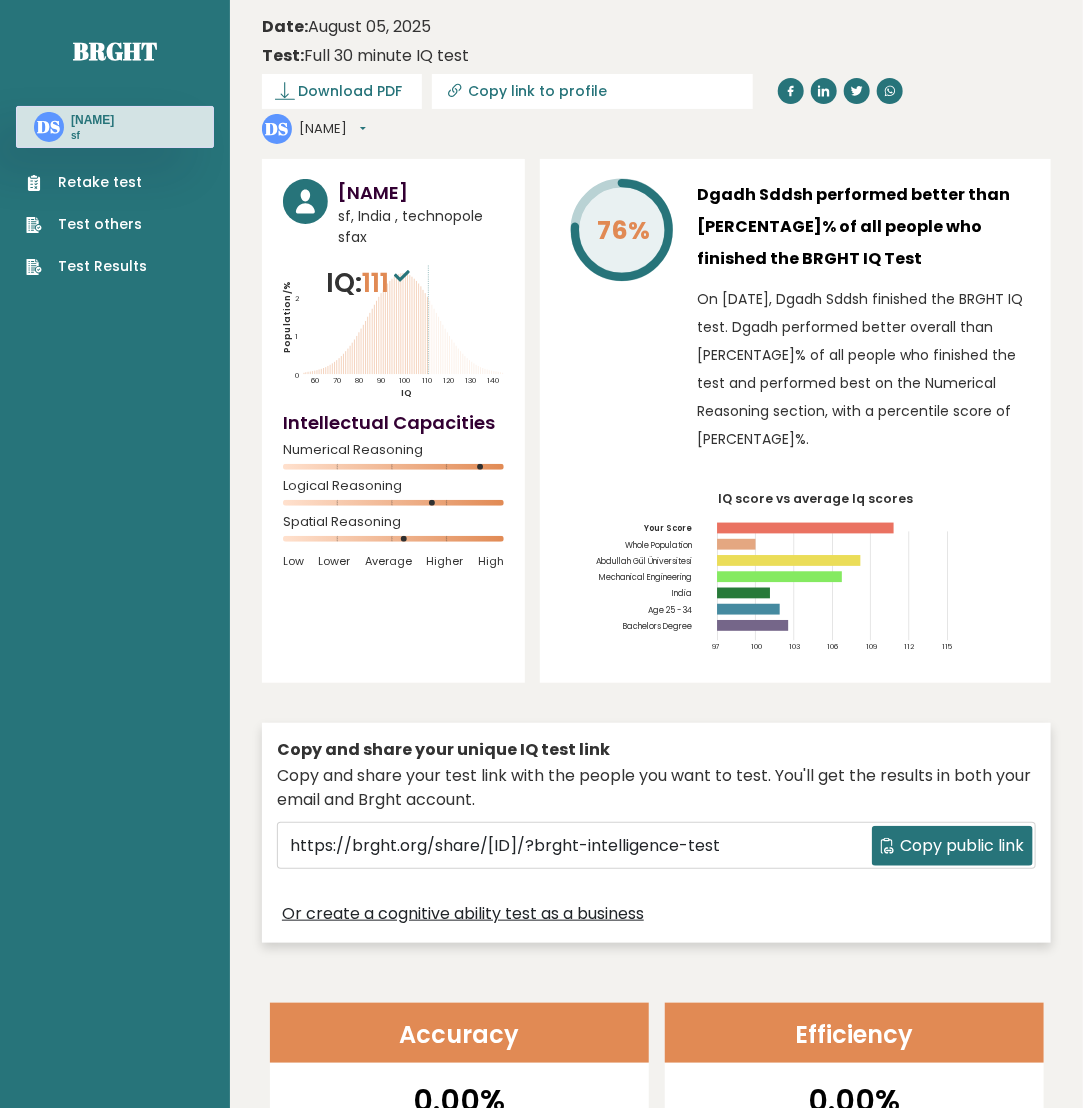 drag, startPoint x: 768, startPoint y: 530, endPoint x: 735, endPoint y: 525, distance: 33.37664 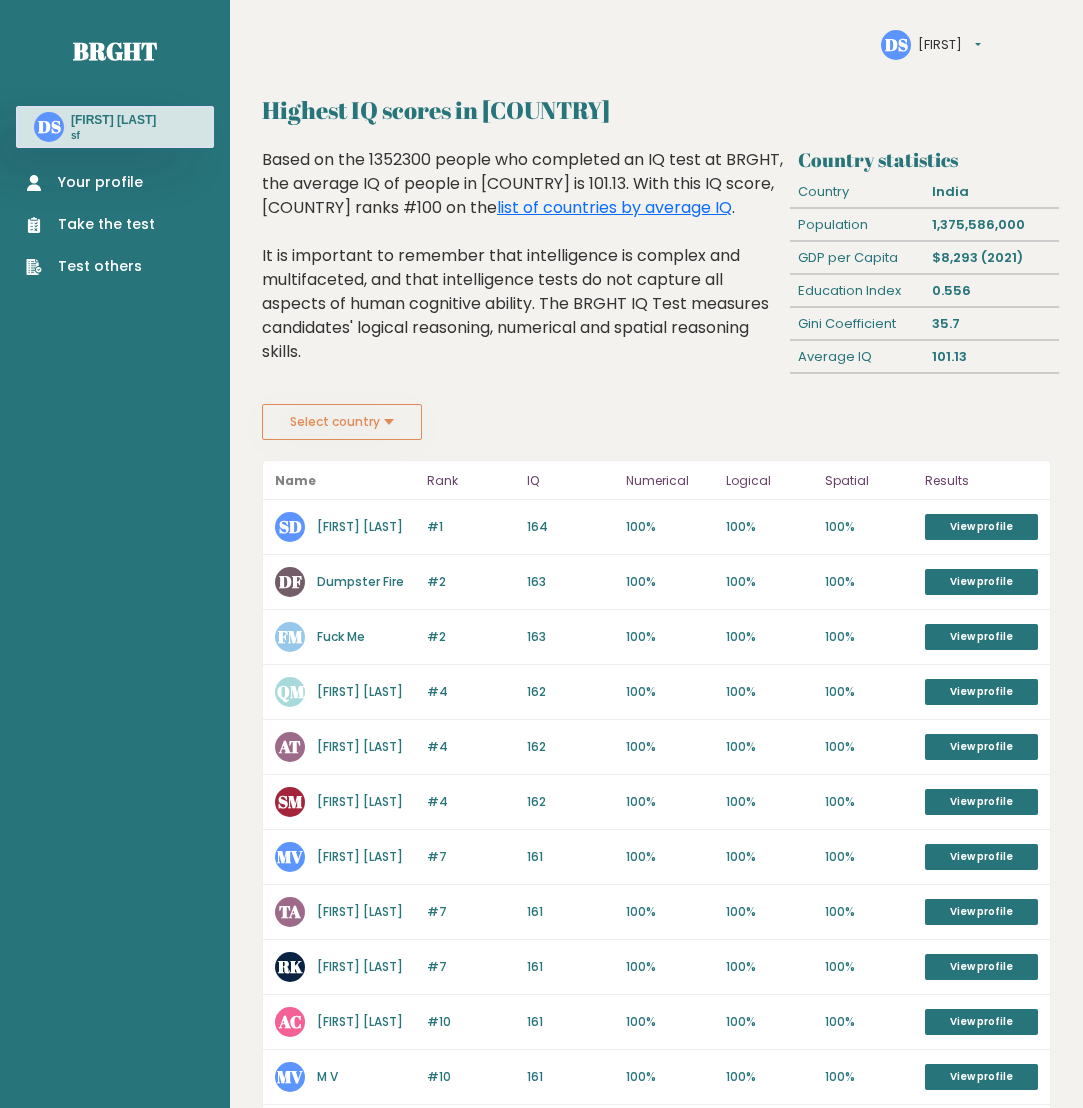 scroll, scrollTop: 0, scrollLeft: 0, axis: both 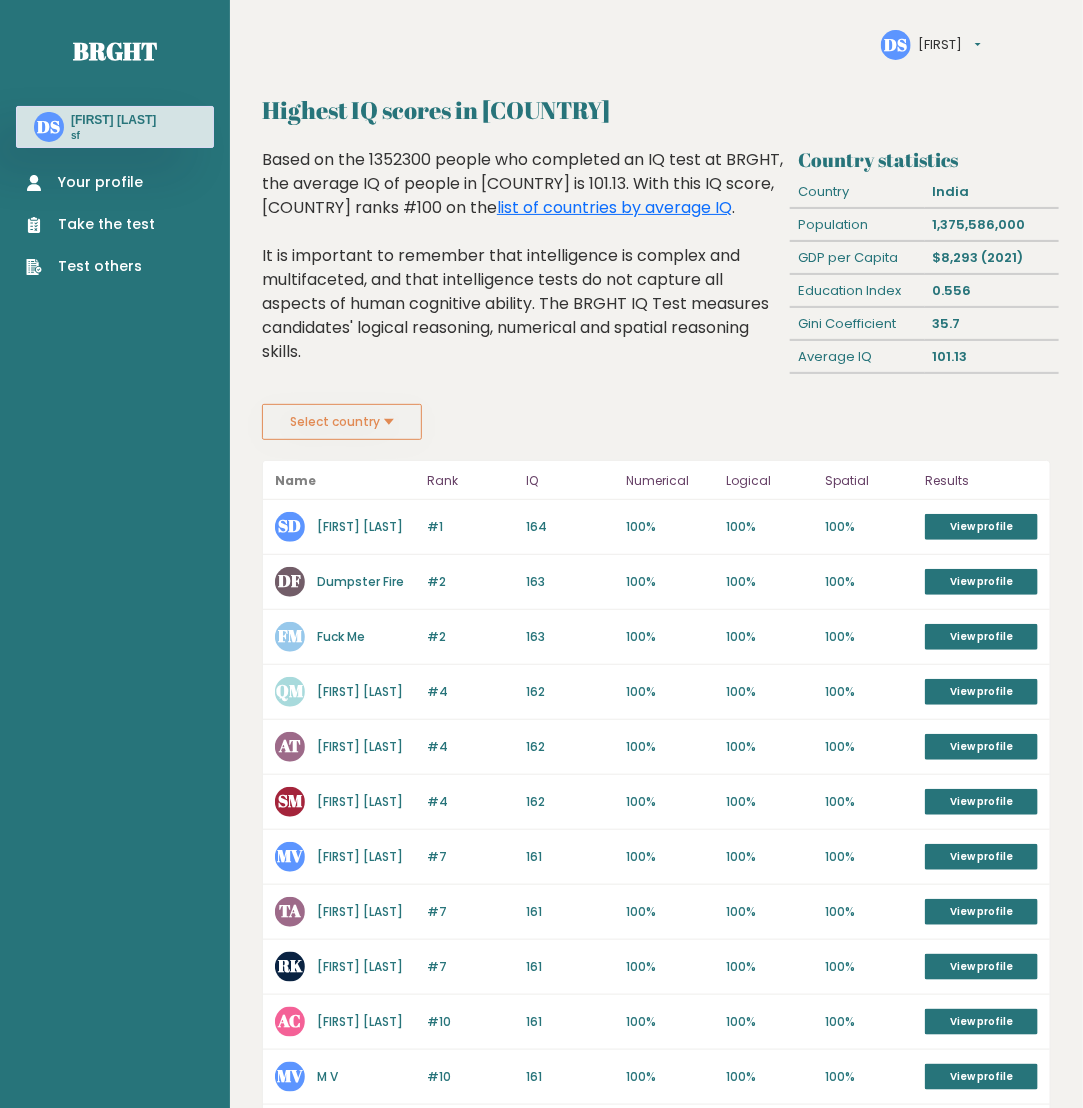 click on "164" at bounding box center (571, 527) 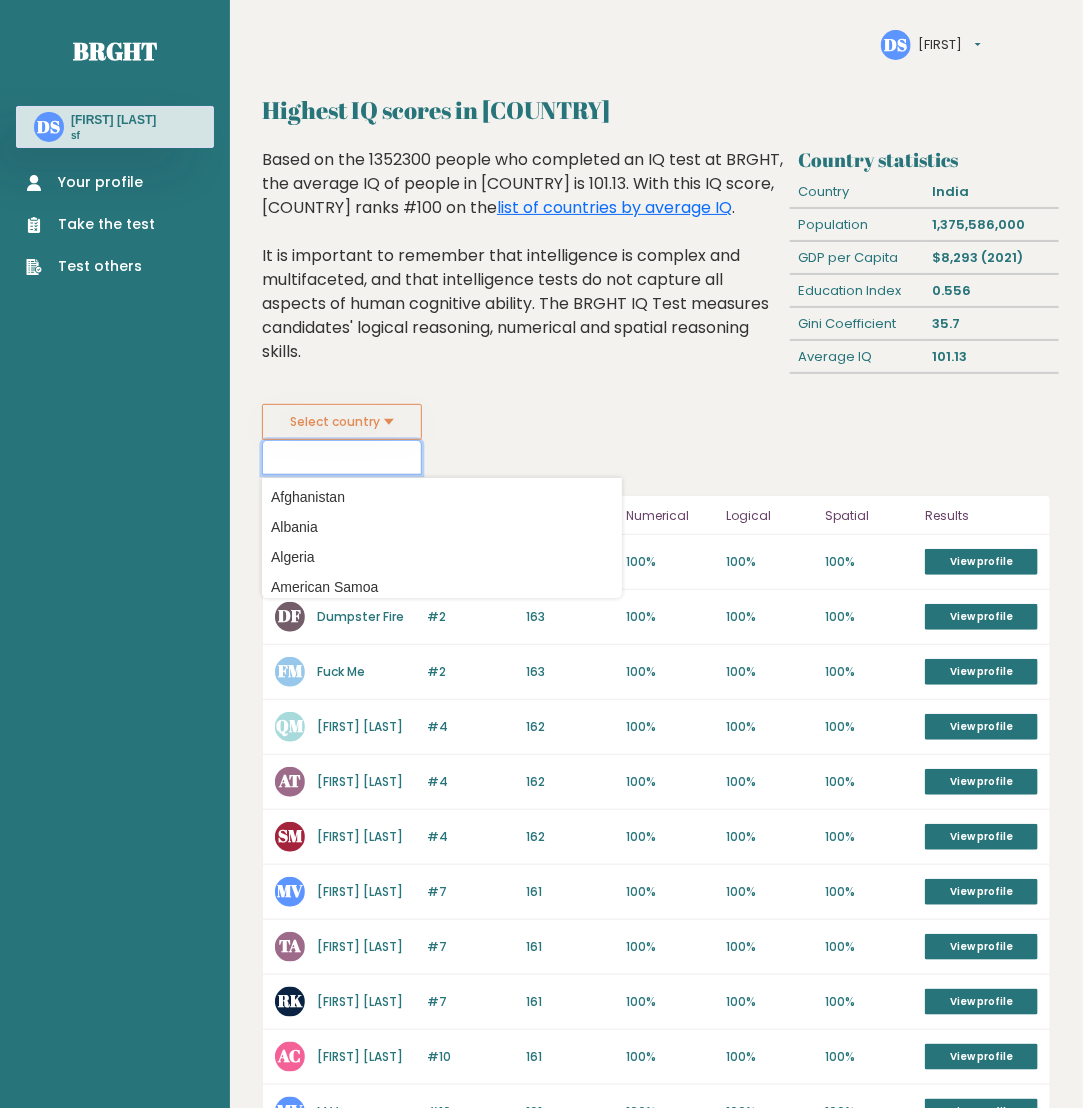 scroll, scrollTop: 200, scrollLeft: 0, axis: vertical 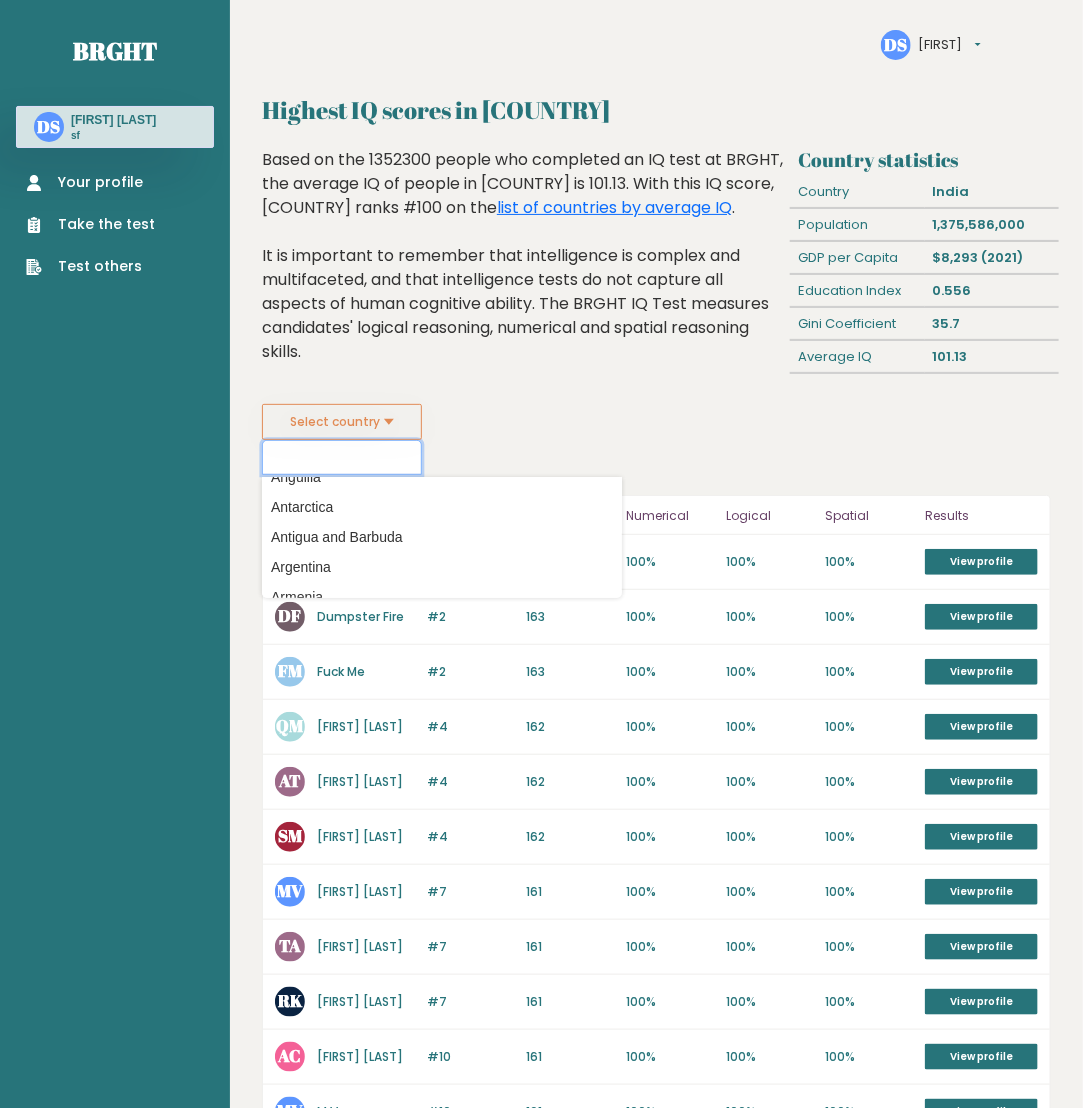 click at bounding box center (342, 457) 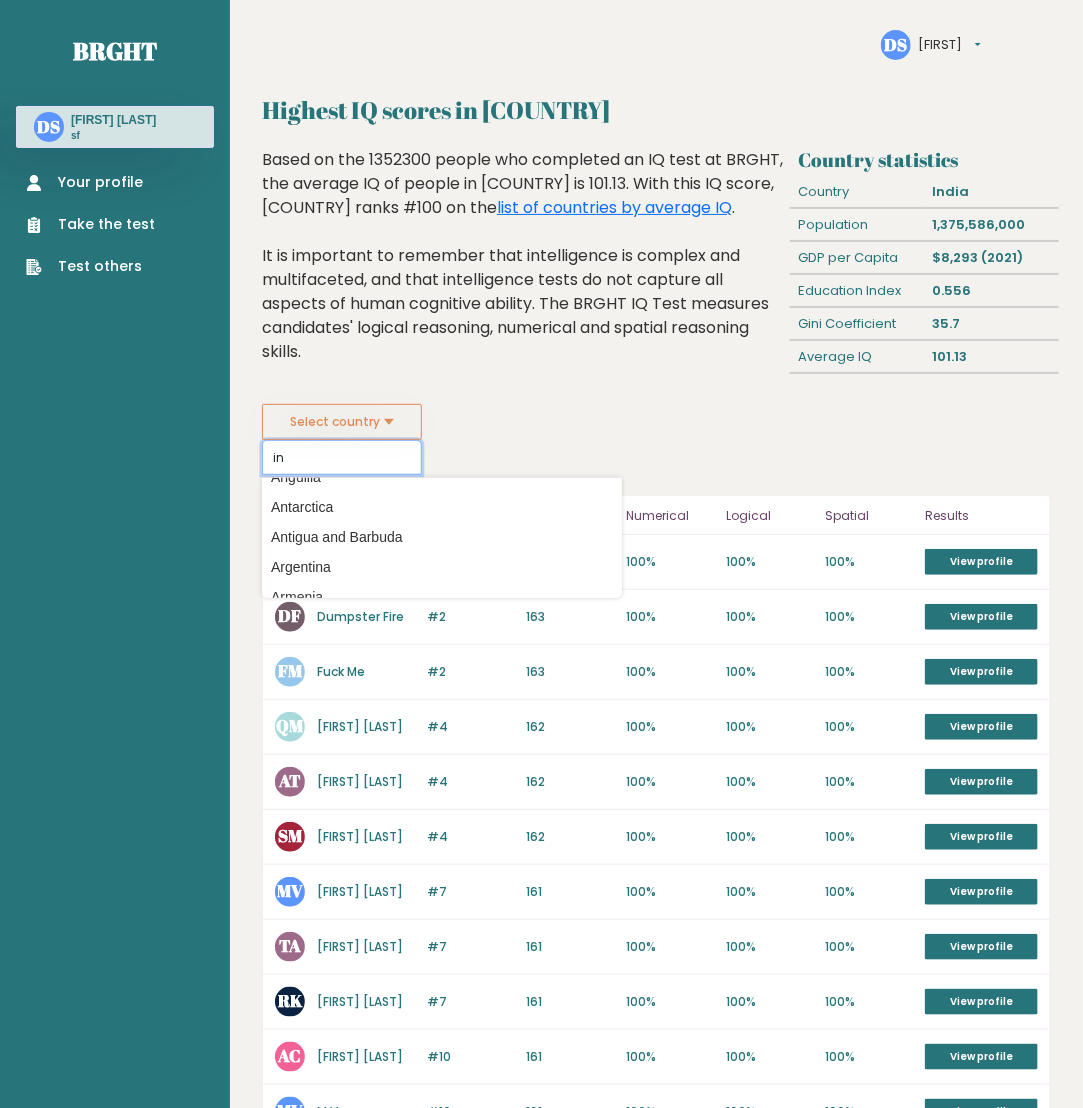 scroll, scrollTop: 0, scrollLeft: 0, axis: both 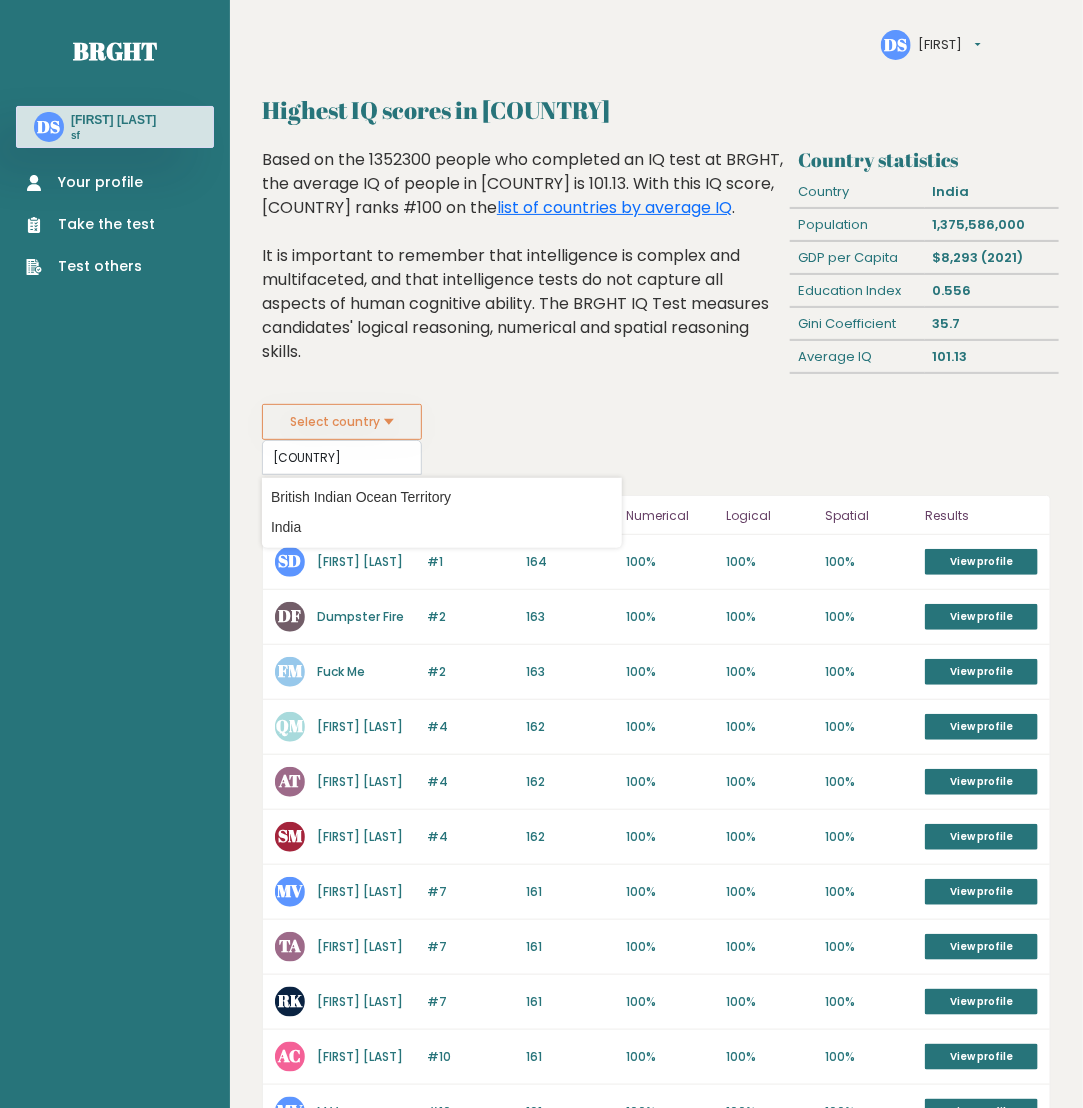 click on "India" at bounding box center (442, 527) 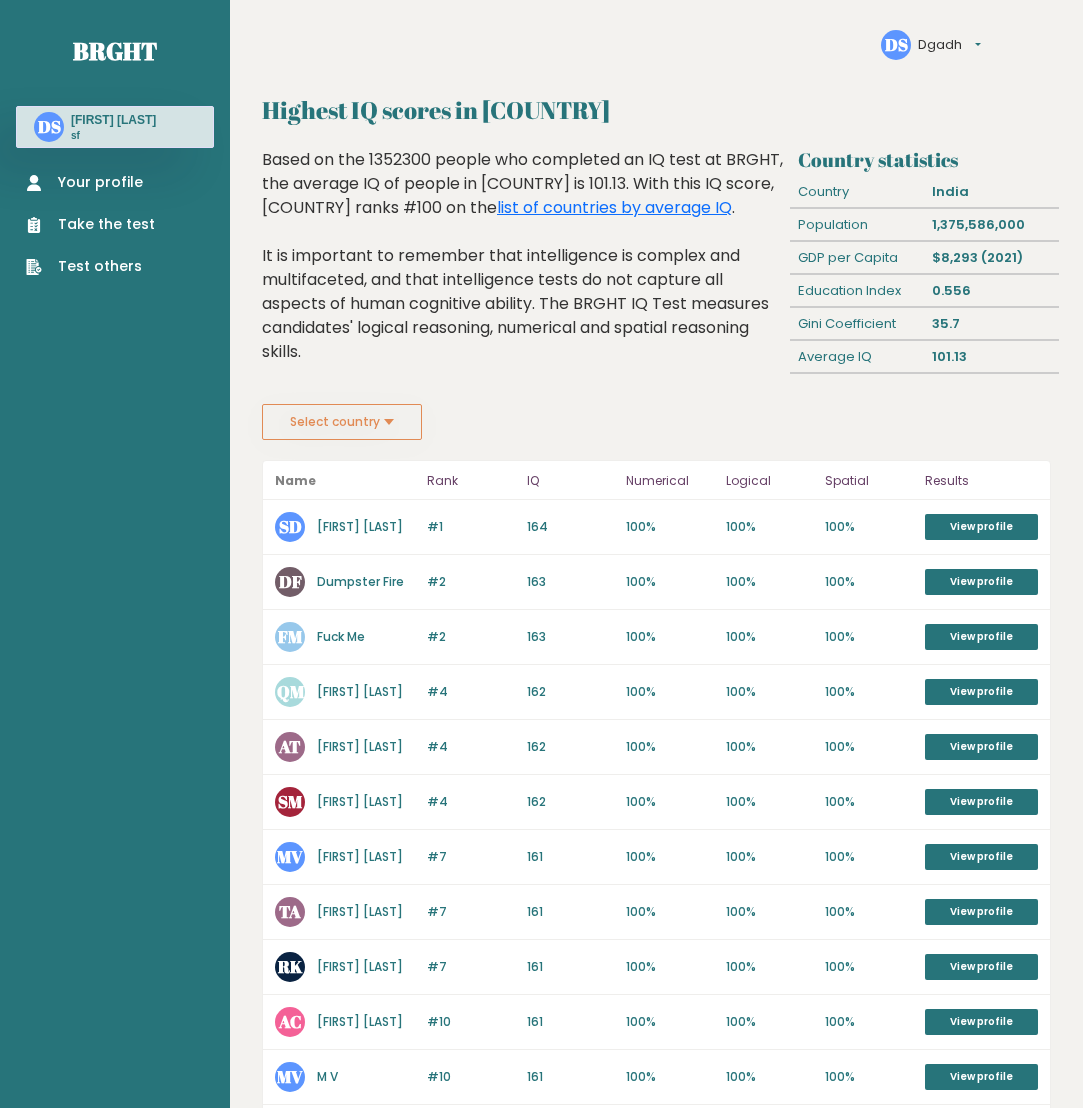 scroll, scrollTop: 0, scrollLeft: 0, axis: both 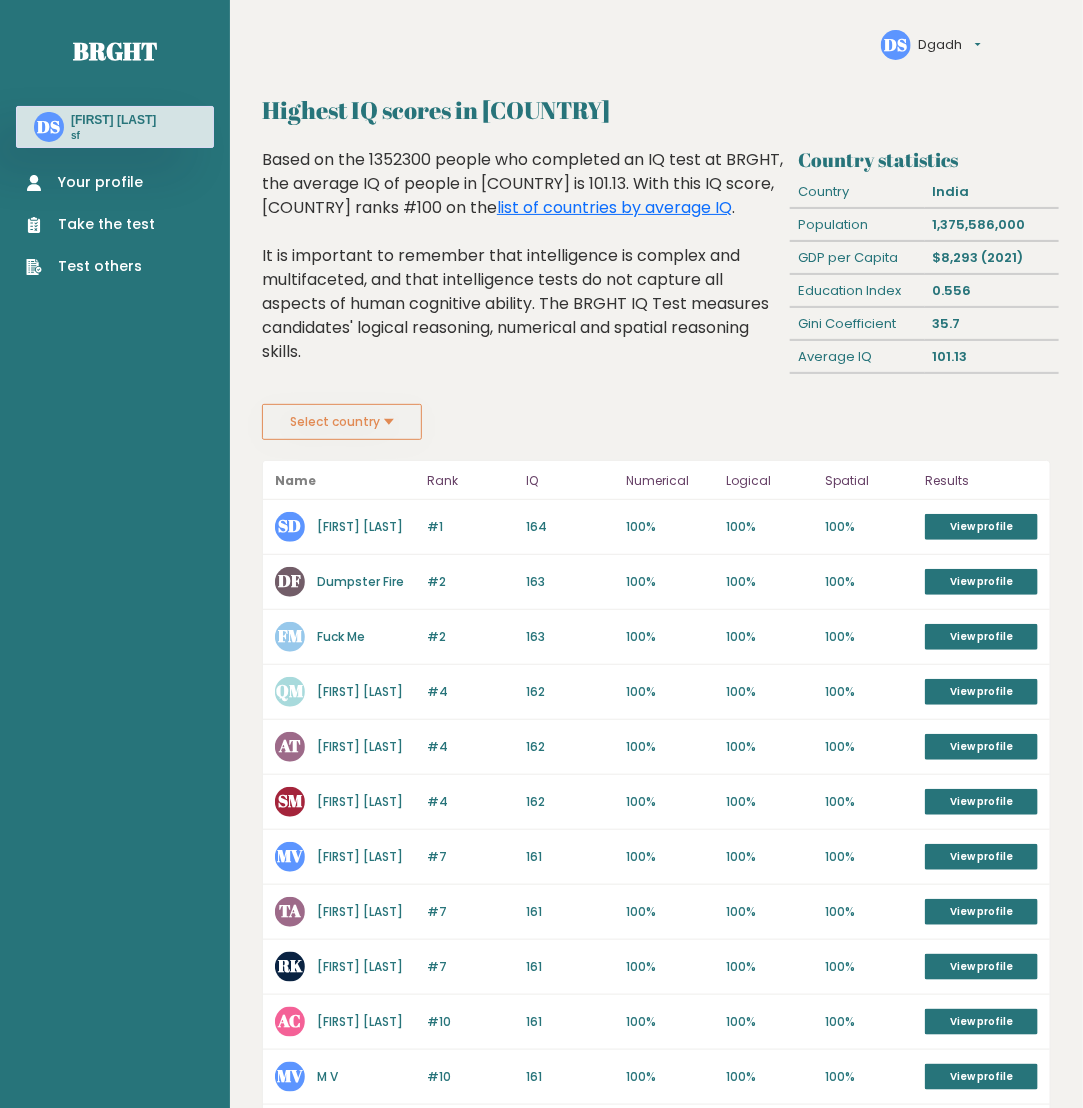 drag, startPoint x: 300, startPoint y: 630, endPoint x: 663, endPoint y: 630, distance: 363 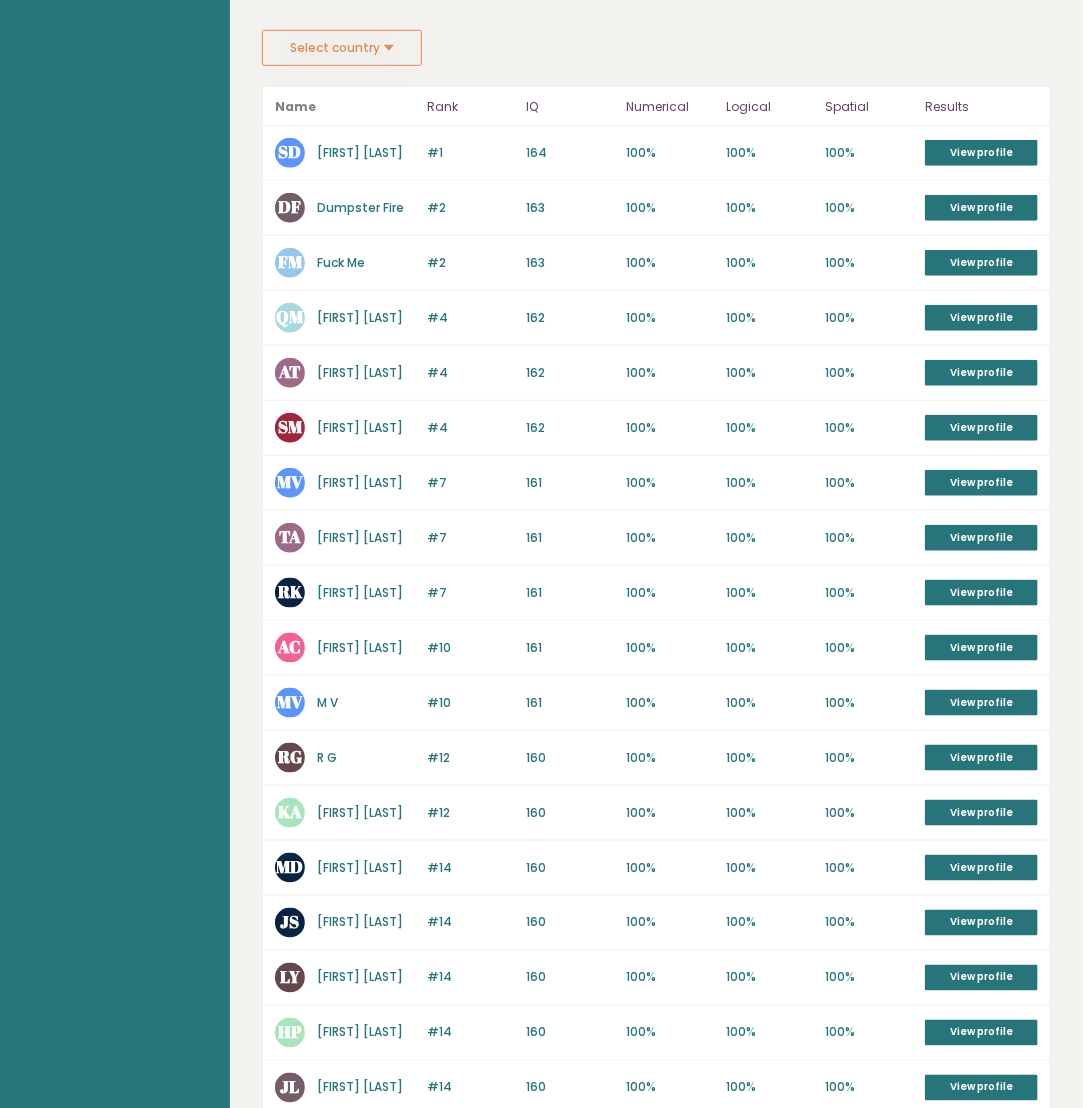 scroll, scrollTop: 0, scrollLeft: 0, axis: both 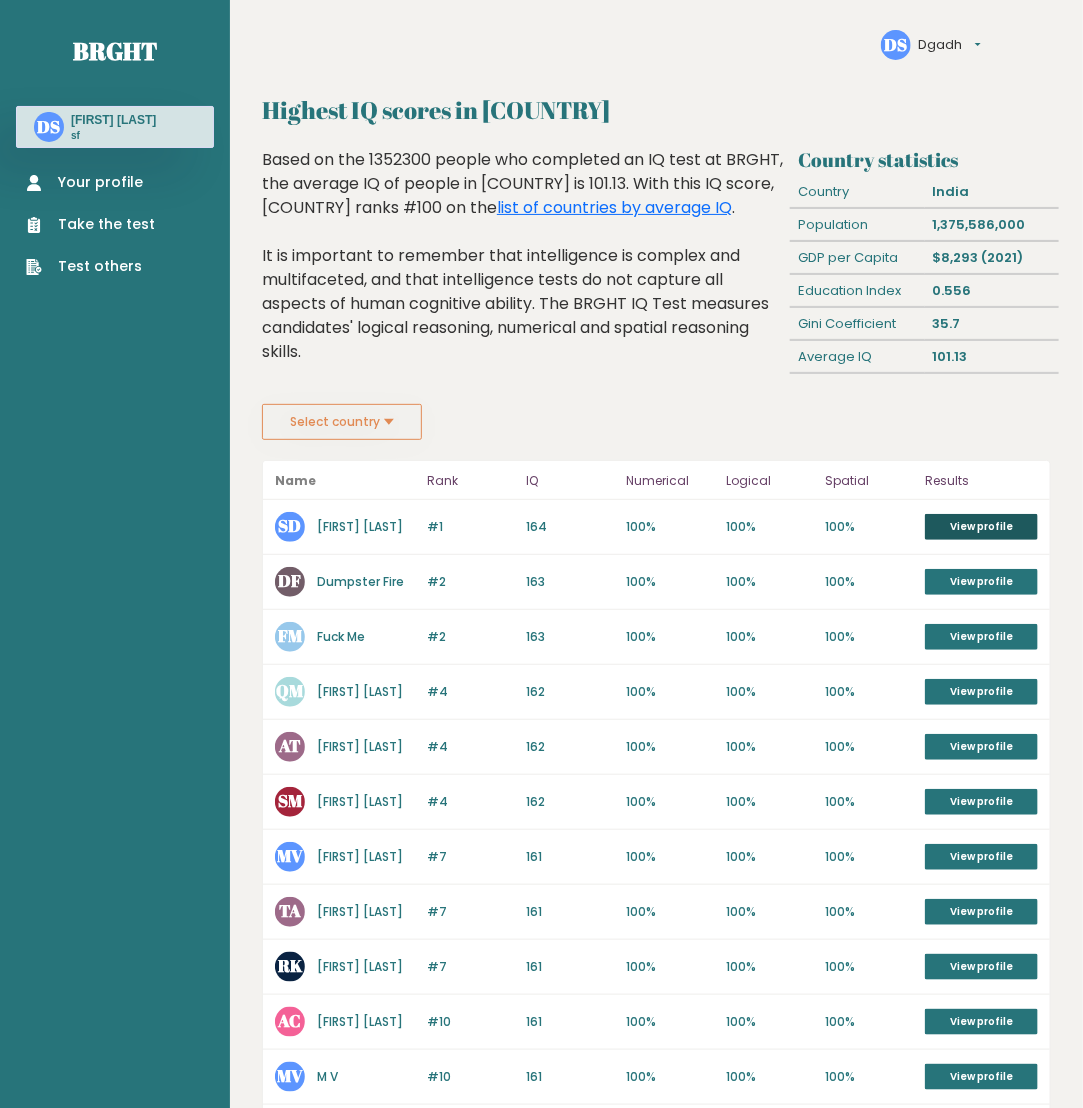 click on "View profile" at bounding box center [981, 527] 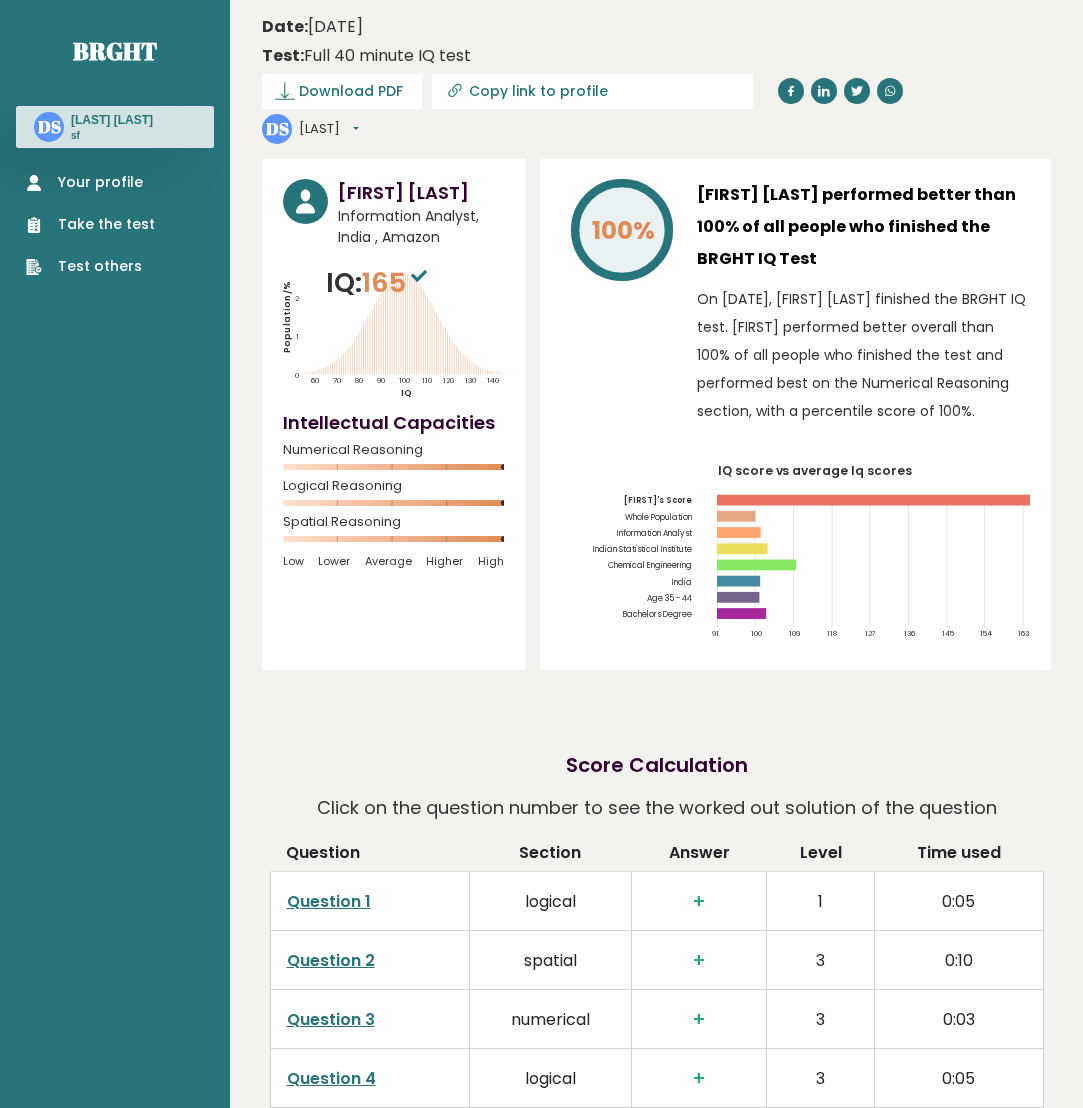 scroll, scrollTop: 0, scrollLeft: 0, axis: both 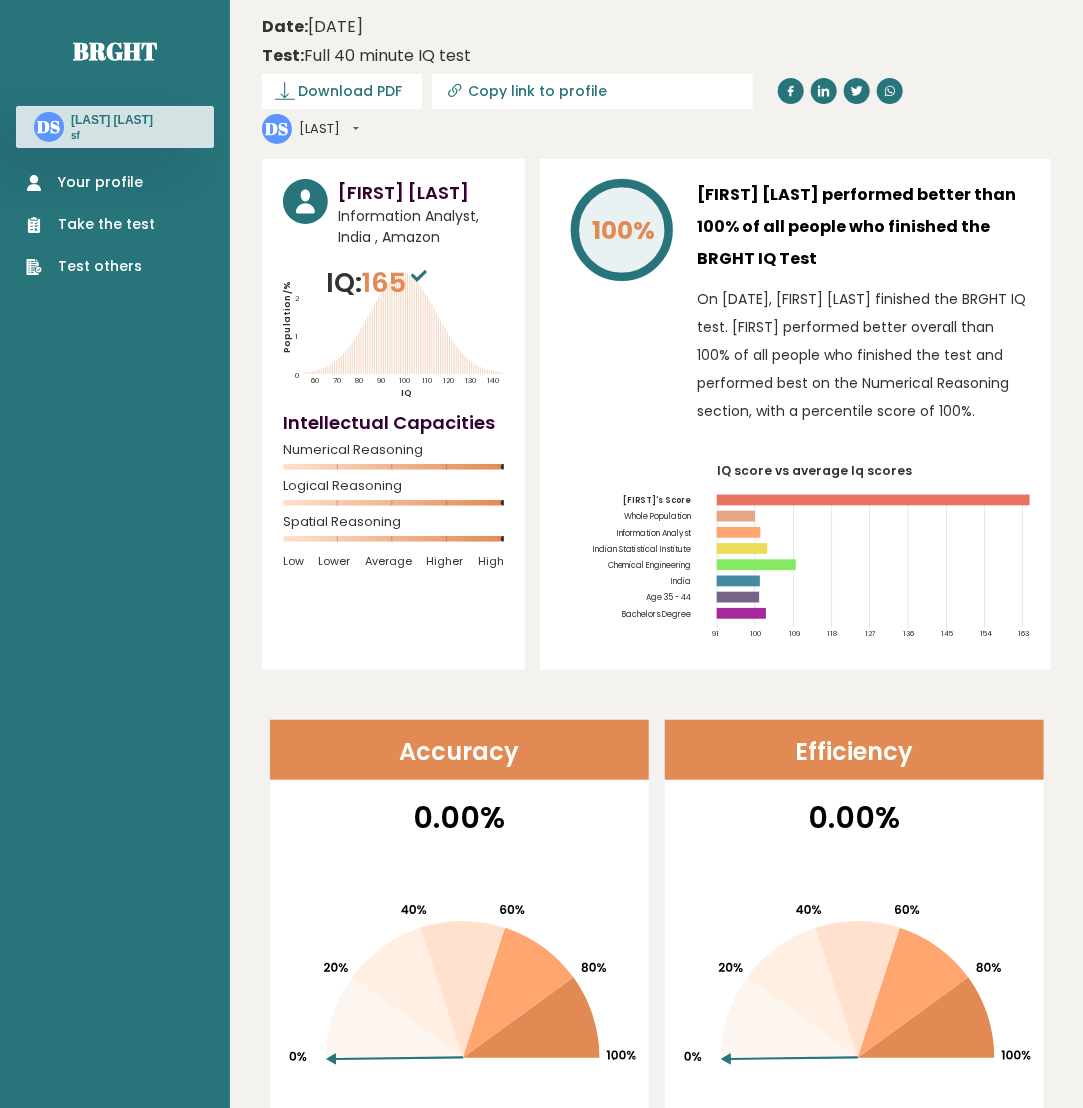 drag, startPoint x: 760, startPoint y: 579, endPoint x: 724, endPoint y: 570, distance: 37.107952 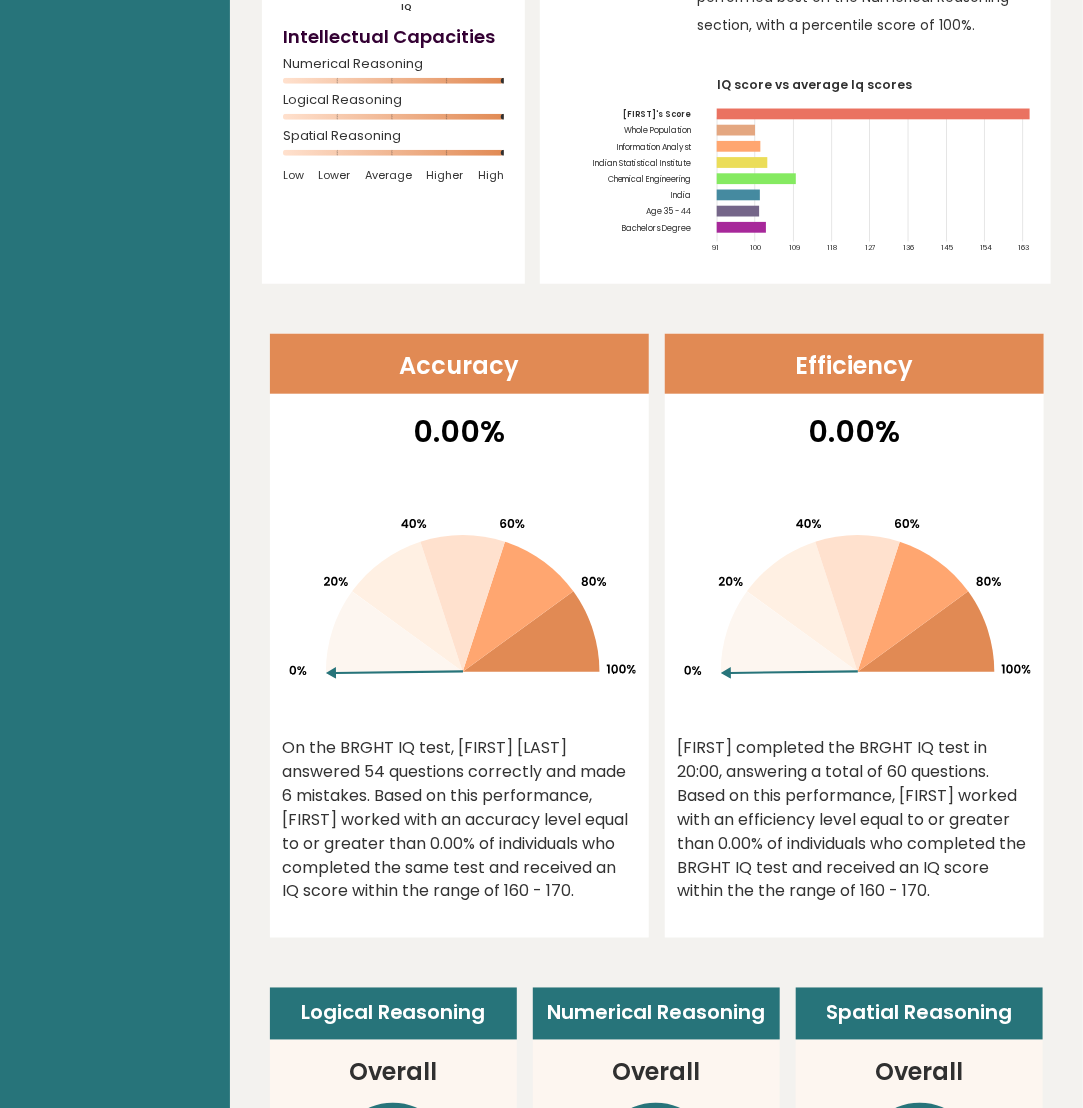 scroll, scrollTop: 400, scrollLeft: 0, axis: vertical 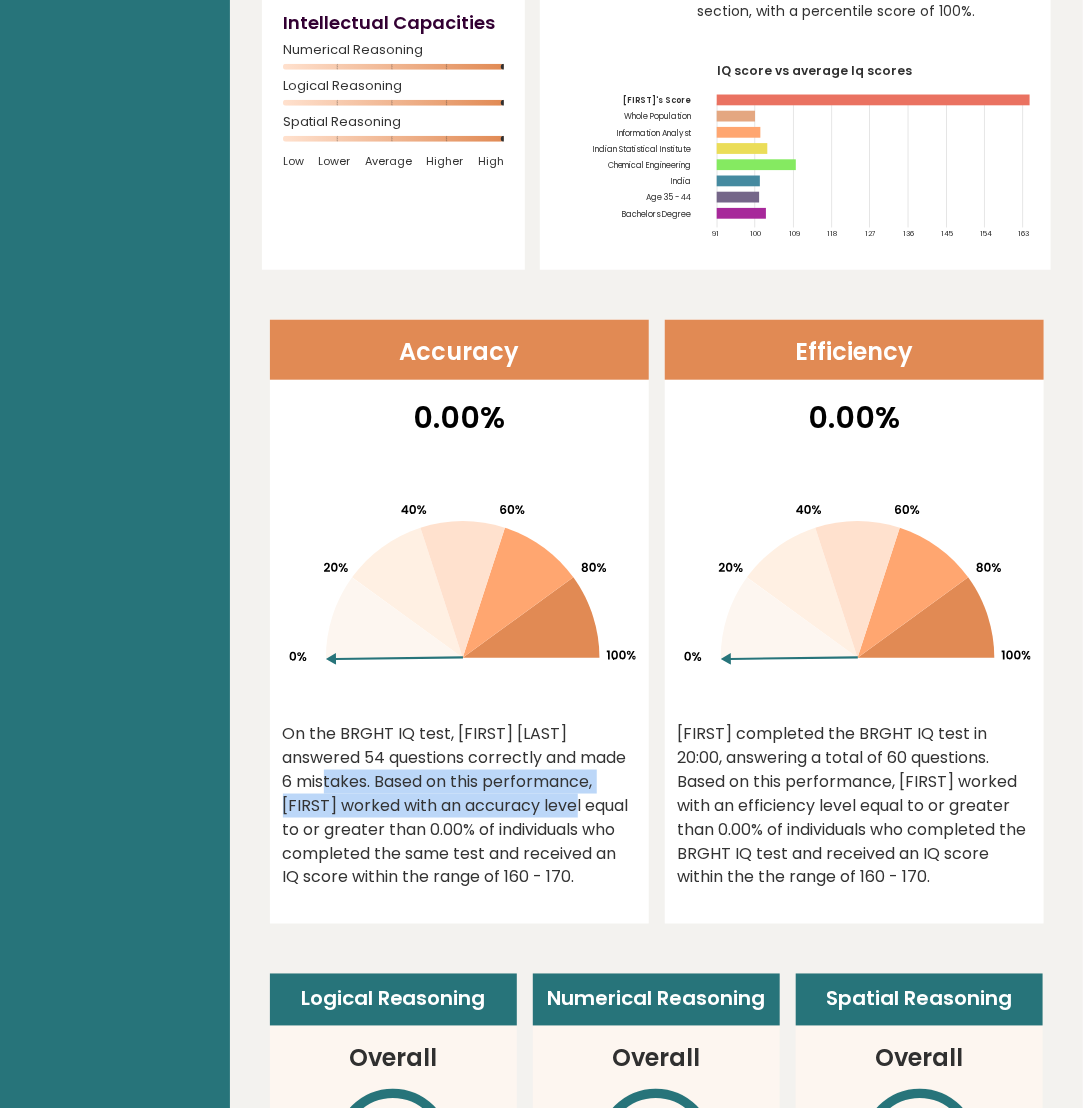 drag, startPoint x: 476, startPoint y: 746, endPoint x: 476, endPoint y: 816, distance: 70 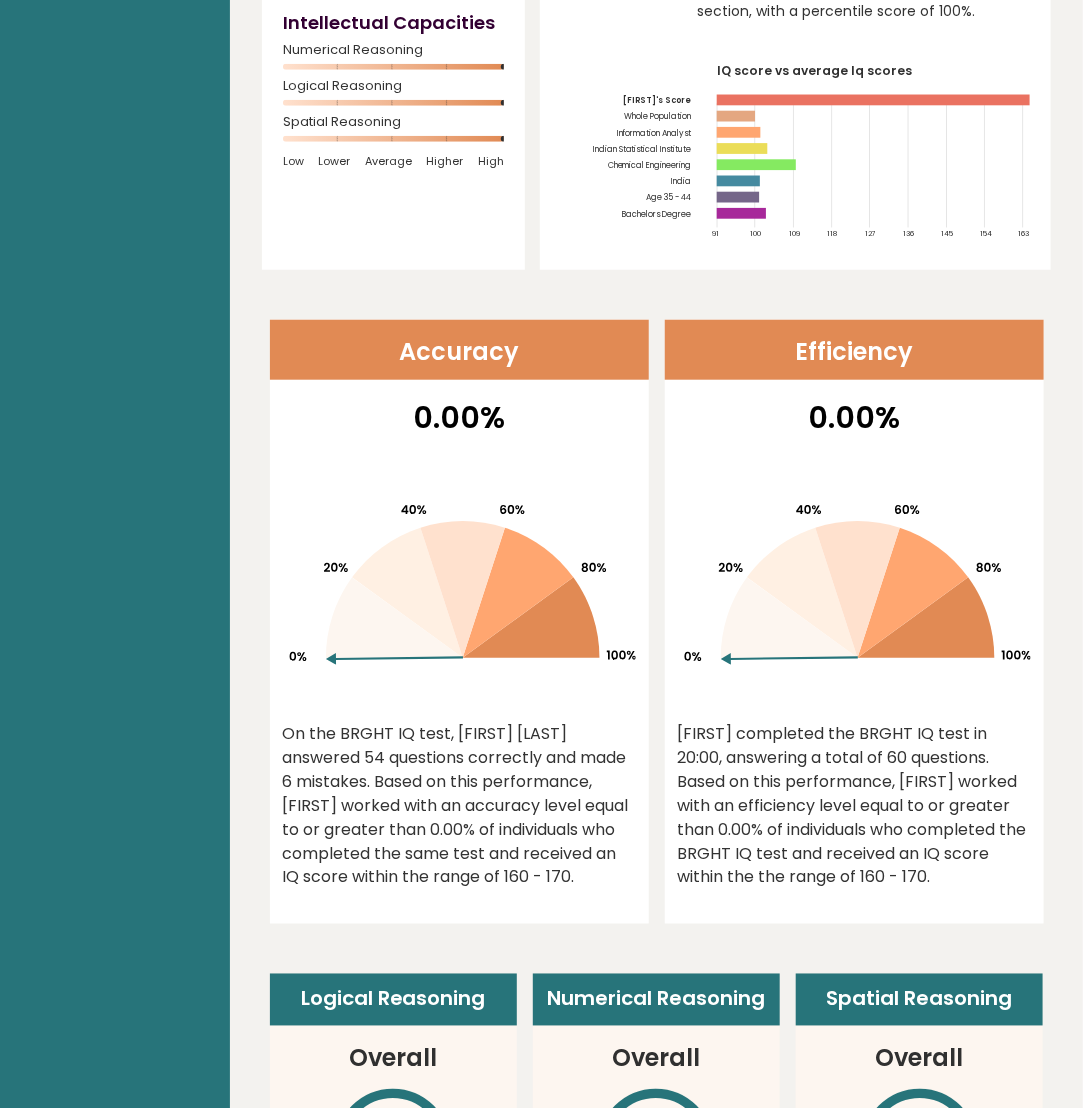 click on "On the BRGHT IQ test, Sachin Dev answered 54 questions correctly and made 6 mistakes. Based on this performance,
Sachin worked with an accuracy level equal to or greater than 0.00% of individuals who completed the same test and received an IQ score within the range of 160 - 170." at bounding box center [459, 806] 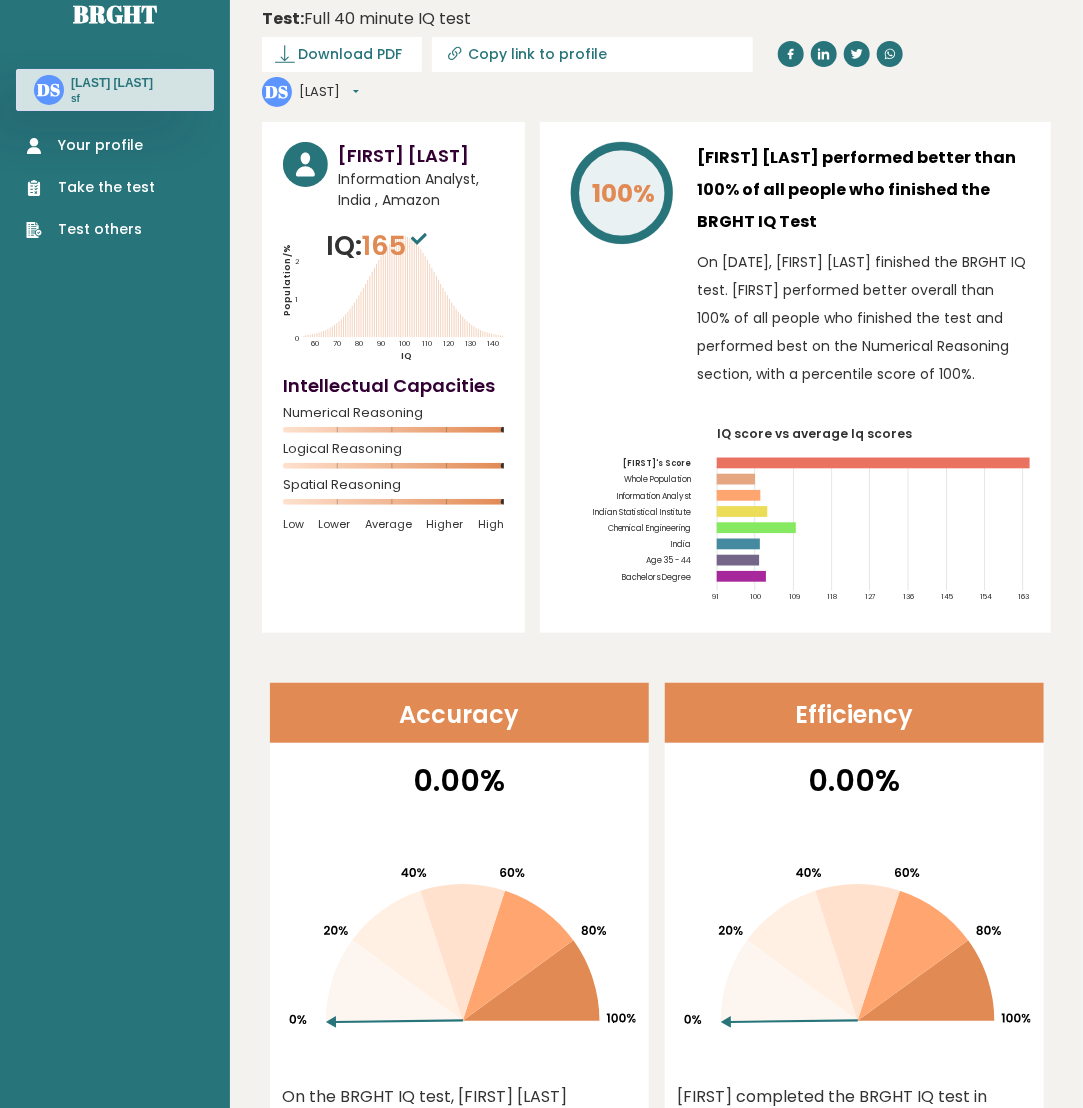 scroll, scrollTop: 0, scrollLeft: 0, axis: both 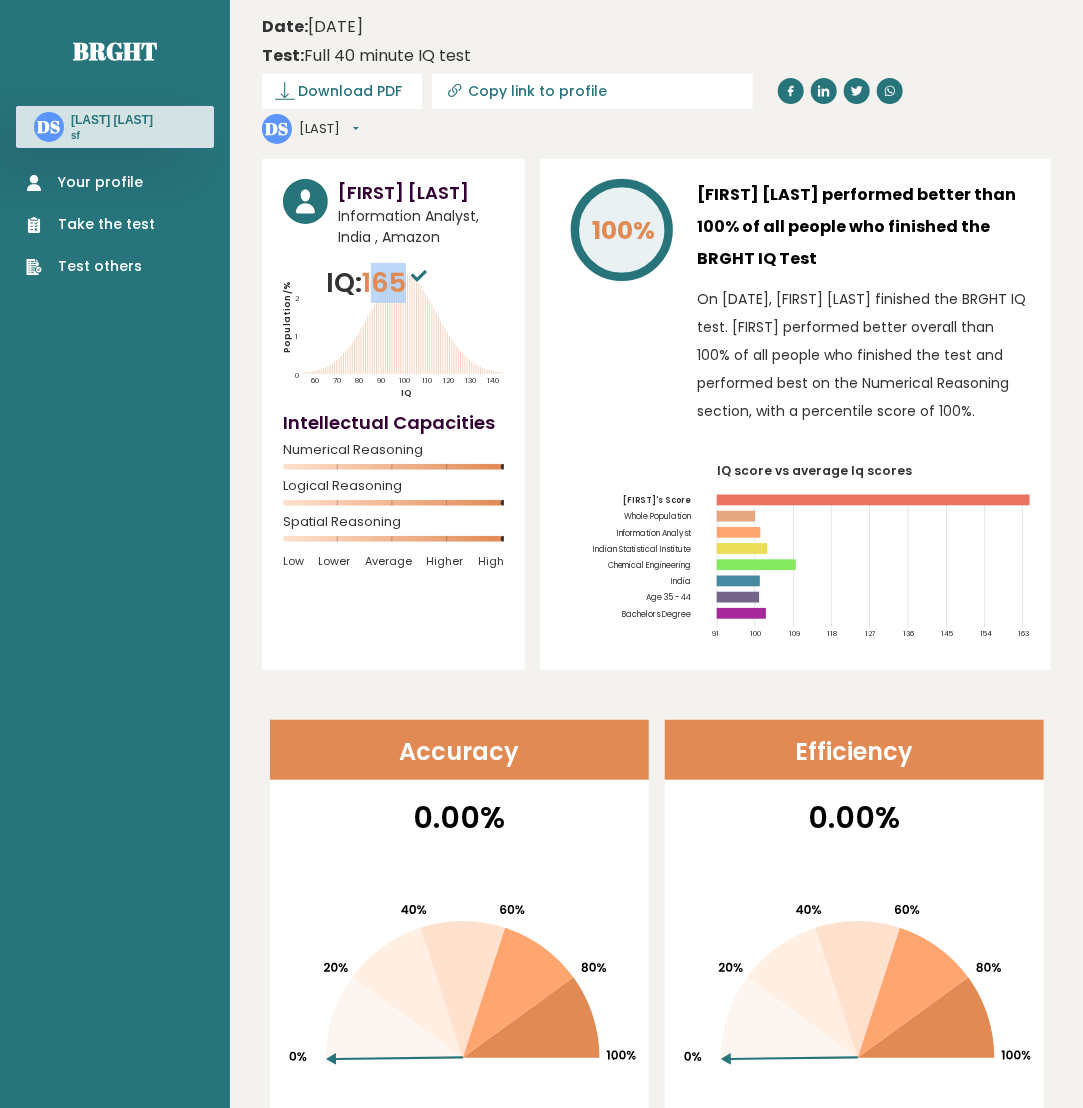 drag, startPoint x: 379, startPoint y: 255, endPoint x: 408, endPoint y: 259, distance: 29.274563 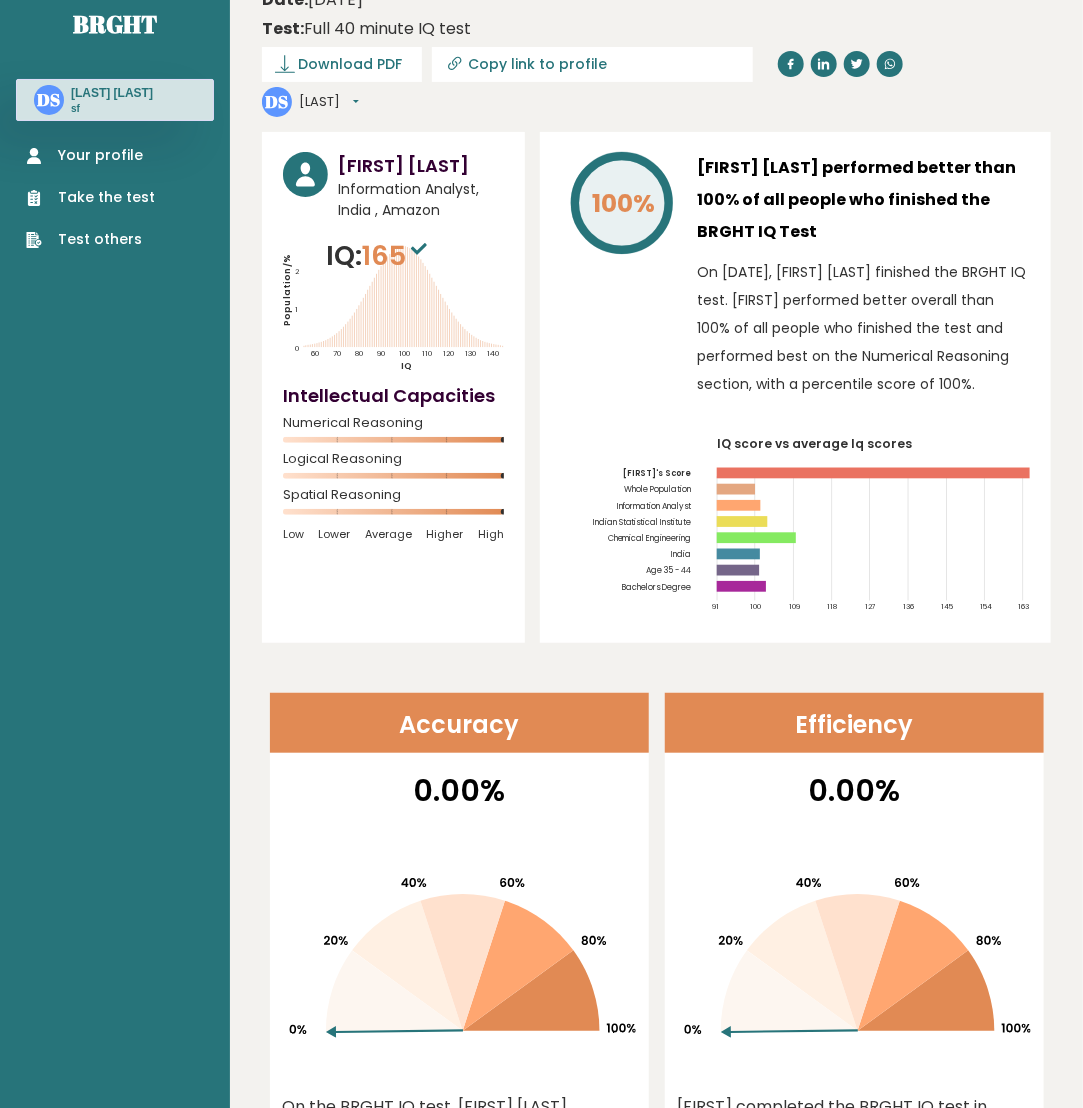 scroll, scrollTop: 500, scrollLeft: 0, axis: vertical 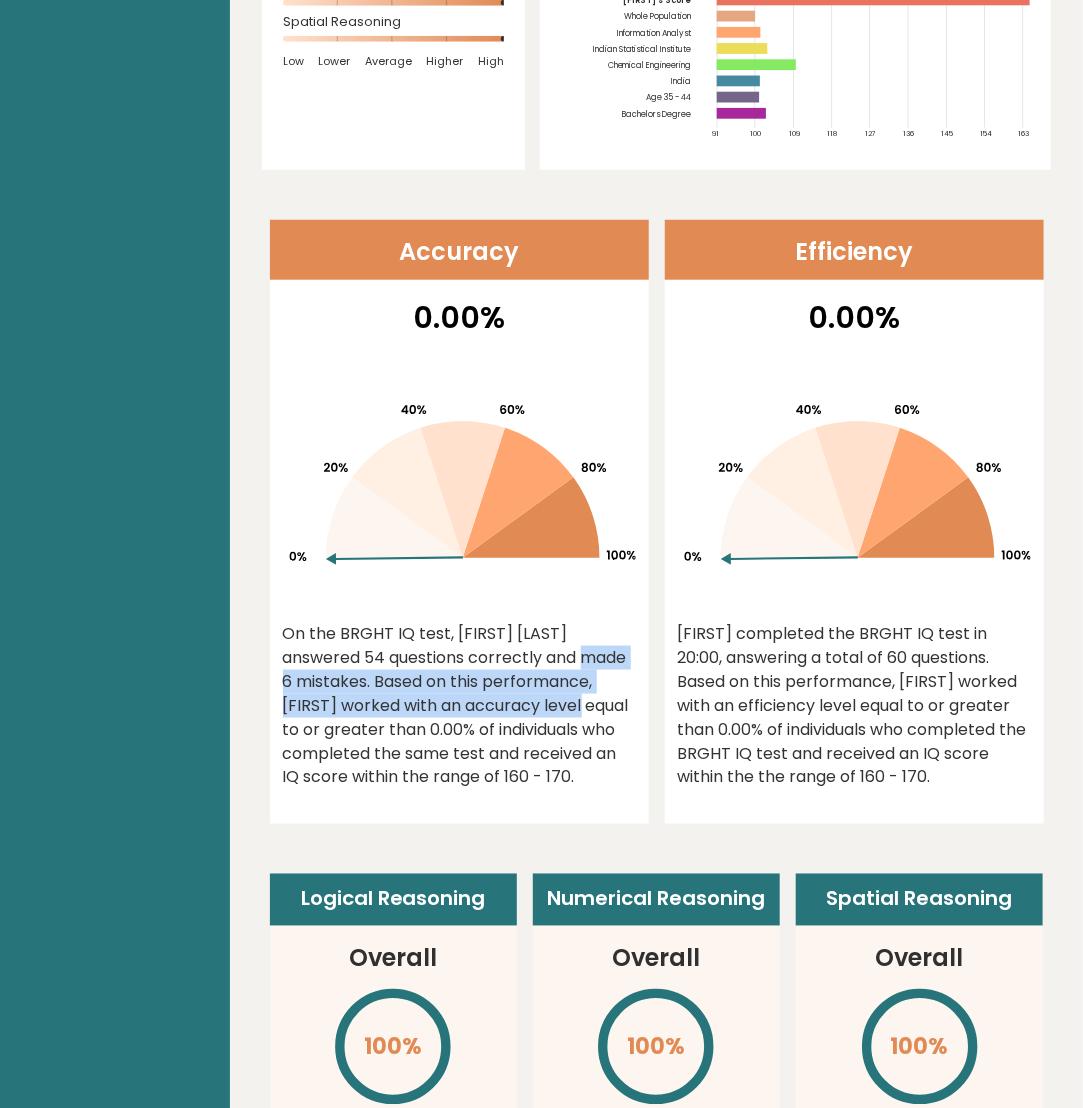 drag, startPoint x: 425, startPoint y: 654, endPoint x: 489, endPoint y: 693, distance: 74.94665 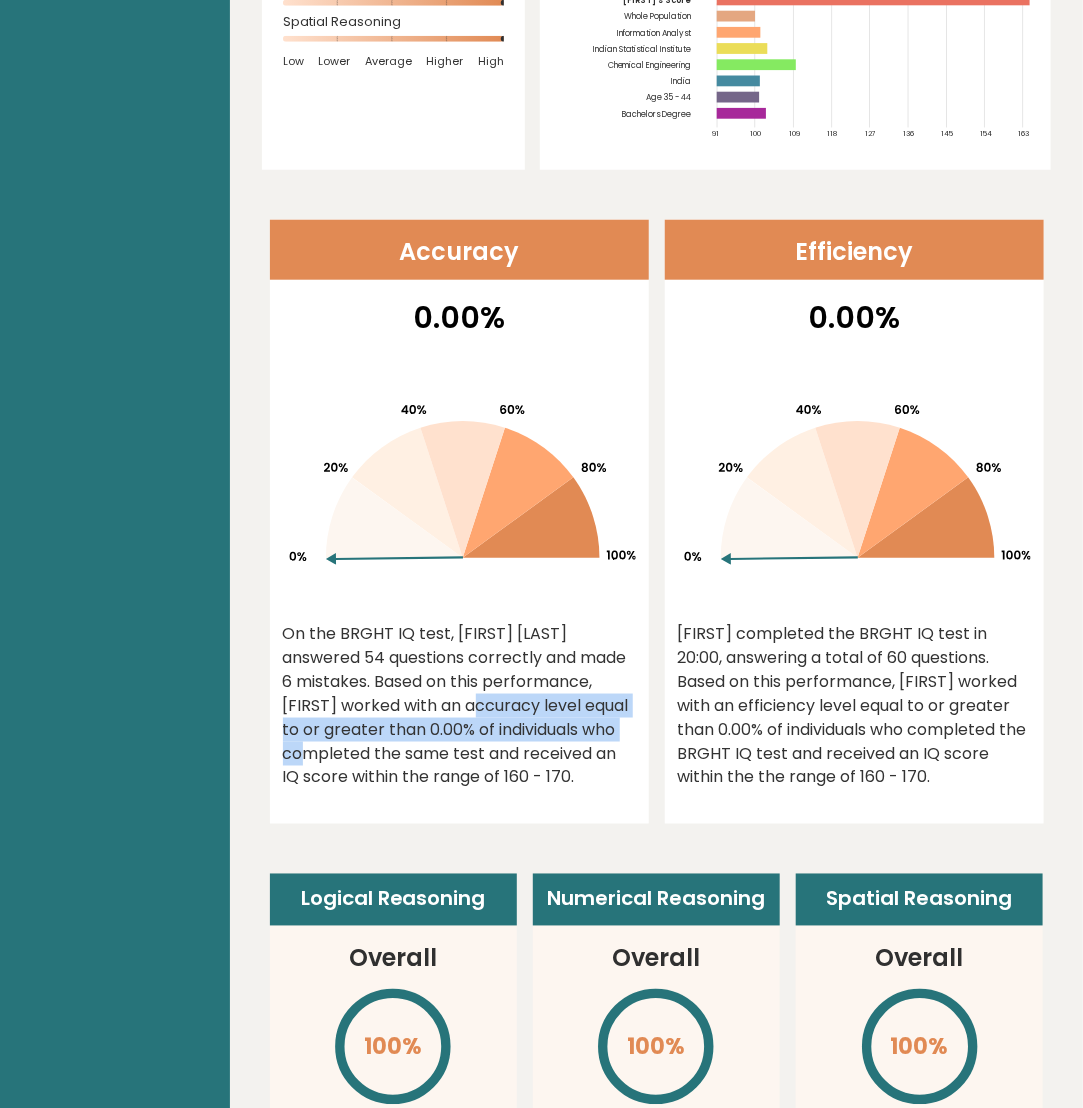 drag, startPoint x: 381, startPoint y: 693, endPoint x: 539, endPoint y: 731, distance: 162.50539 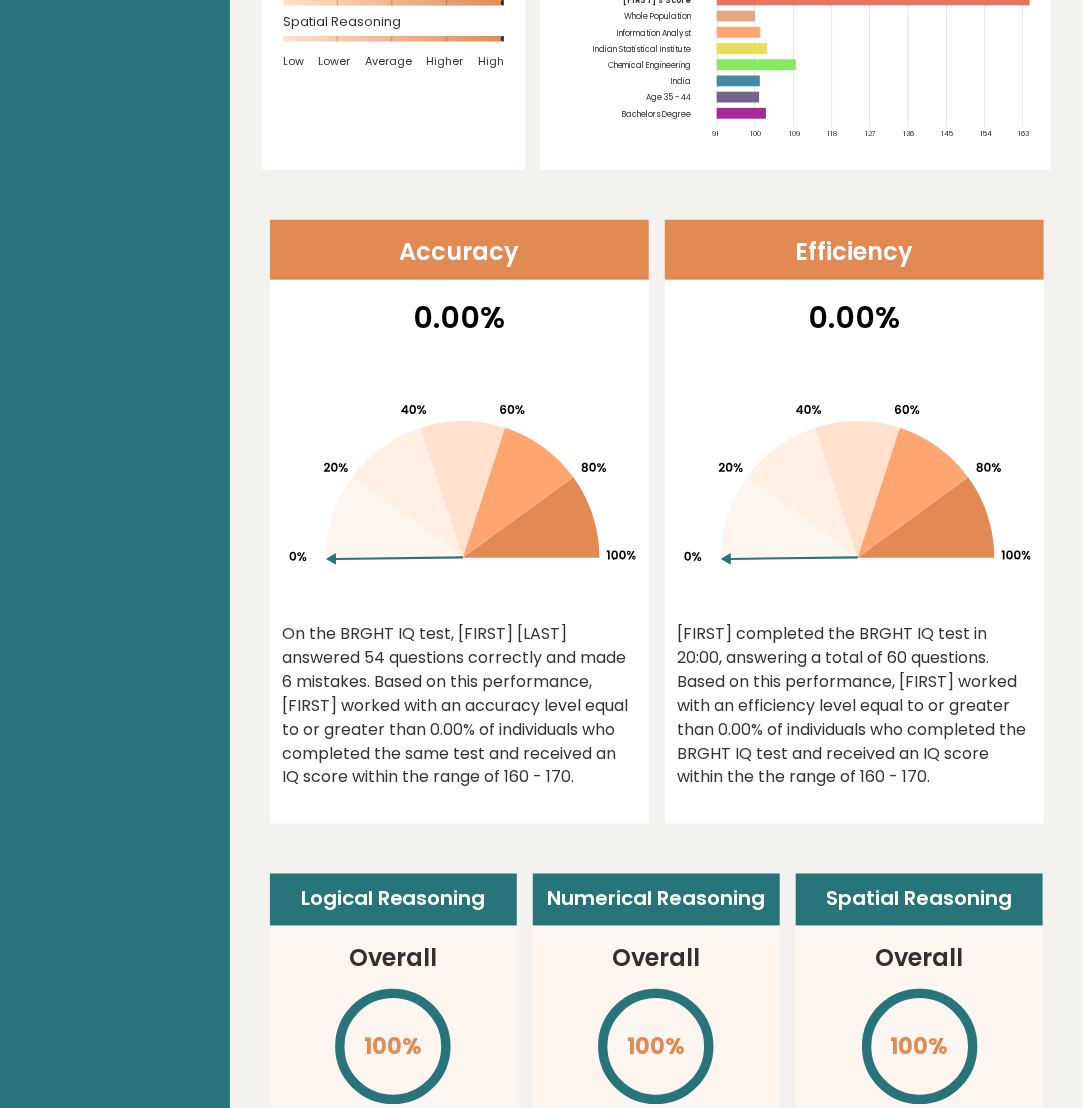 click on "On the BRGHT IQ test, Sachin Dev answered 54 questions correctly and made 6 mistakes. Based on this performance,
Sachin worked with an accuracy level equal to or greater than 0.00% of individuals who completed the same test and received an IQ score within the range of 160 - 170." at bounding box center (459, 706) 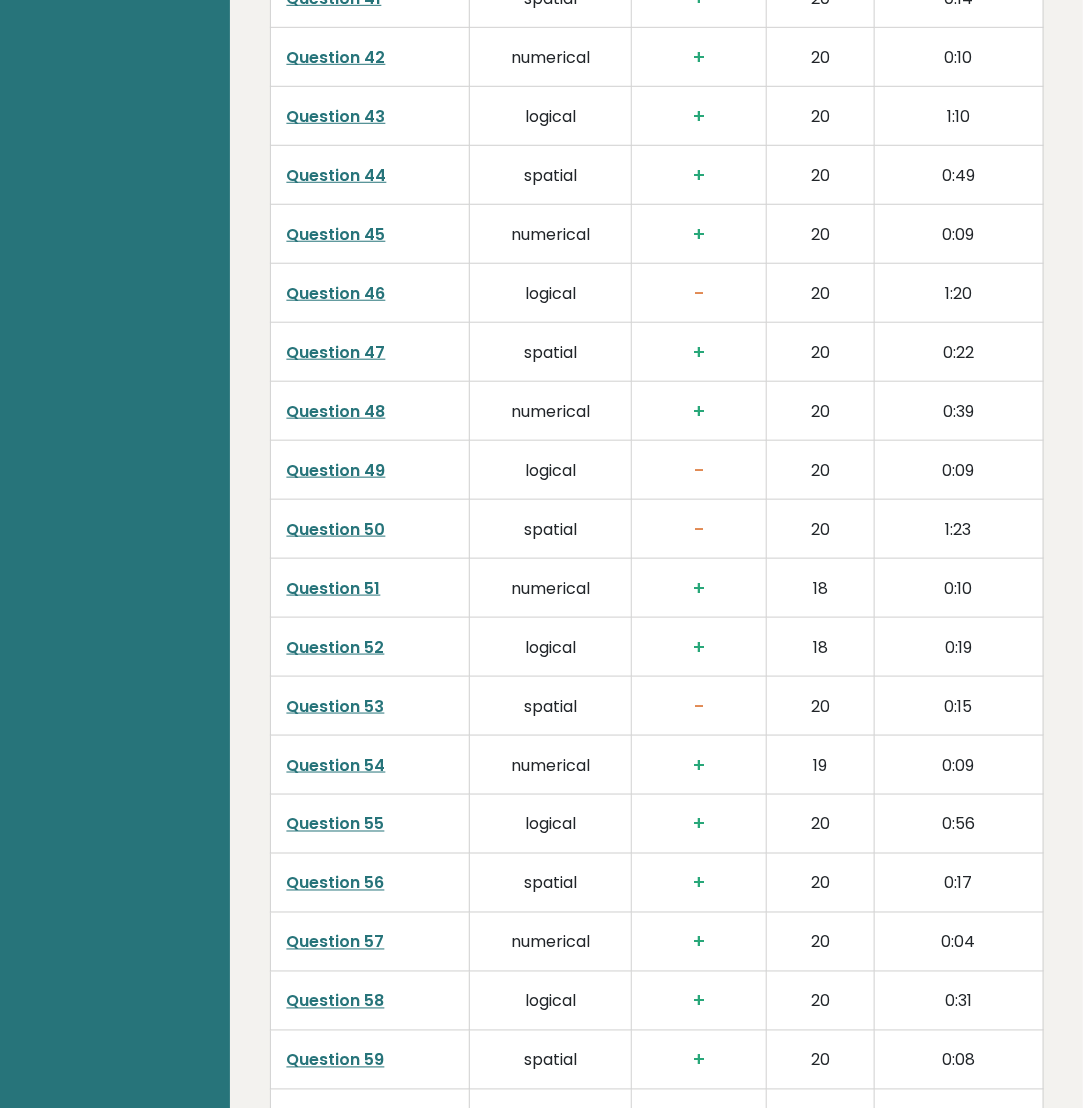 scroll, scrollTop: 5794, scrollLeft: 0, axis: vertical 